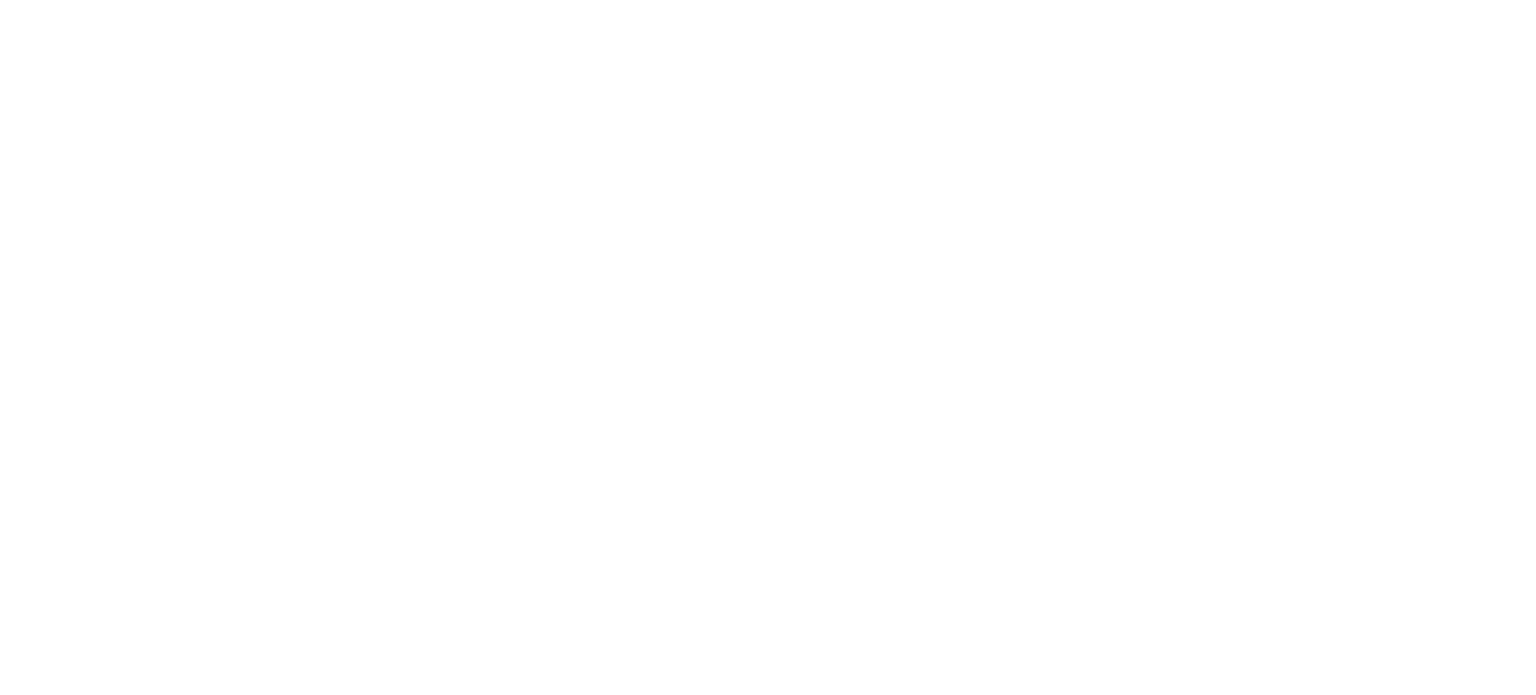 scroll, scrollTop: 0, scrollLeft: 0, axis: both 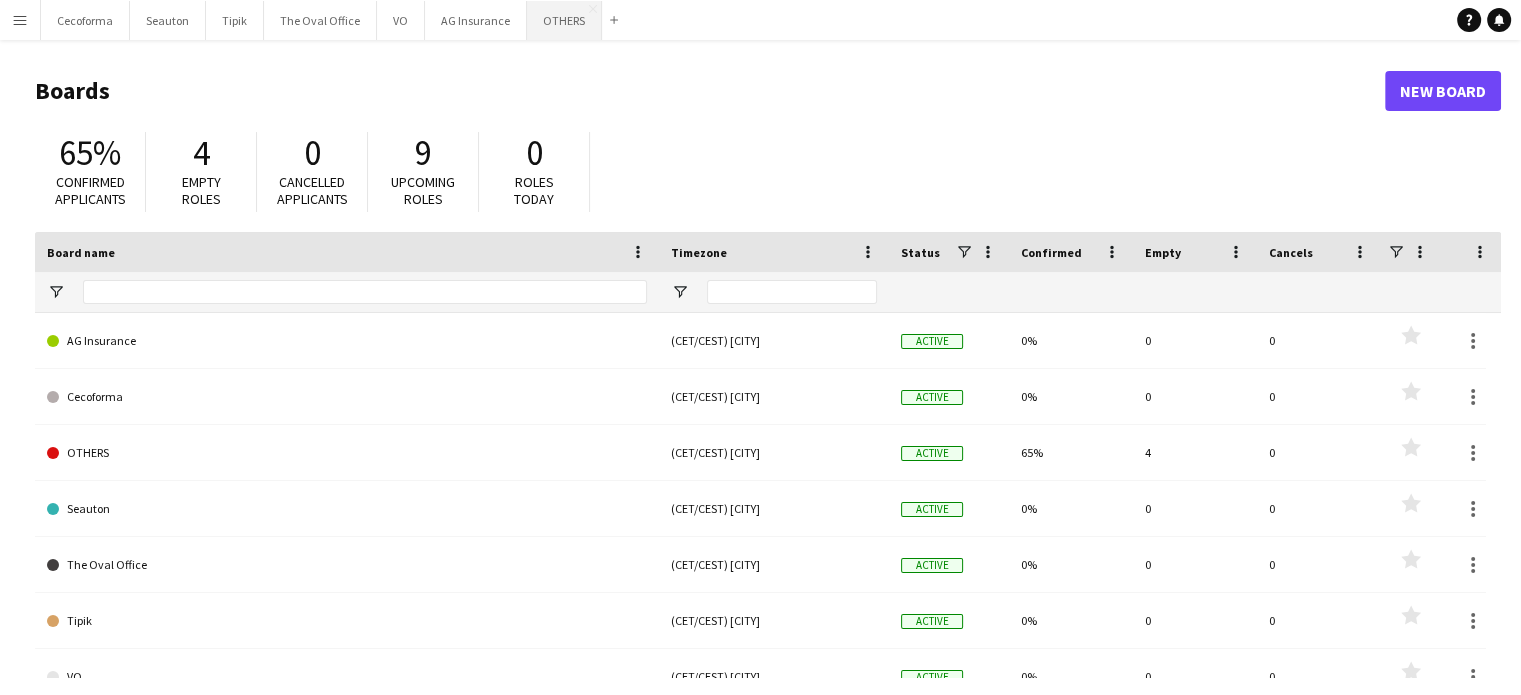 click on "OTHERS
Close" at bounding box center [564, 20] 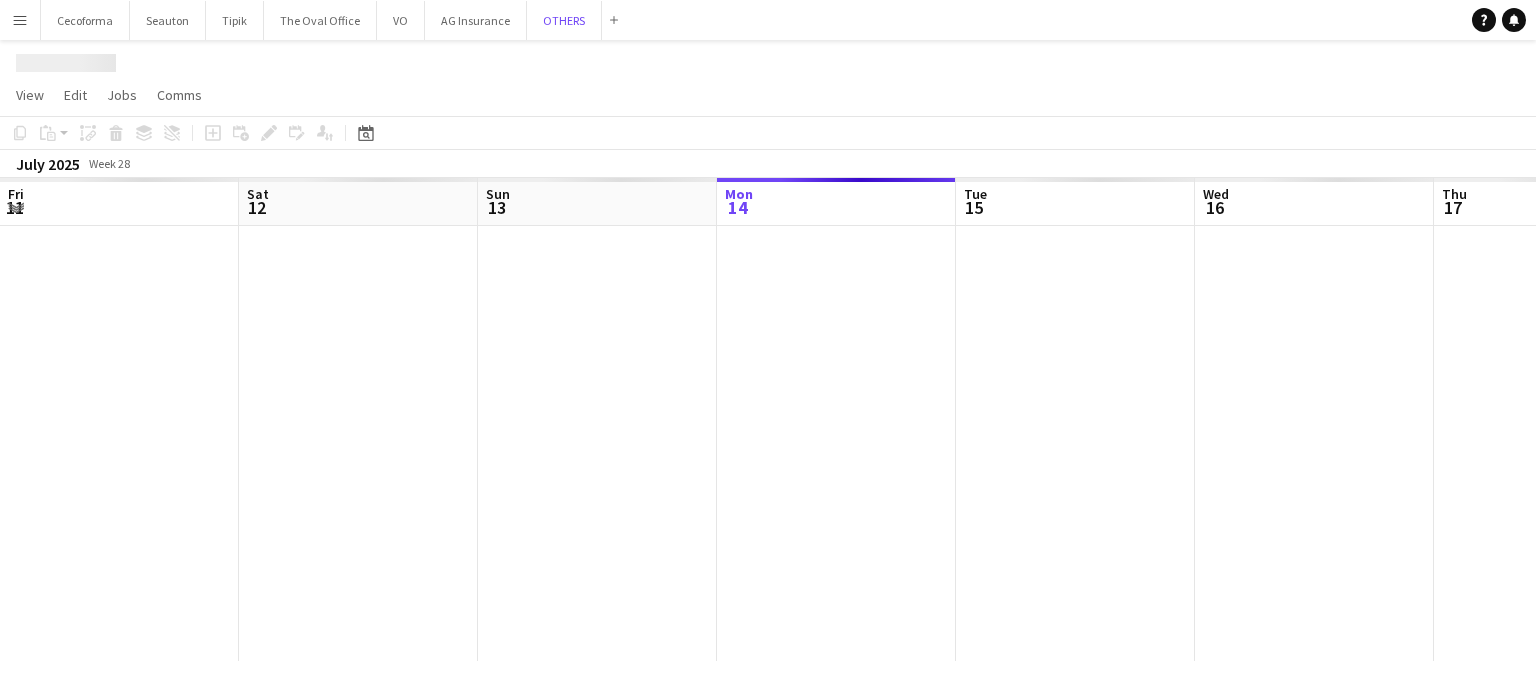 scroll, scrollTop: 0, scrollLeft: 478, axis: horizontal 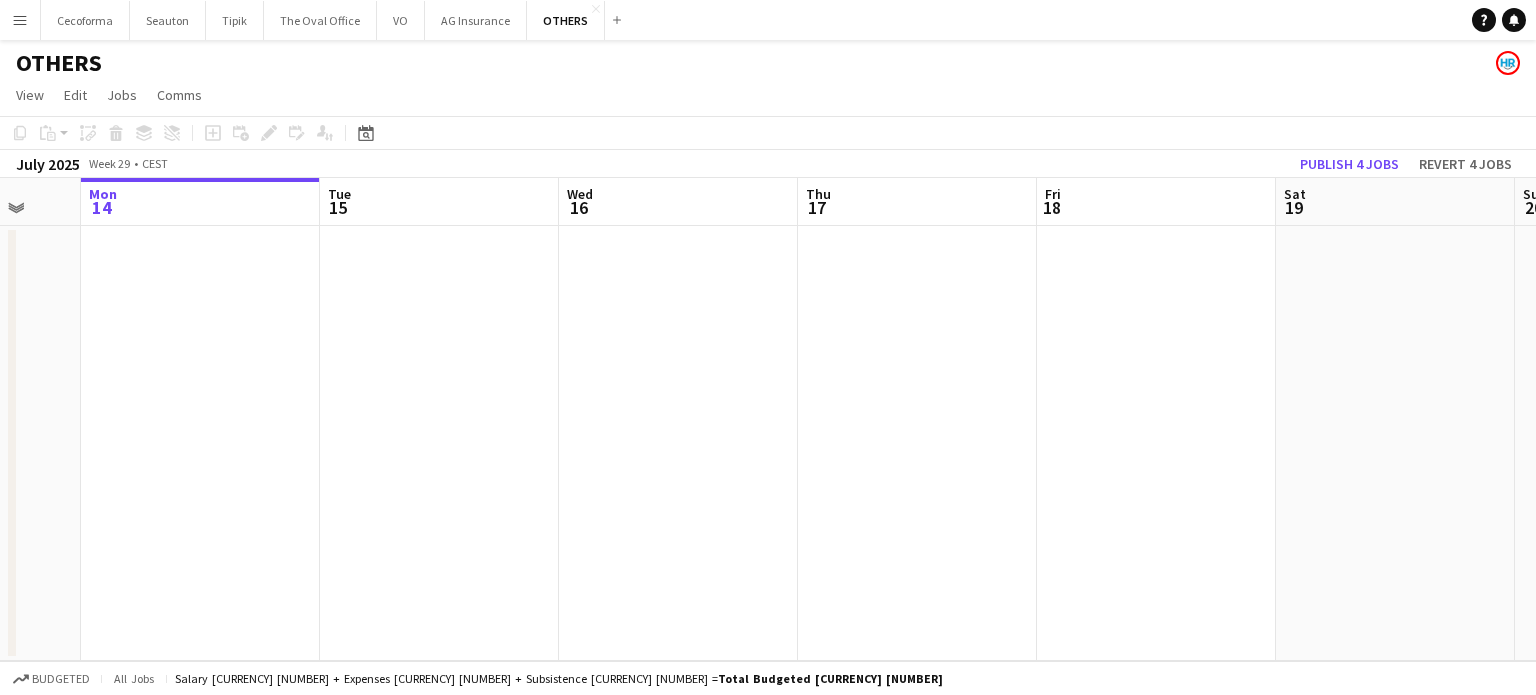drag, startPoint x: 1160, startPoint y: 526, endPoint x: 521, endPoint y: 416, distance: 648.3988 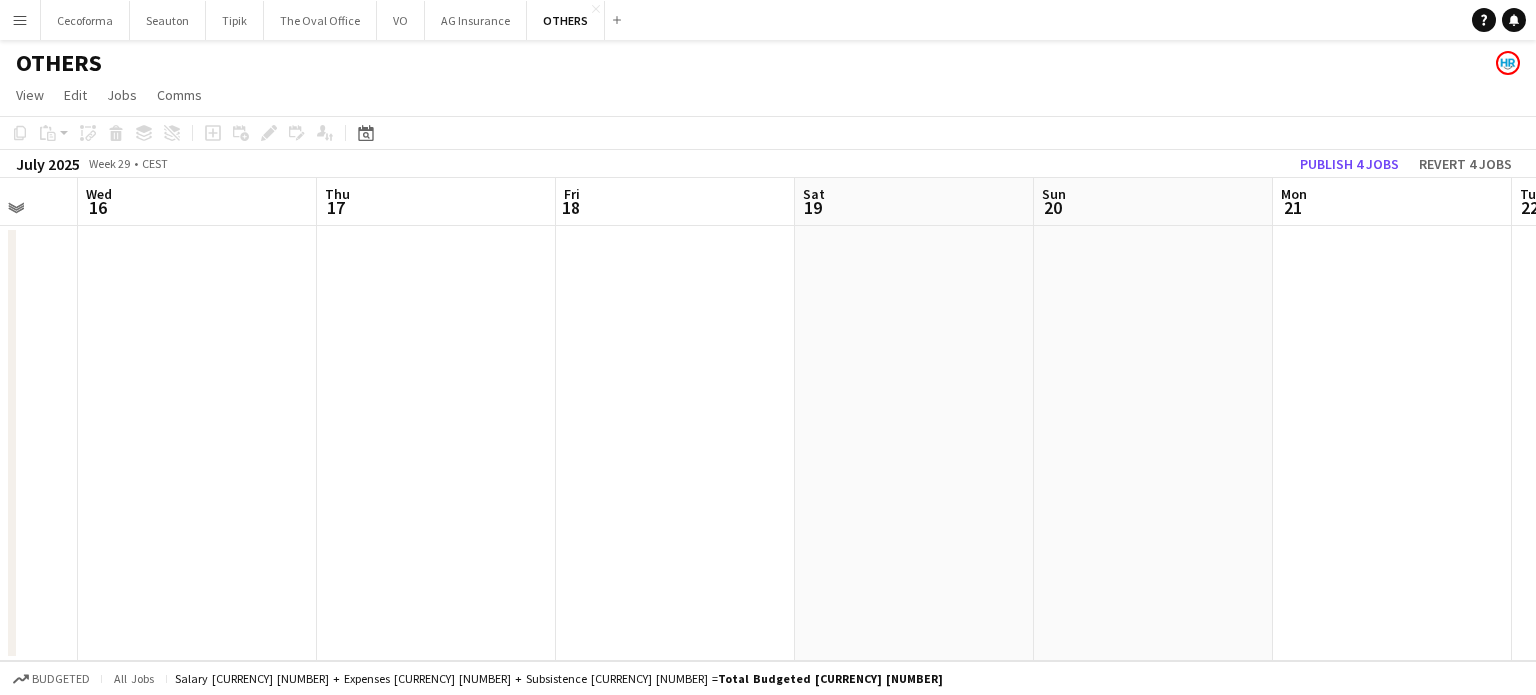 drag, startPoint x: 806, startPoint y: 438, endPoint x: 1110, endPoint y: 431, distance: 304.08057 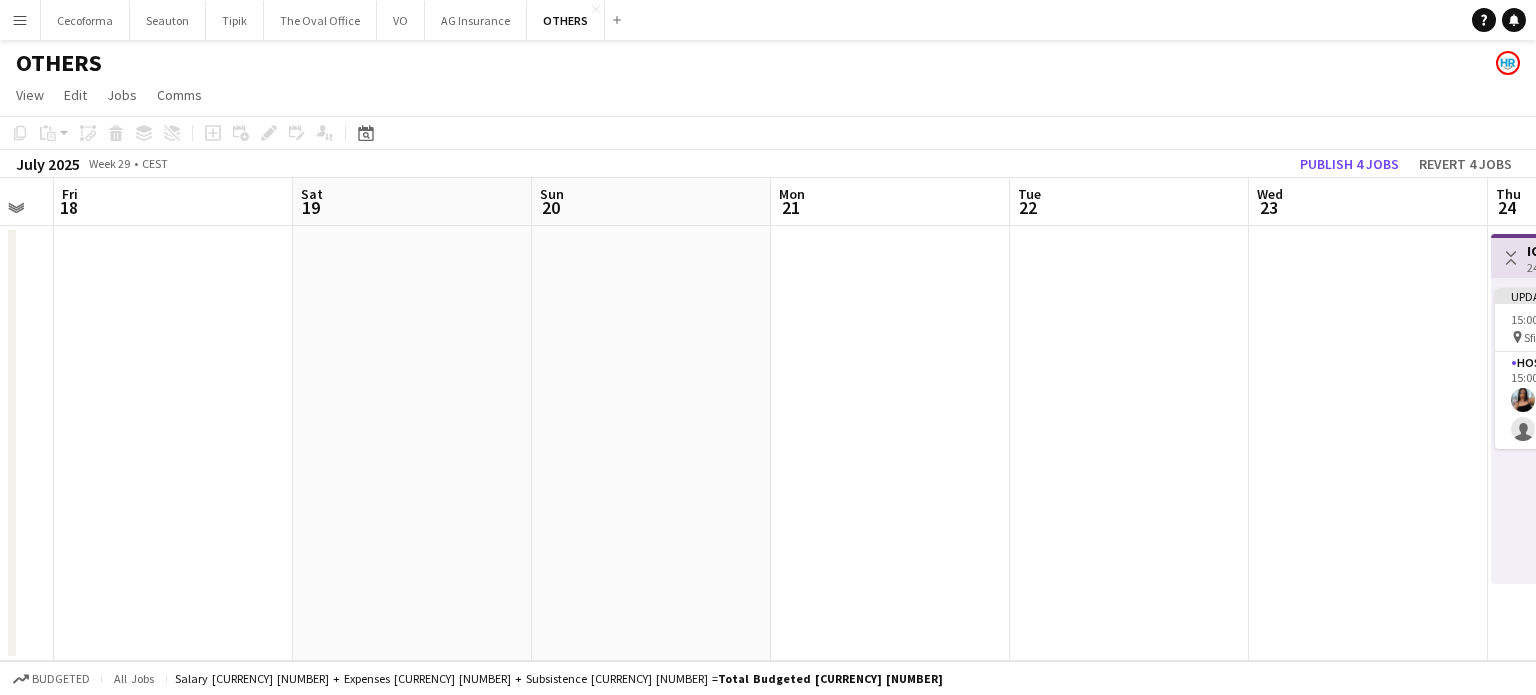 drag, startPoint x: 1004, startPoint y: 423, endPoint x: 381, endPoint y: 251, distance: 646.3072 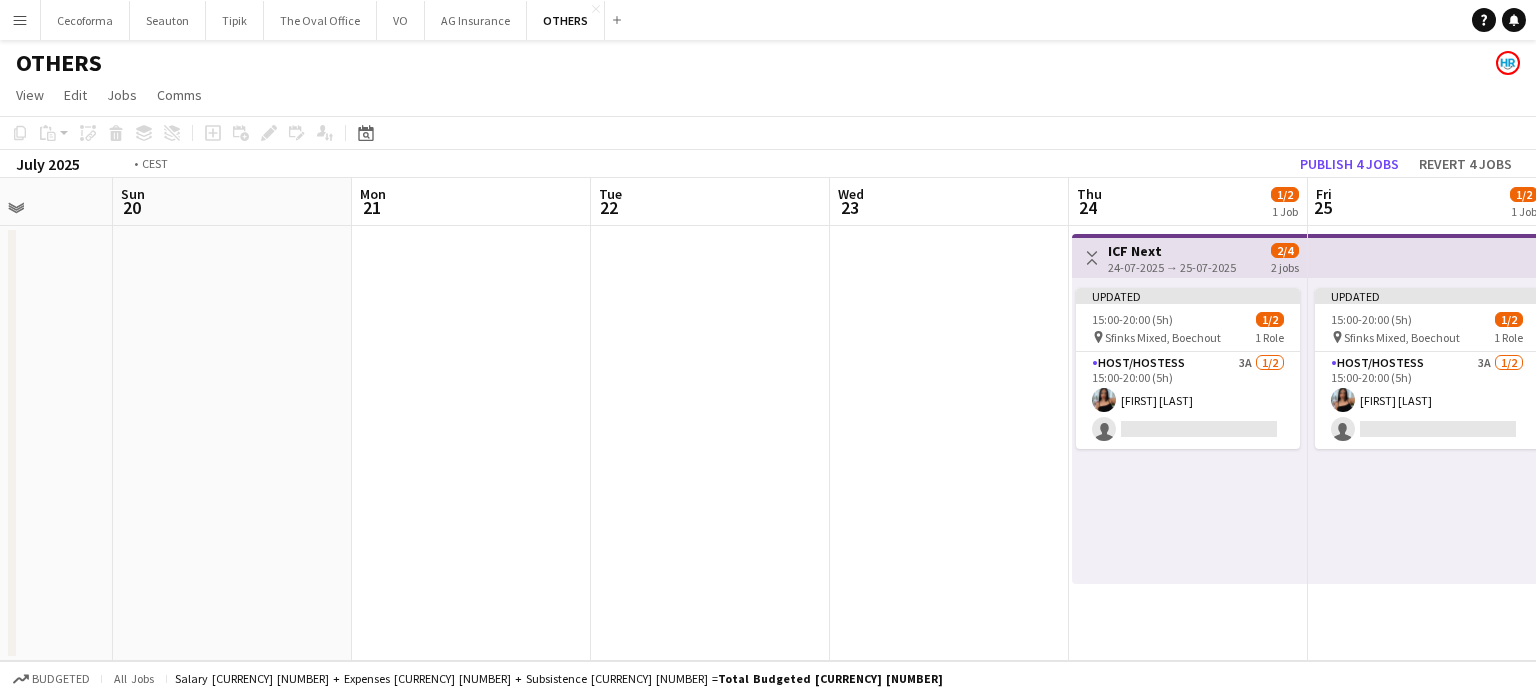 drag, startPoint x: 621, startPoint y: 340, endPoint x: 425, endPoint y: 296, distance: 200.87807 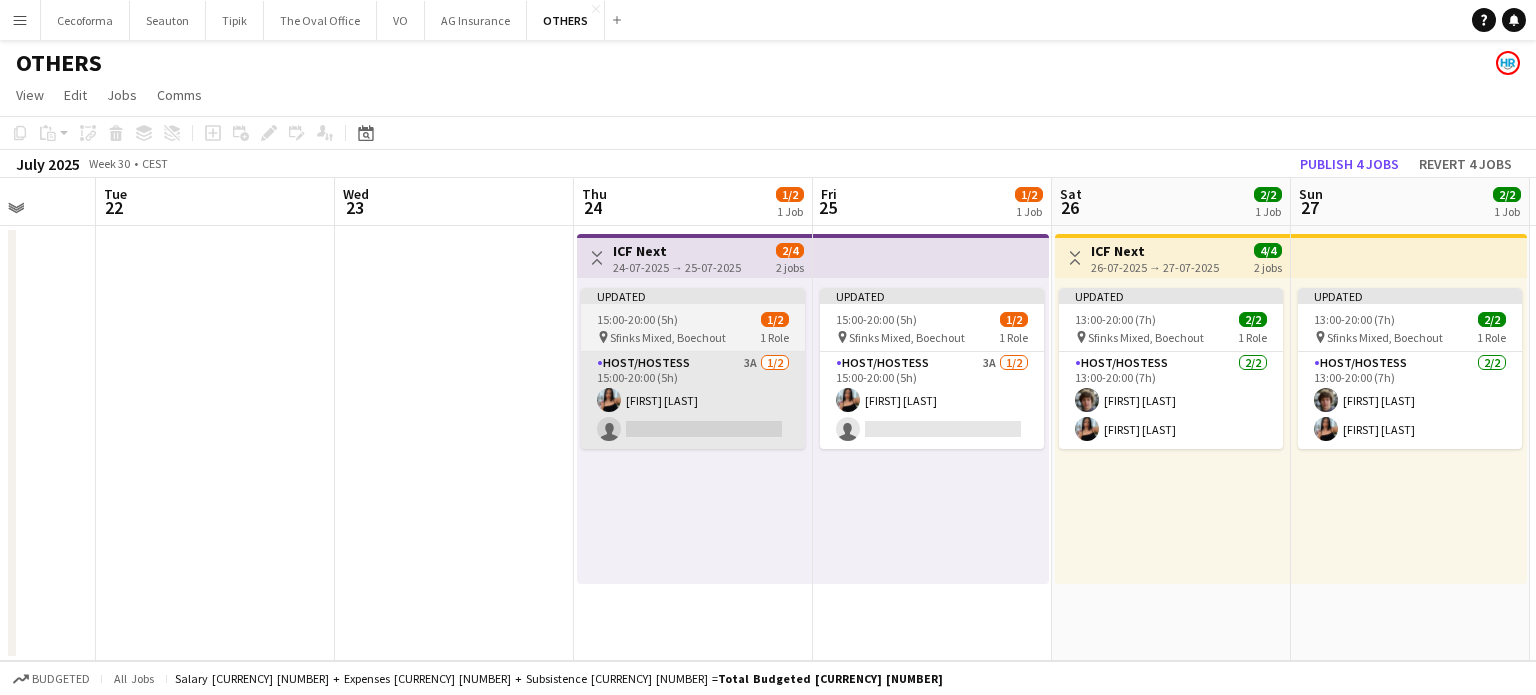 click on "[ROLE]   [DIGITS]   [DIGITS]/[DIGITS]   [TIME]-[TIME] ([DURATION])
[FIRST] [LAST]
single-neutral-actions" at bounding box center (693, 400) 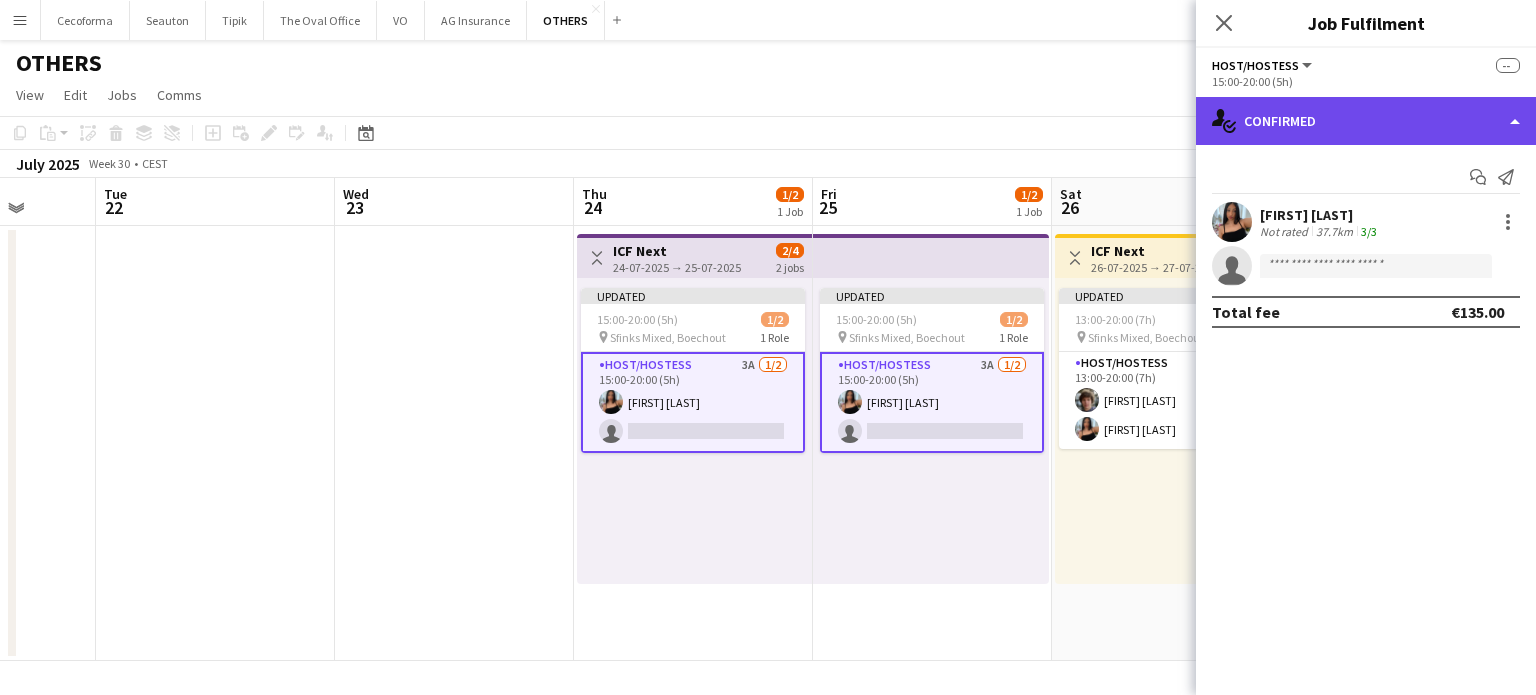 click on "single-neutral-actions-check-2
Confirmed" 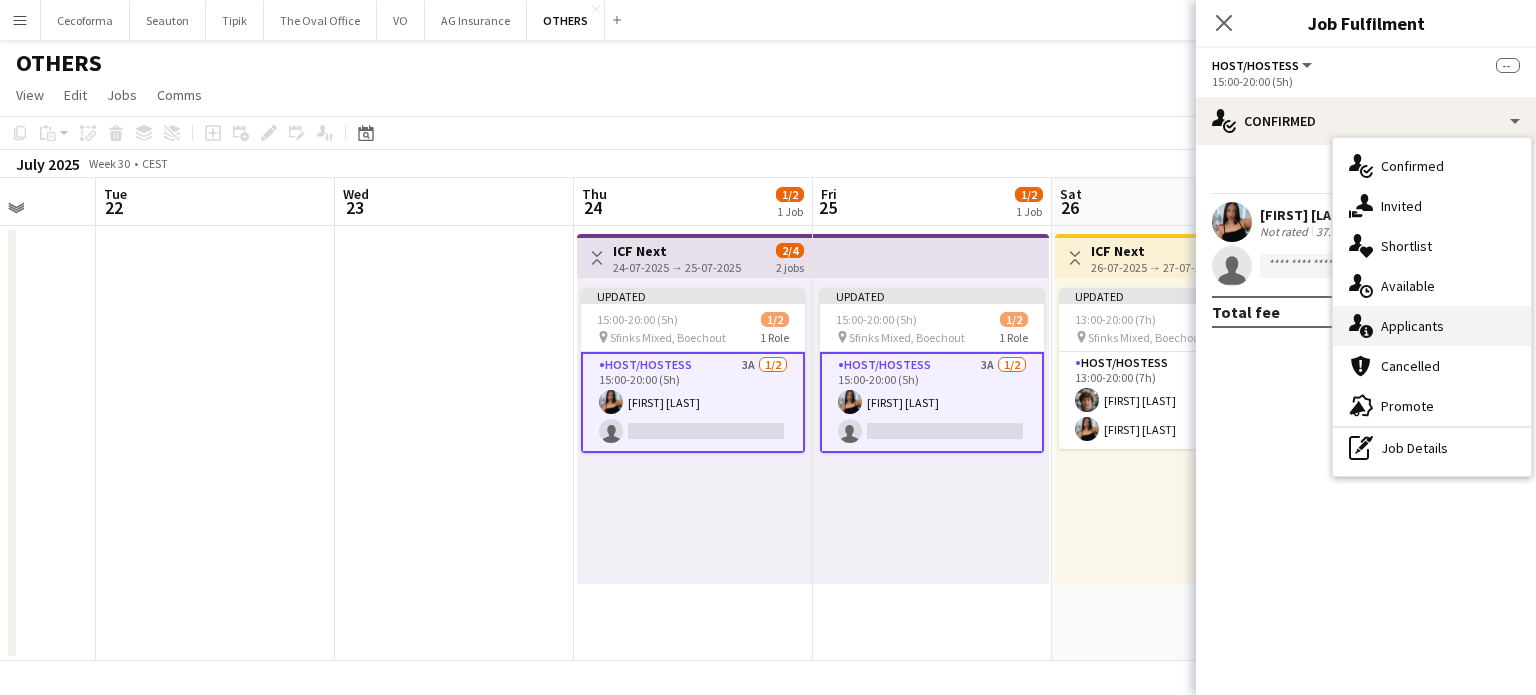 click on "single-neutral-actions-information
Applicants" at bounding box center (1432, 326) 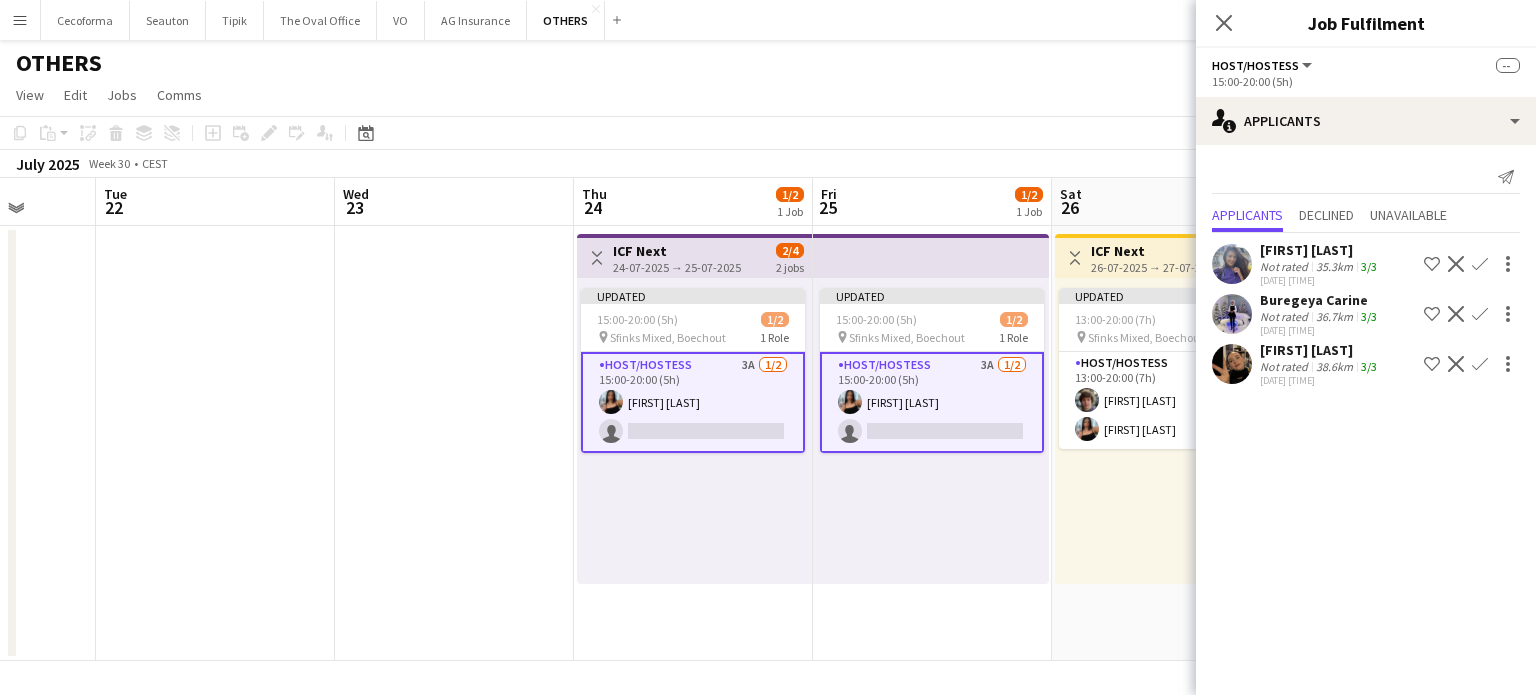 click at bounding box center (454, 443) 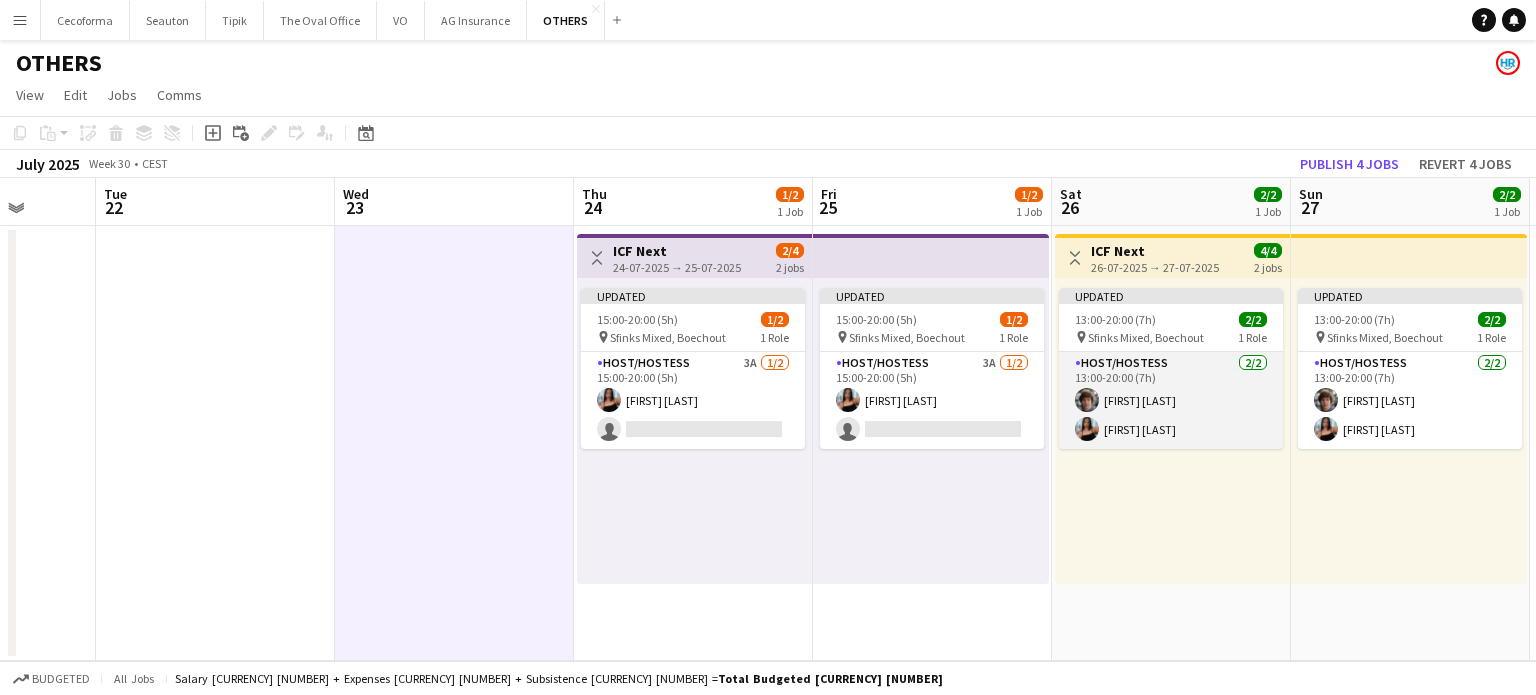 click on "Host/Hostess   [NUMBER]/[NUMBER]   [TIME]-[TIME] ([TIME]h)
[FIRST] [LAST] [LAST] [LAST]" at bounding box center [1171, 400] 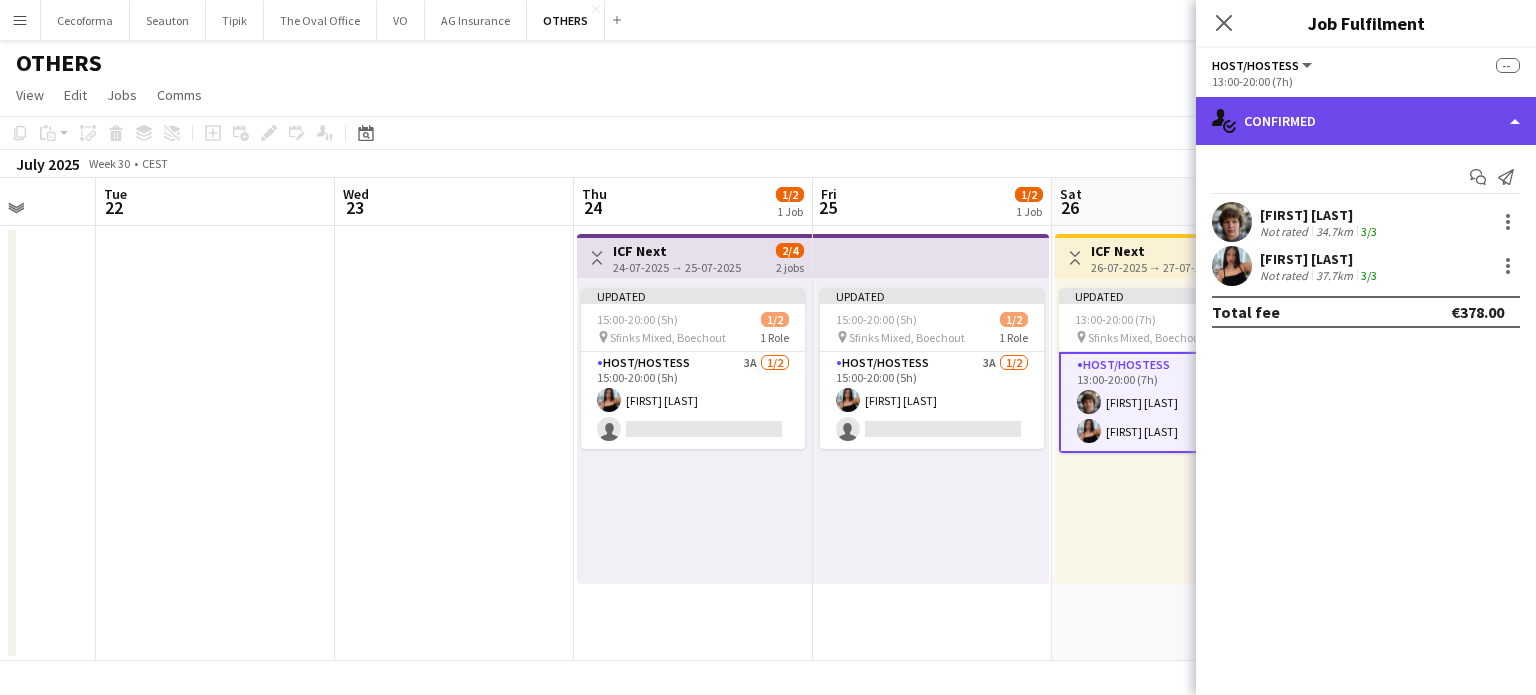 click on "single-neutral-actions-check-2
Confirmed" 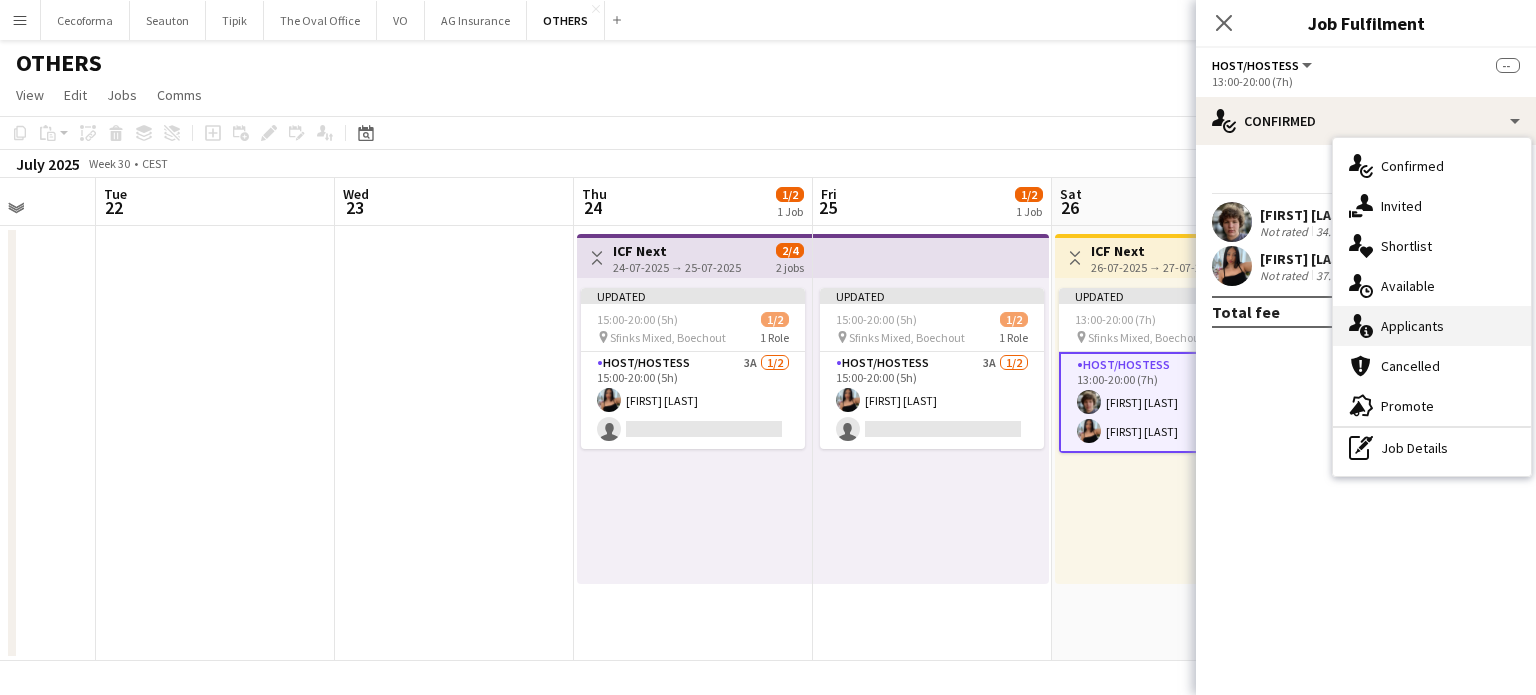 click on "single-neutral-actions-information
Applicants" at bounding box center (1432, 326) 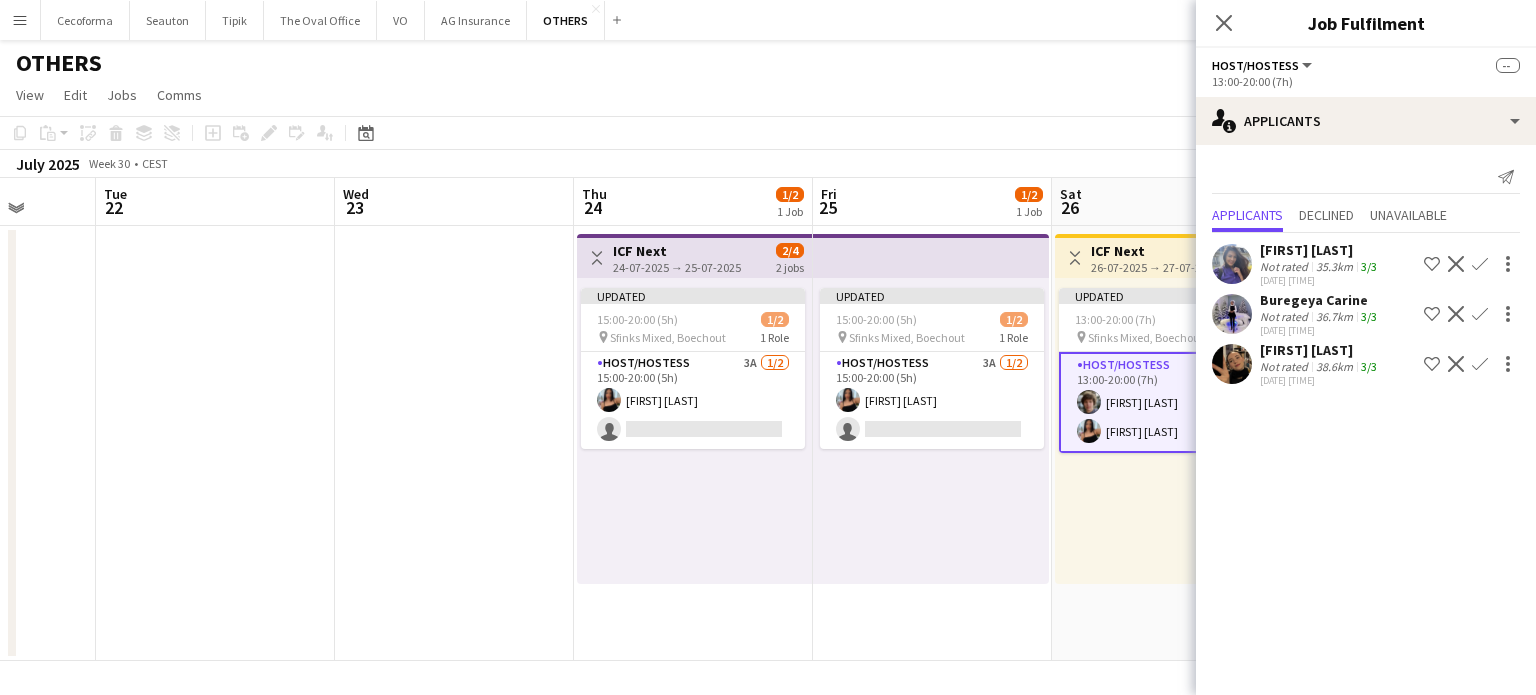 click at bounding box center (454, 443) 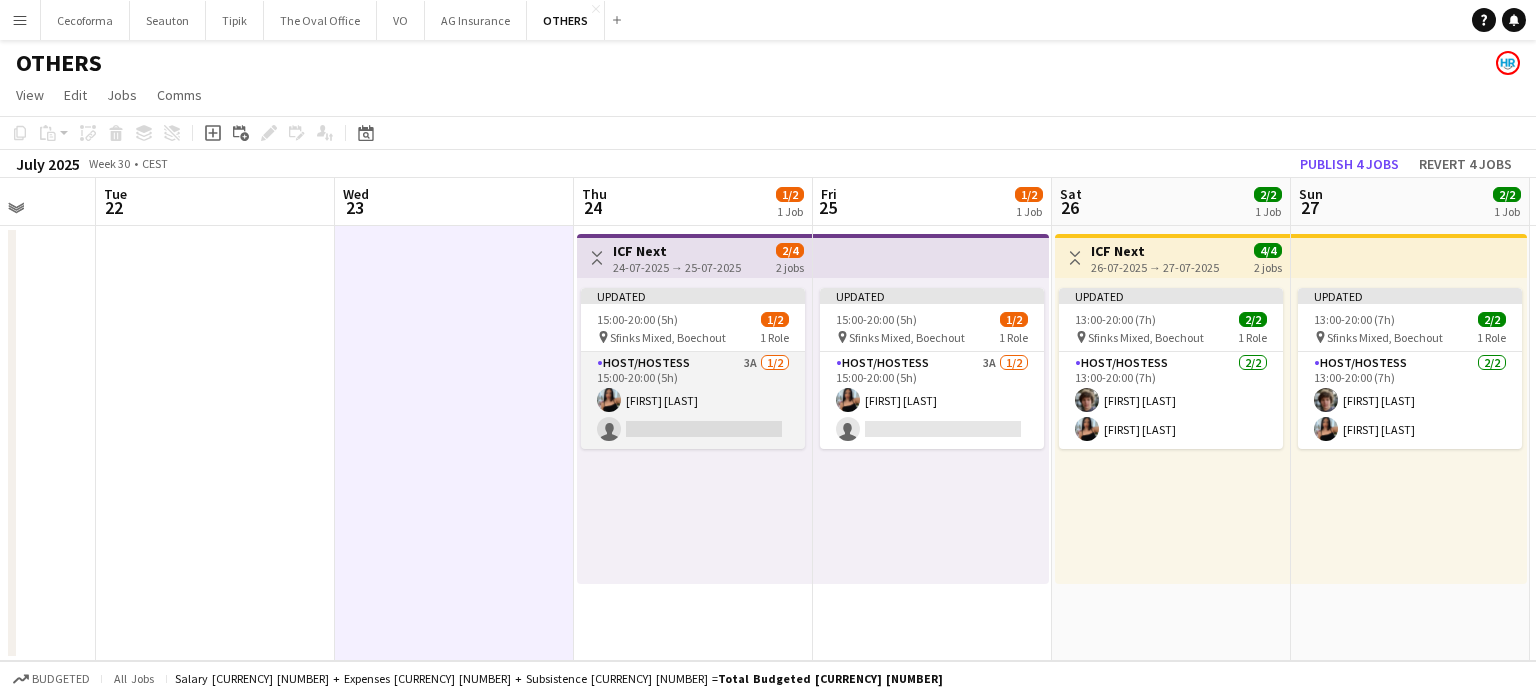 click on "[ROLE]   [DIGITS]   [DIGITS]/[DIGITS]   [TIME]-[TIME] ([DURATION])
[FIRST] [LAST]
single-neutral-actions" at bounding box center [693, 400] 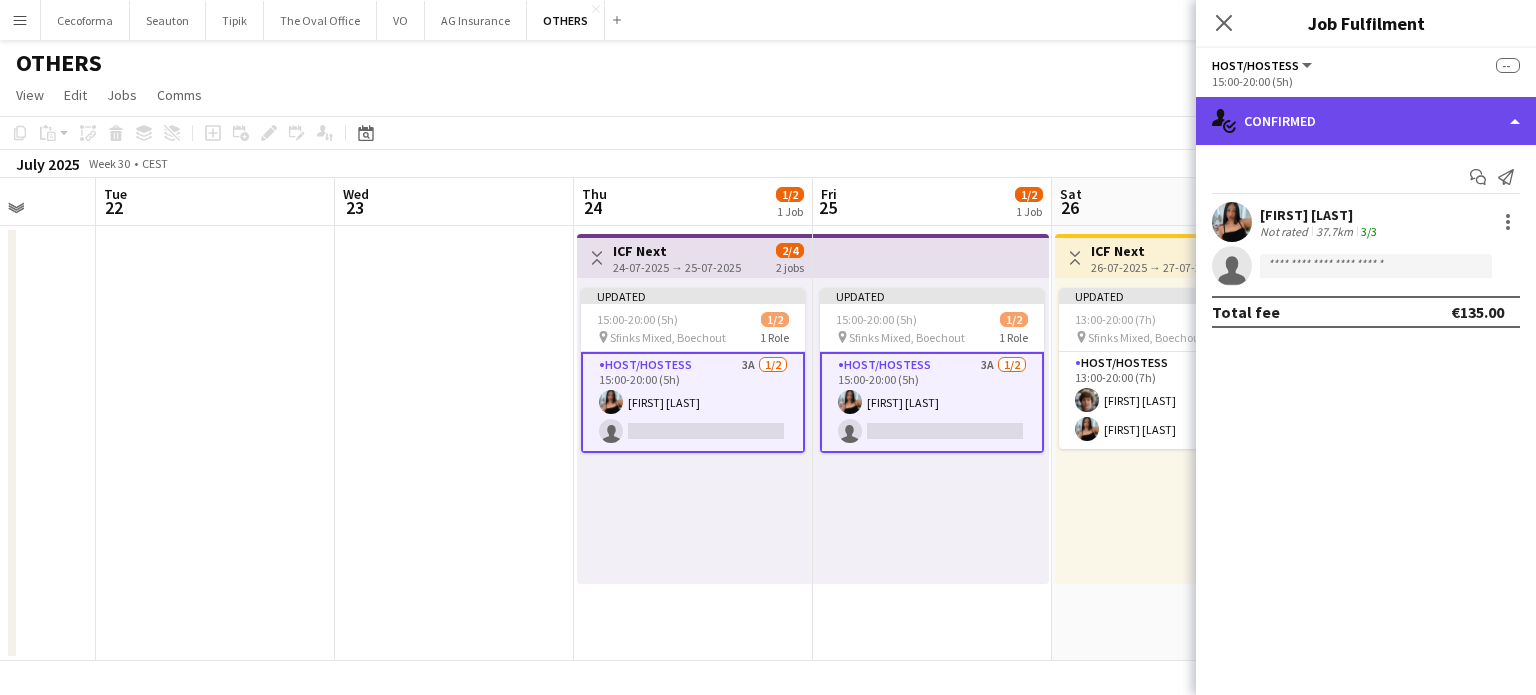 click on "single-neutral-actions-check-2
Confirmed" 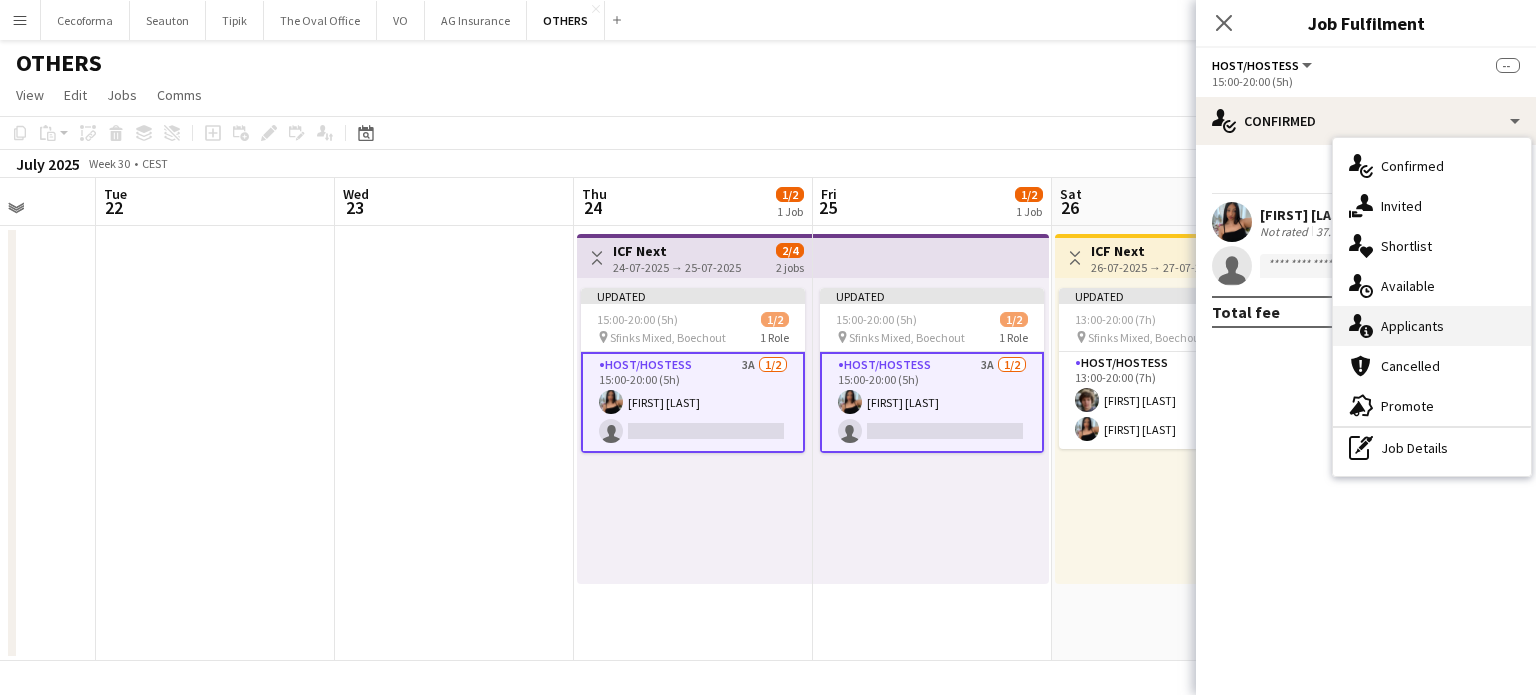 click on "single-neutral-actions-information
Applicants" at bounding box center (1432, 326) 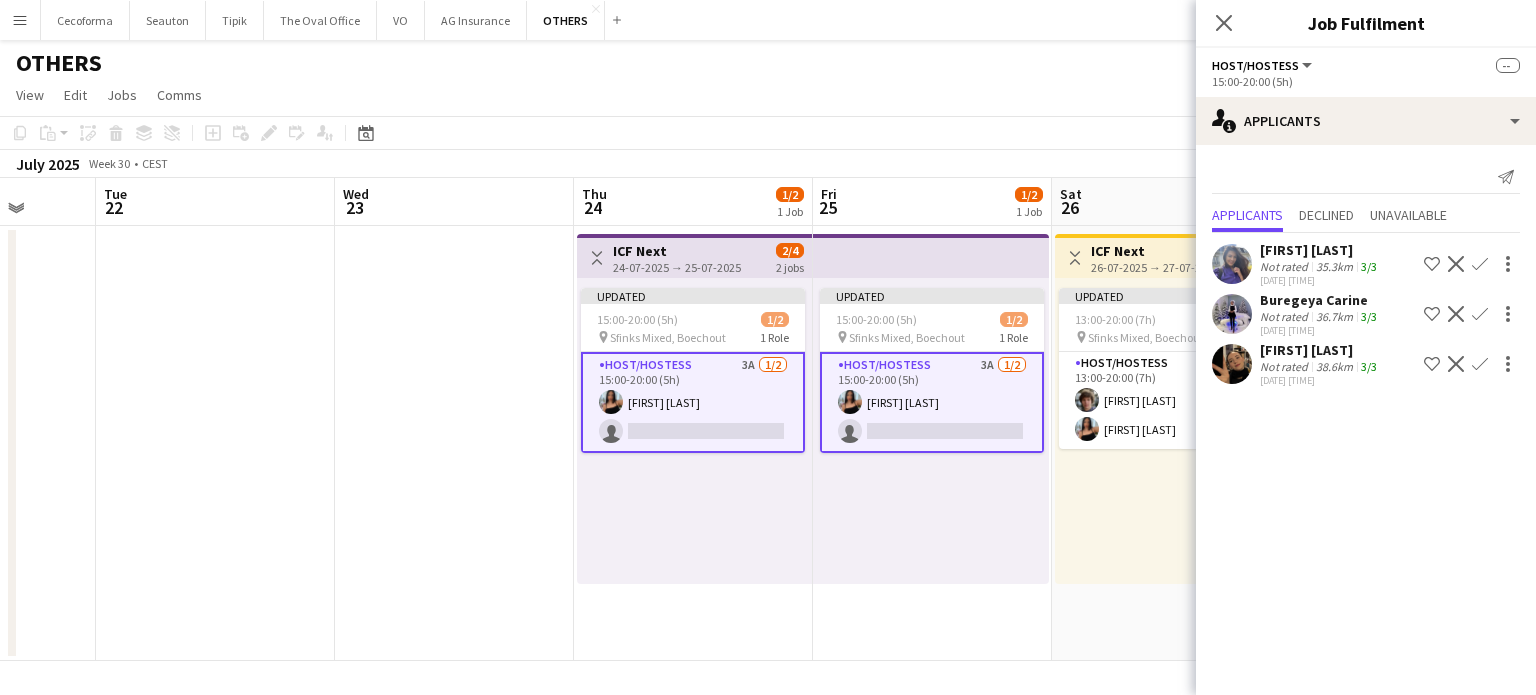 click on "[FIRST] [LAST]" 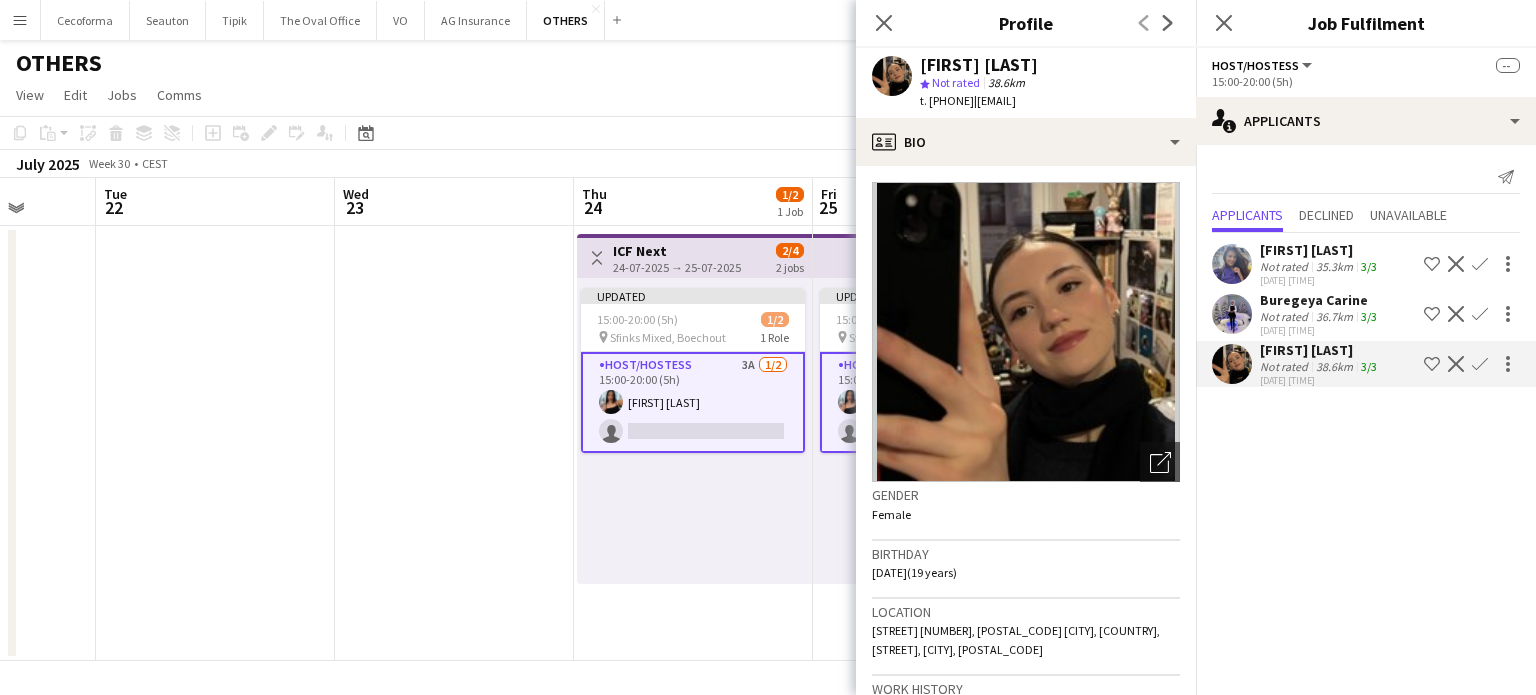 click on "Confirm" 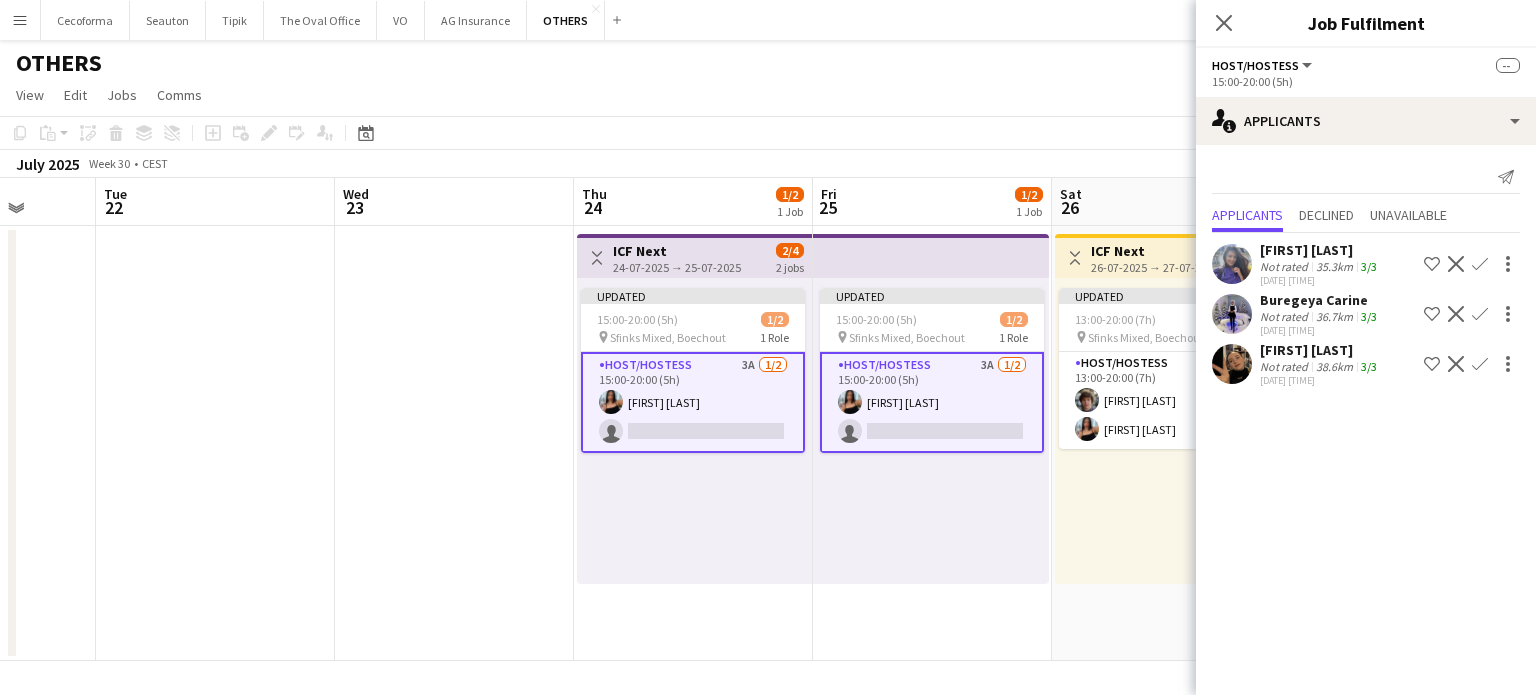 click on "Confirm" 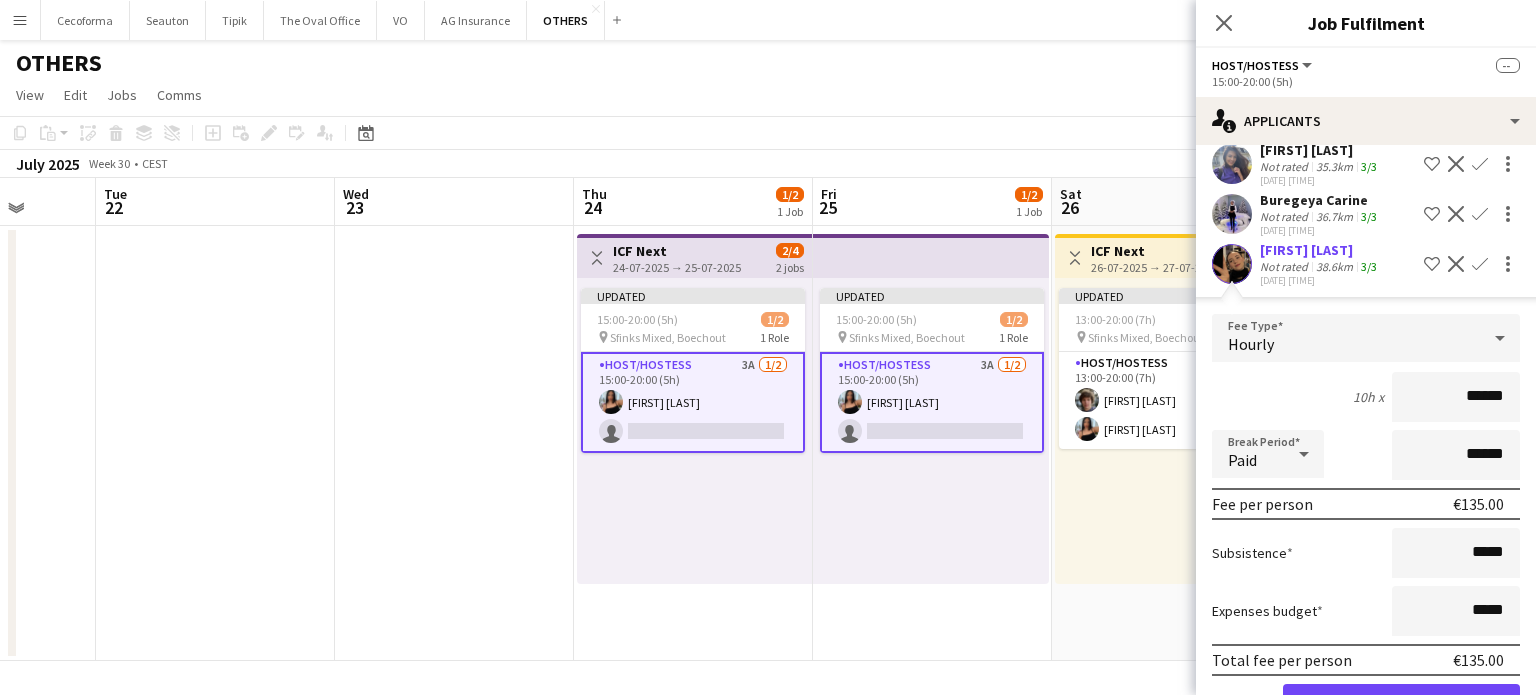 scroll, scrollTop: 163, scrollLeft: 0, axis: vertical 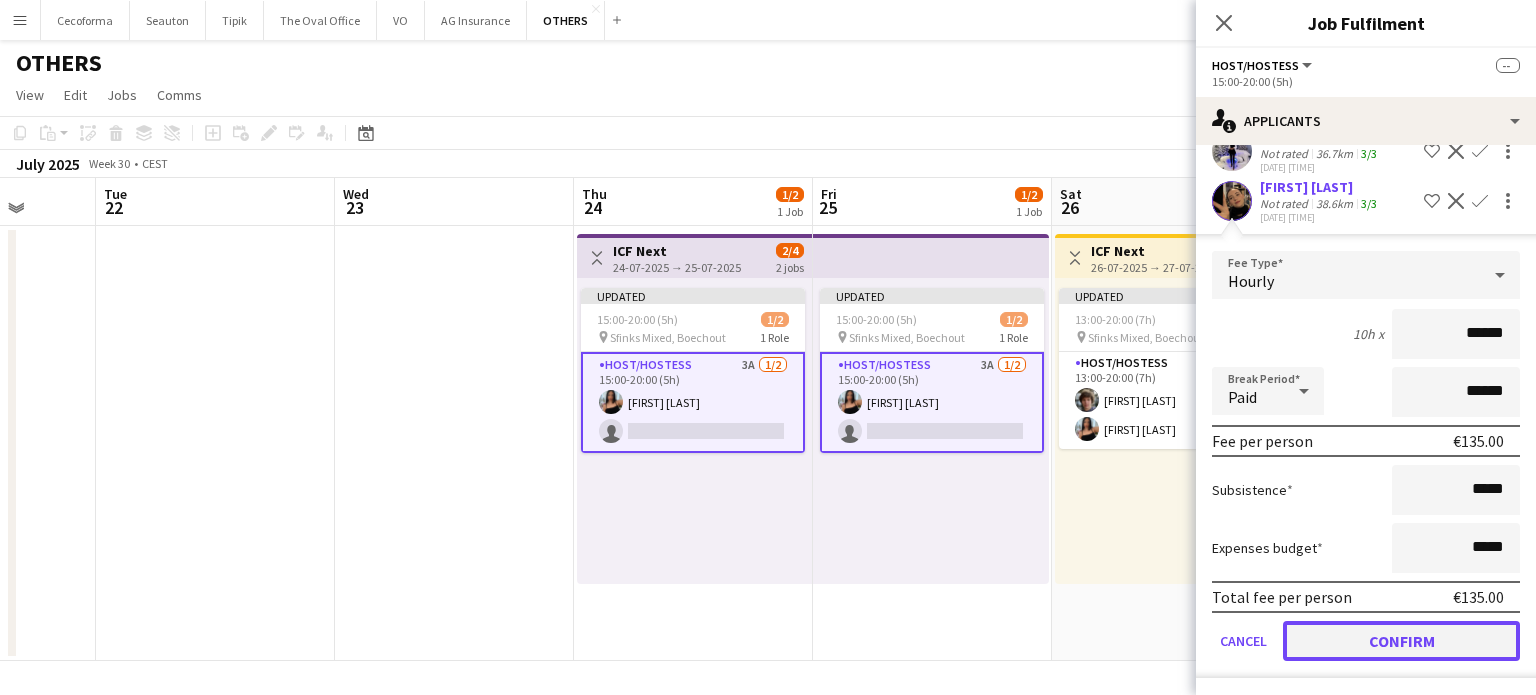 click on "Confirm" 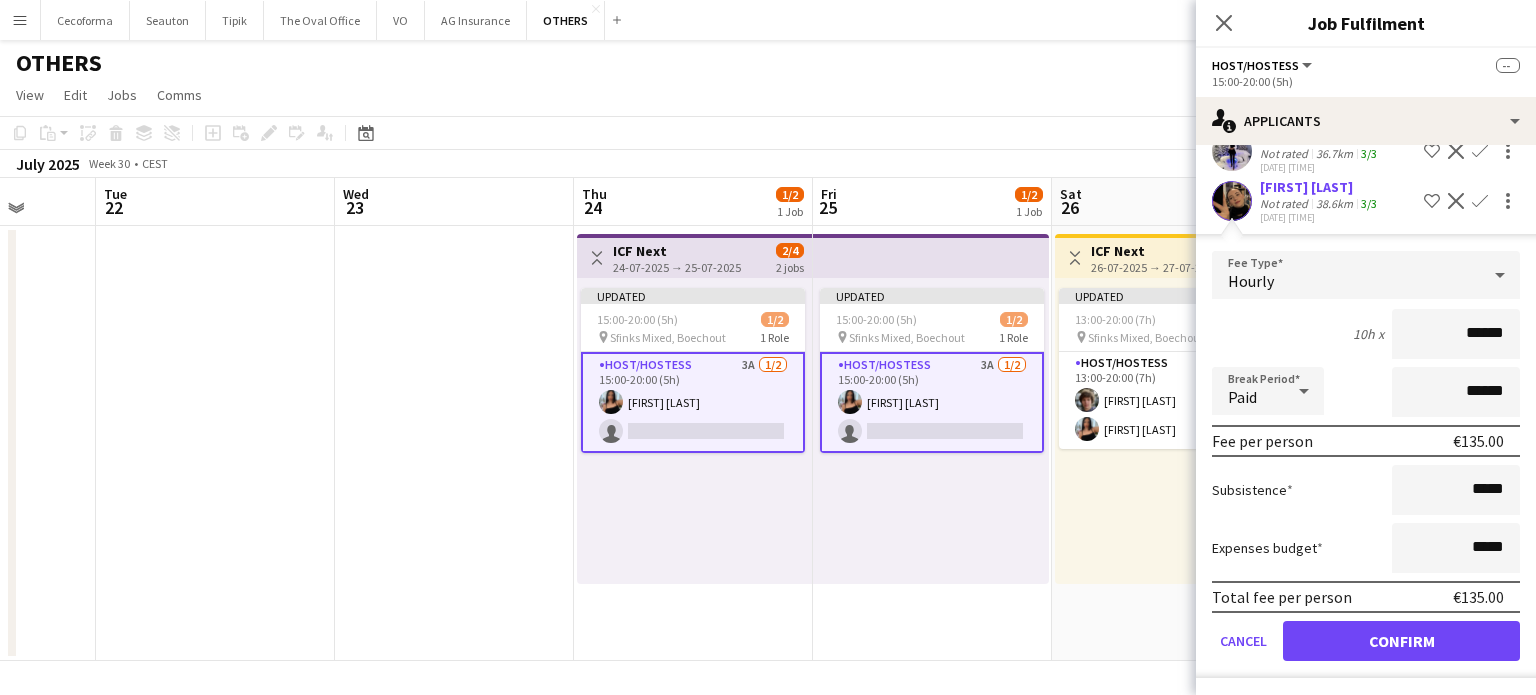 scroll, scrollTop: 0, scrollLeft: 0, axis: both 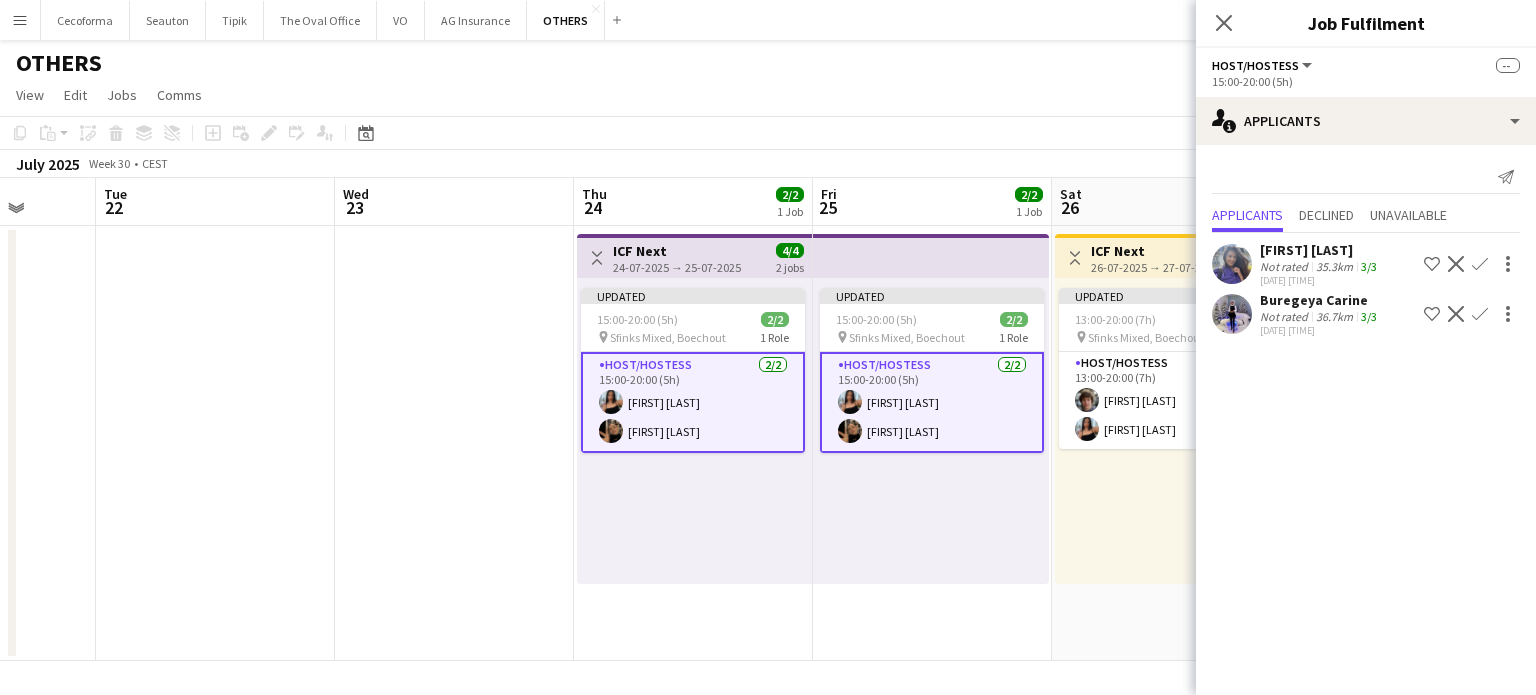 click on "[UPDATED]   [TIME]-[TIME] ([DURATION])    [JOBS]
pin
[LOCATION]   [ROLE]   [ROLE]   [JOBS]   [TIME]-[TIME] ([DURATION])
[FIRST] [LAST] [FIRST] [LAST]" at bounding box center [931, 431] 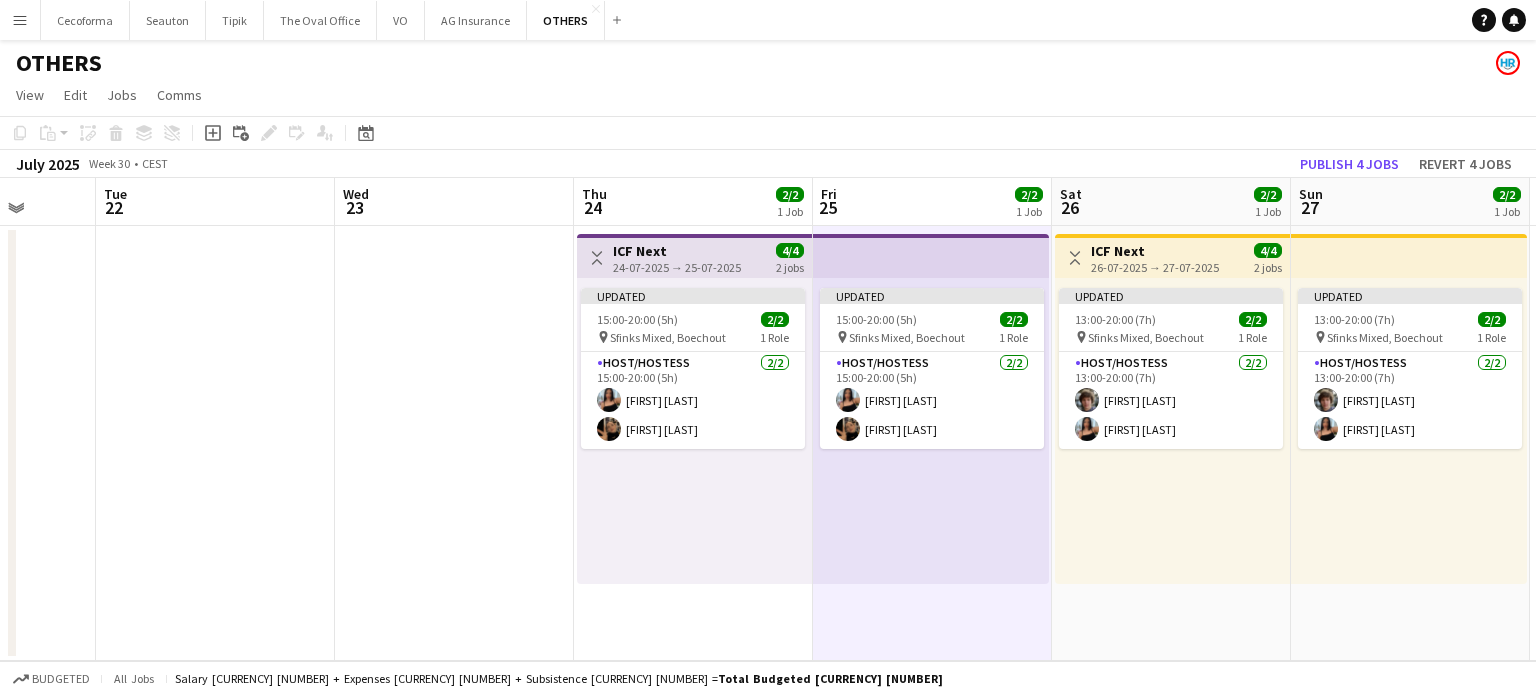 click at bounding box center (454, 443) 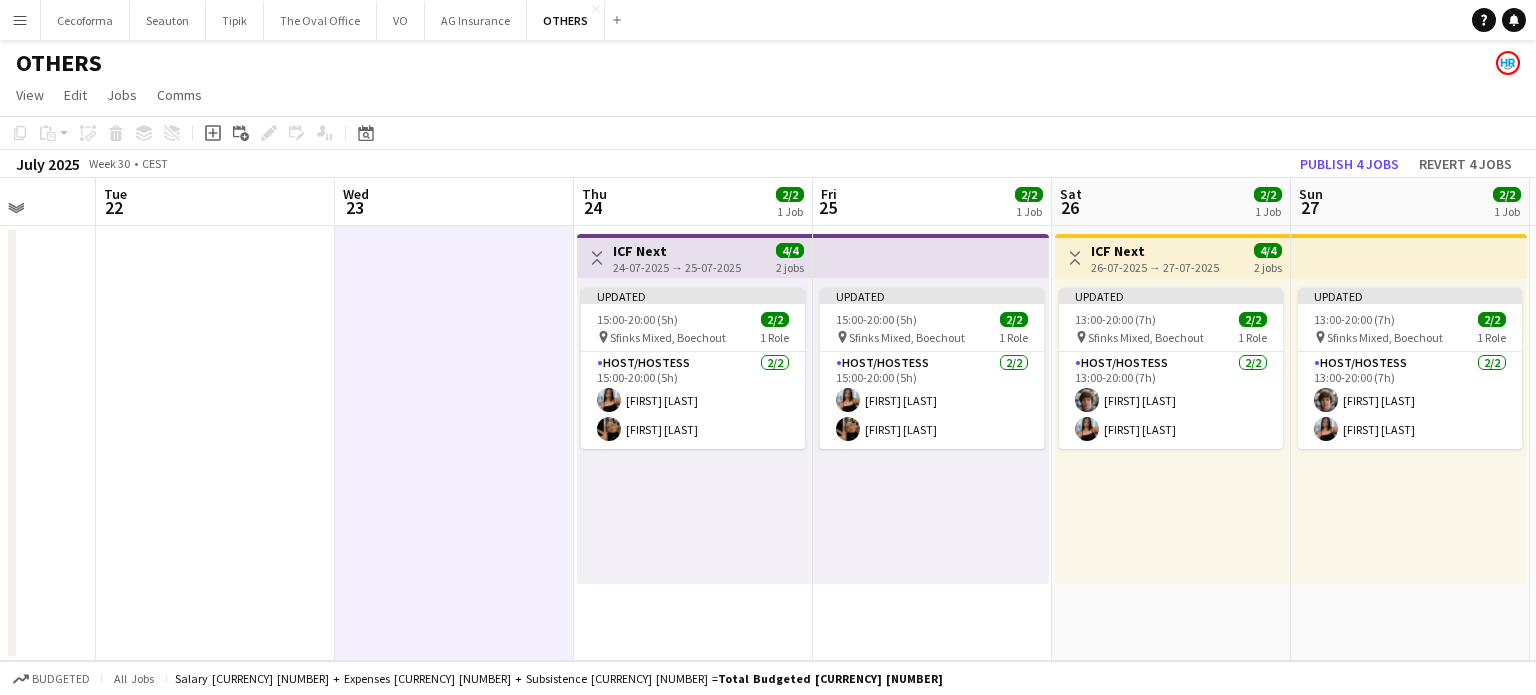 click at bounding box center [215, 443] 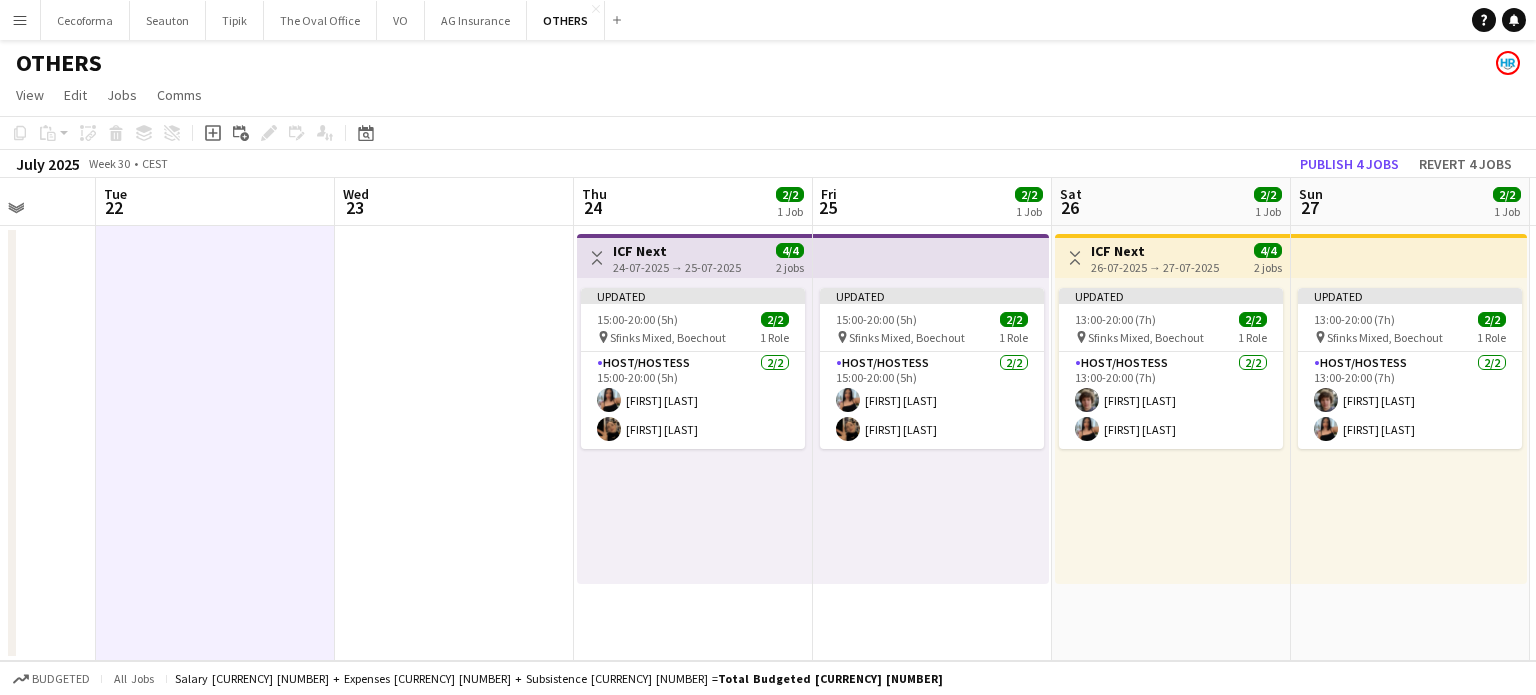 click on "OTHERS" 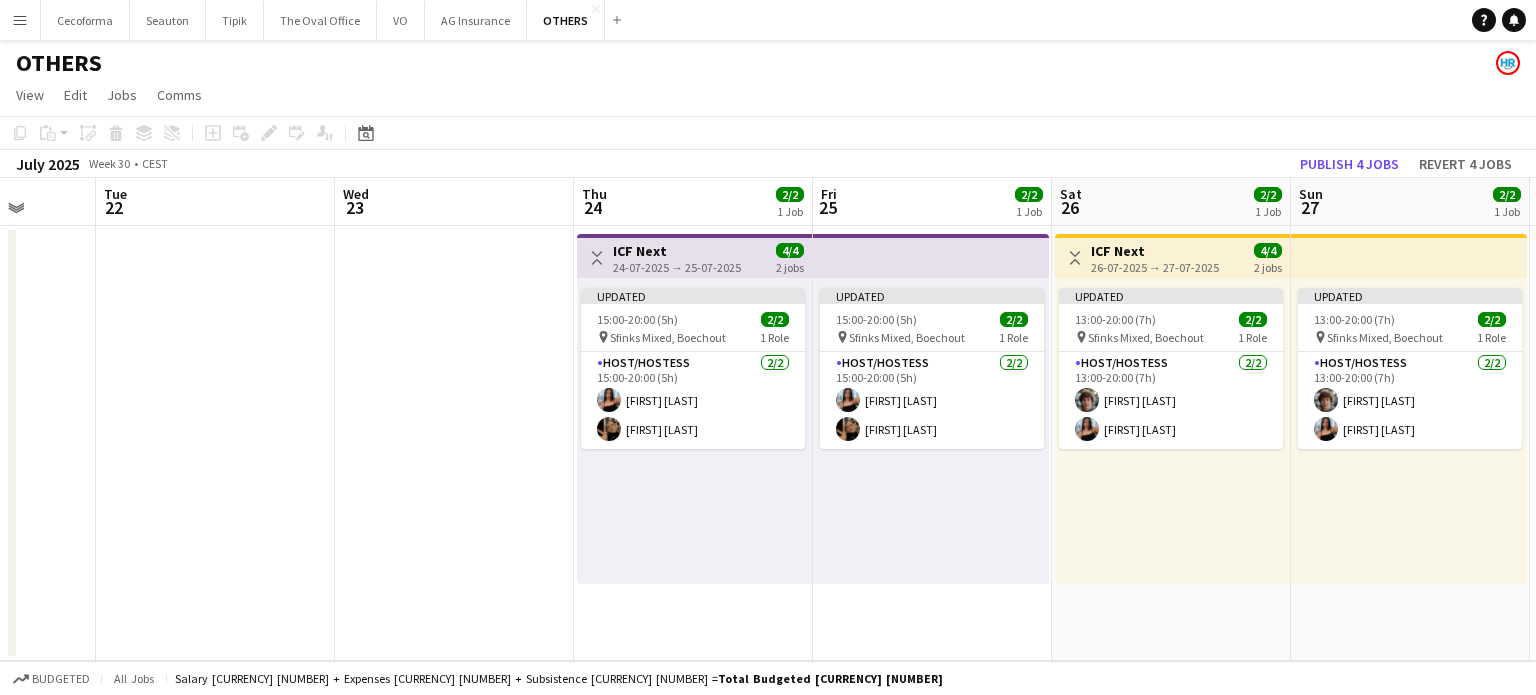 click on "[UPDATED]   [TIME]-[TIME] ([DURATION])    [JOBS]
pin
[LOCATION]   [ROLE]   [ROLE]   [JOBS]   [TIME]-[TIME] ([DURATION])
[FIRST] [LAST] [FIRST] [LAST]" at bounding box center [931, 431] 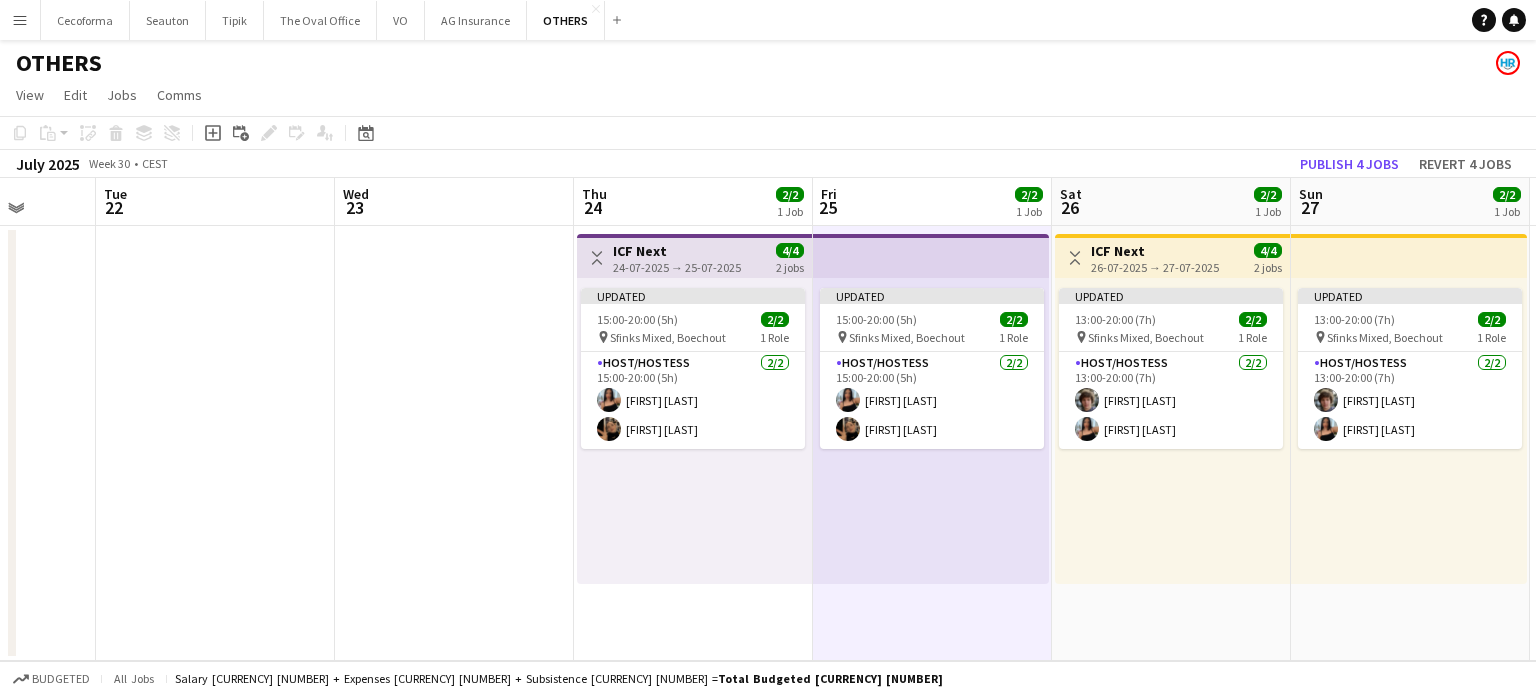 click on "Toggle View
ICF Next  [DATE] → [DATE]   [NUMBER]/[NUMBER]   [NUMBER] jobs   Updated   [TIME]-[TIME] ([NUMBER]h)    [NUMBER]/[NUMBER]
pin
Sfinks Mixed, [CITY]   [NUMBER] Role   Host/Hostess   [NUMBER]/[NUMBER]   [TIME]-[TIME] ([NUMBER]h)
[FIRST] [LAST] [FIRST] [LAST]" at bounding box center (1171, 443) 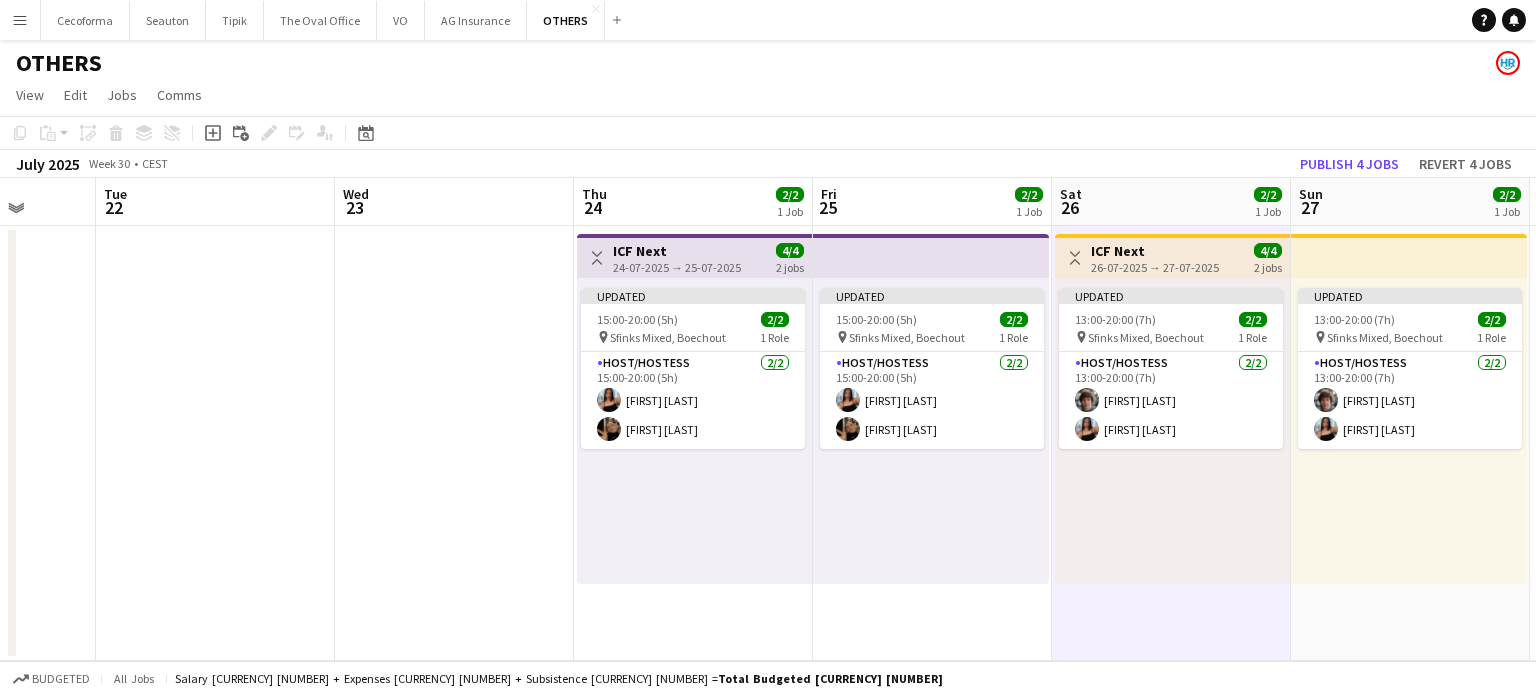 click on "Toggle View
ICF Next  [DATE] → [DATE]   [NUMBER]/[NUMBER]   [NUMBER] jobs   Updated   [TIME]-[TIME] ([NUMBER]h)    [NUMBER]/[NUMBER]
pin
Sfinks Mixed, [CITY]   [NUMBER] Role   Host/Hostess   [NUMBER]/[NUMBER]   [TIME]-[TIME] ([NUMBER]h)
[FIRST] [LAST] [FIRST] [LAST]" at bounding box center (693, 443) 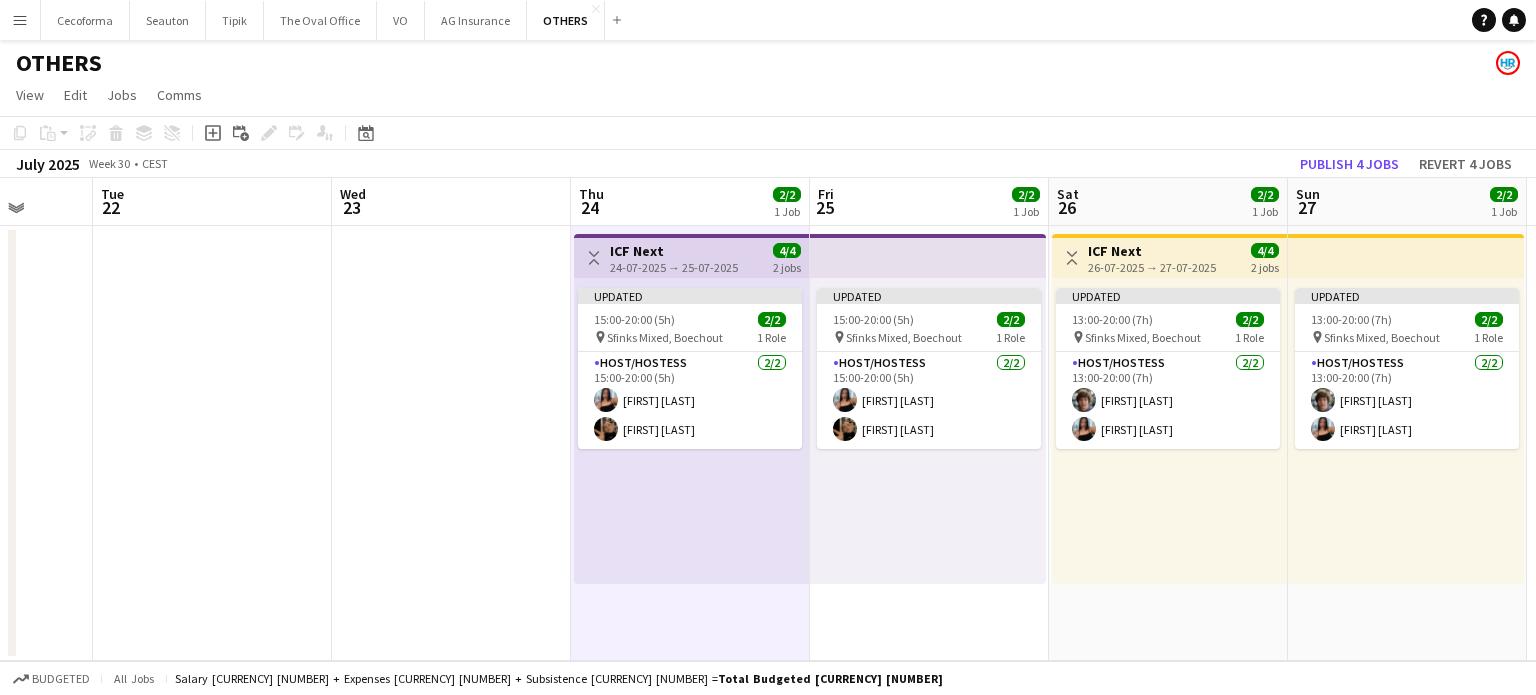 click at bounding box center (451, 443) 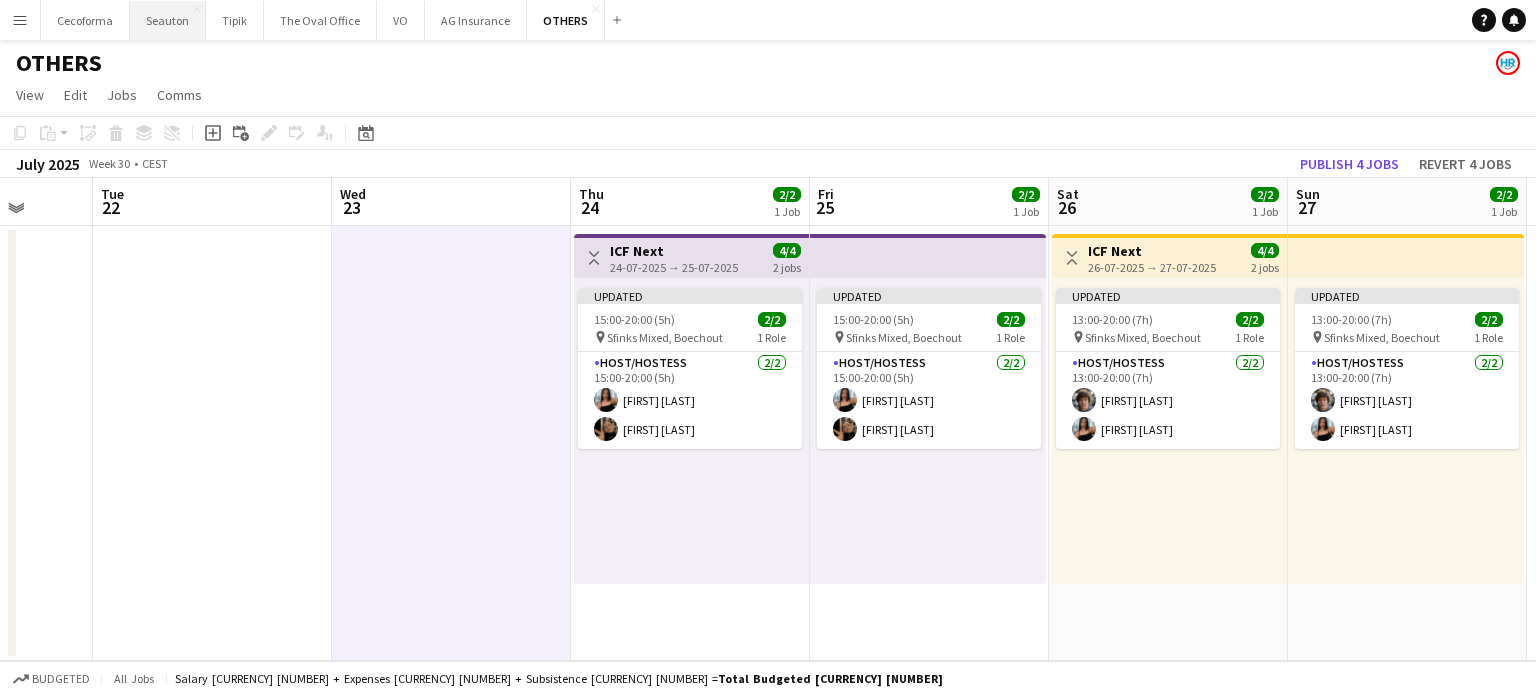 drag, startPoint x: 1513, startPoint y: 26, endPoint x: 160, endPoint y: 12, distance: 1353.0724 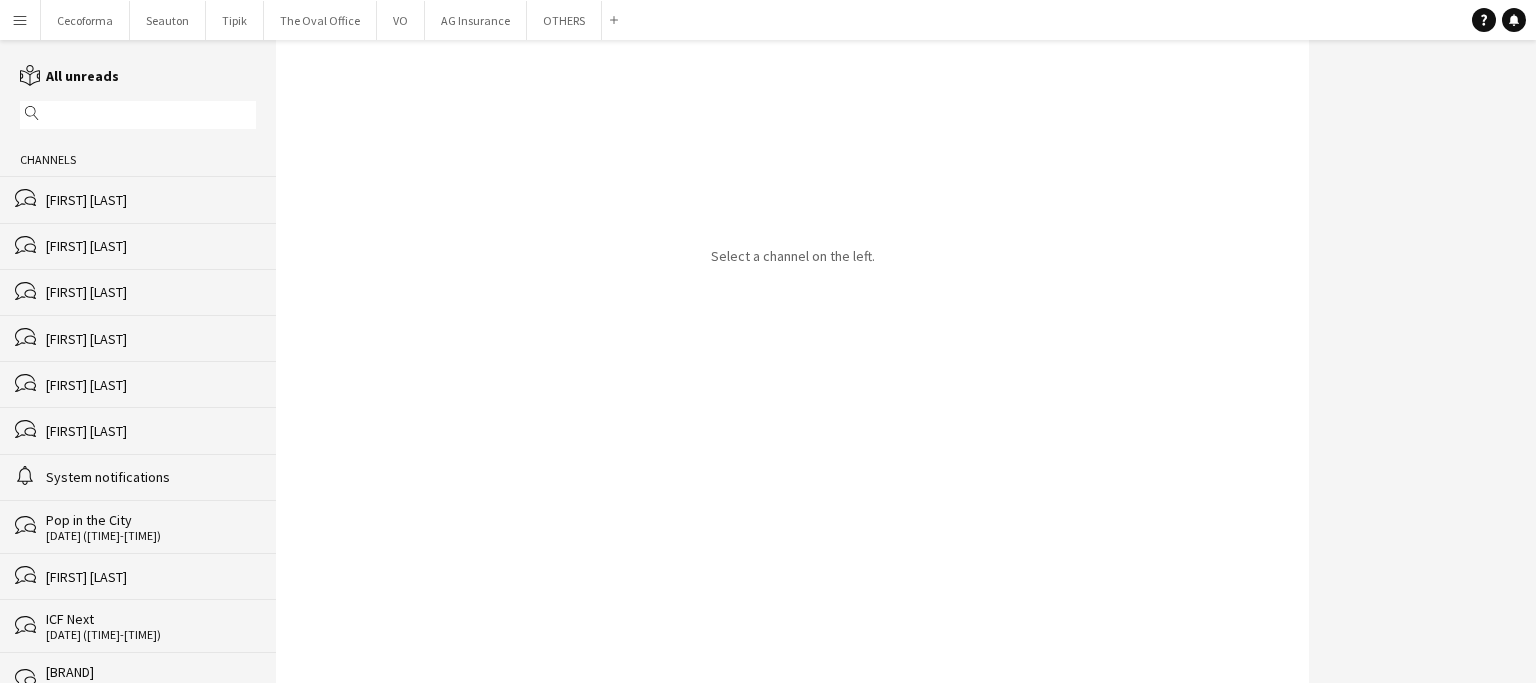 click on "[FIRST] [LAST]" 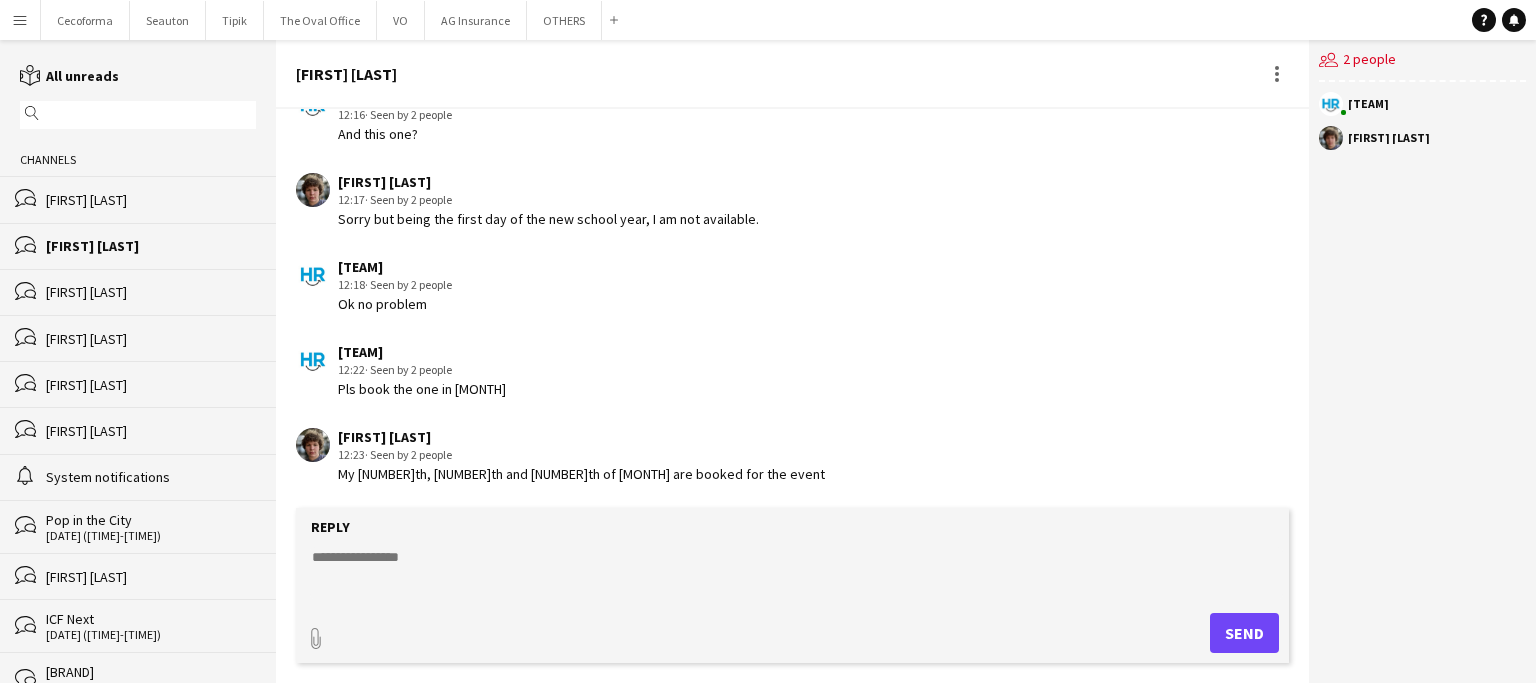 scroll, scrollTop: 2692, scrollLeft: 0, axis: vertical 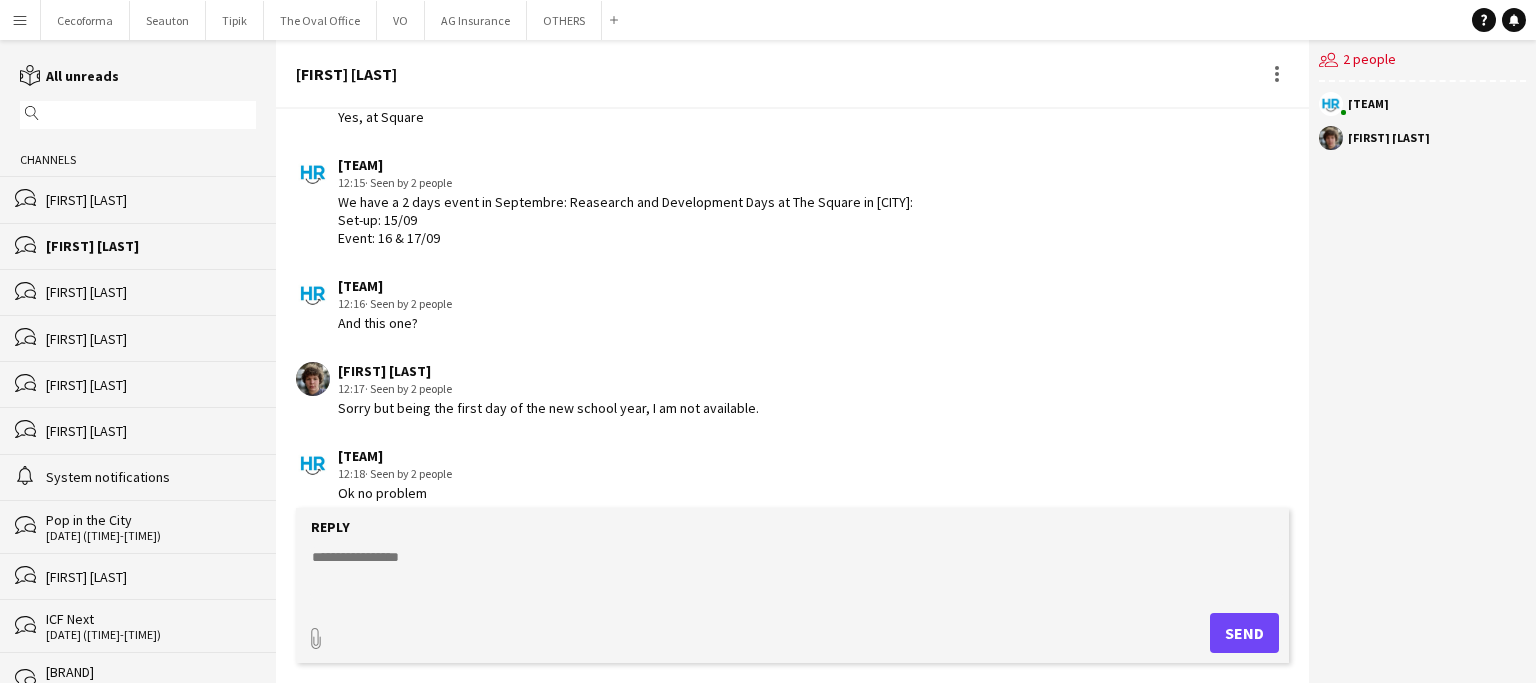 drag, startPoint x: 340, startPoint y: 208, endPoint x: 442, endPoint y: 251, distance: 110.69327 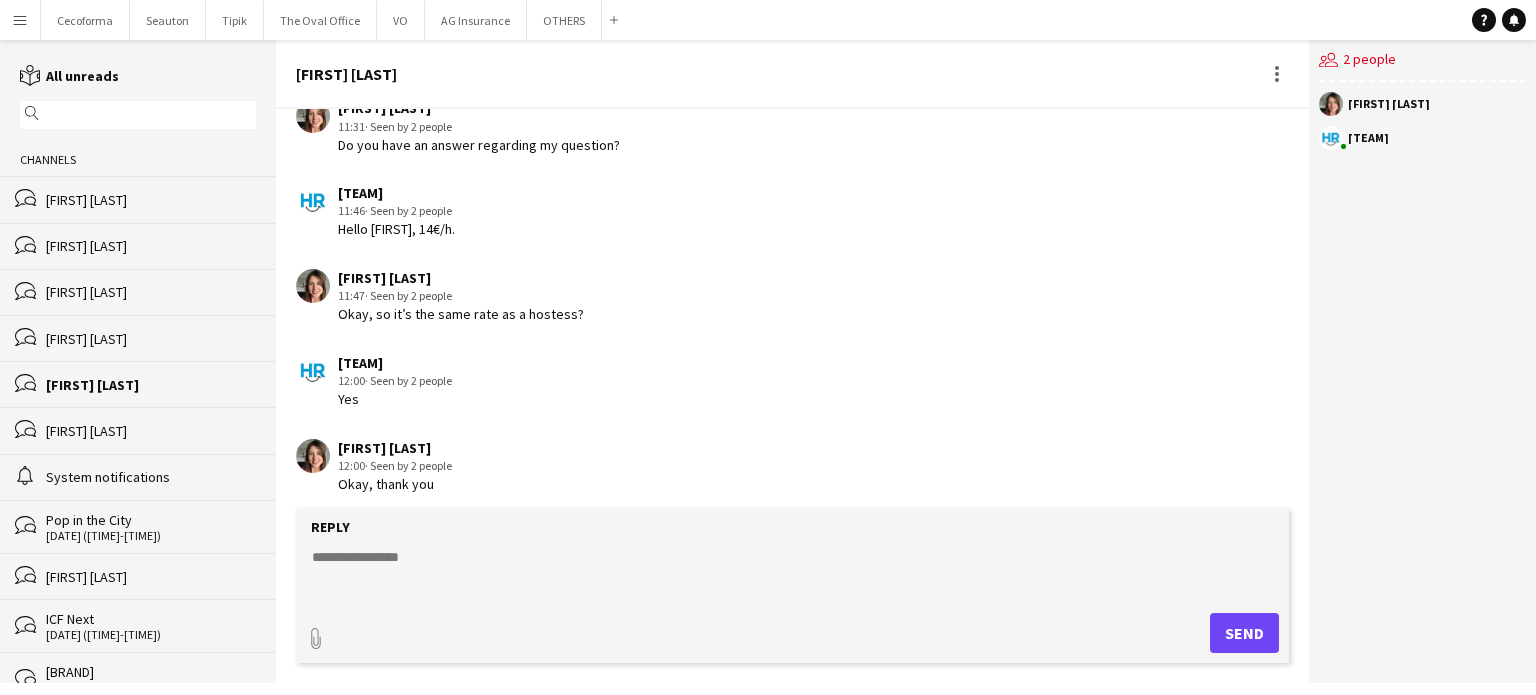 scroll, scrollTop: 2964, scrollLeft: 0, axis: vertical 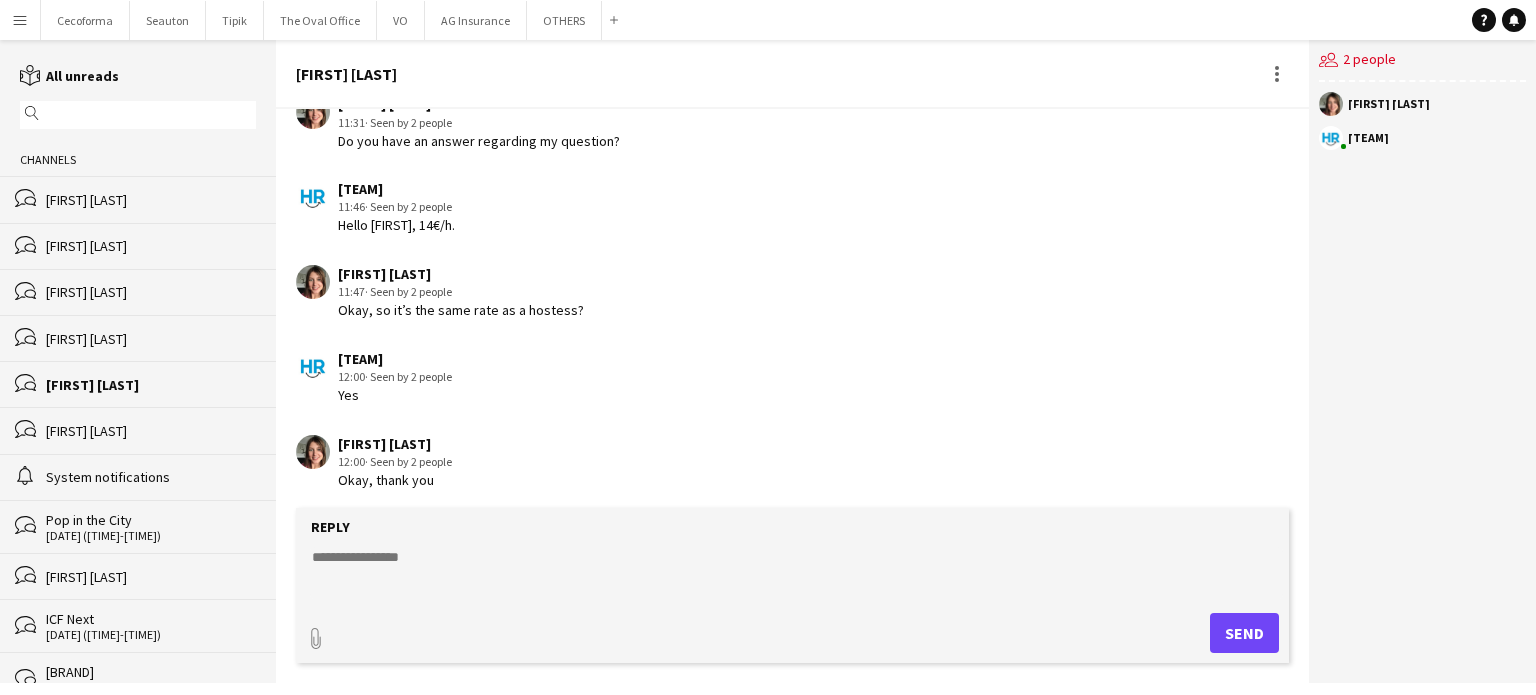 click 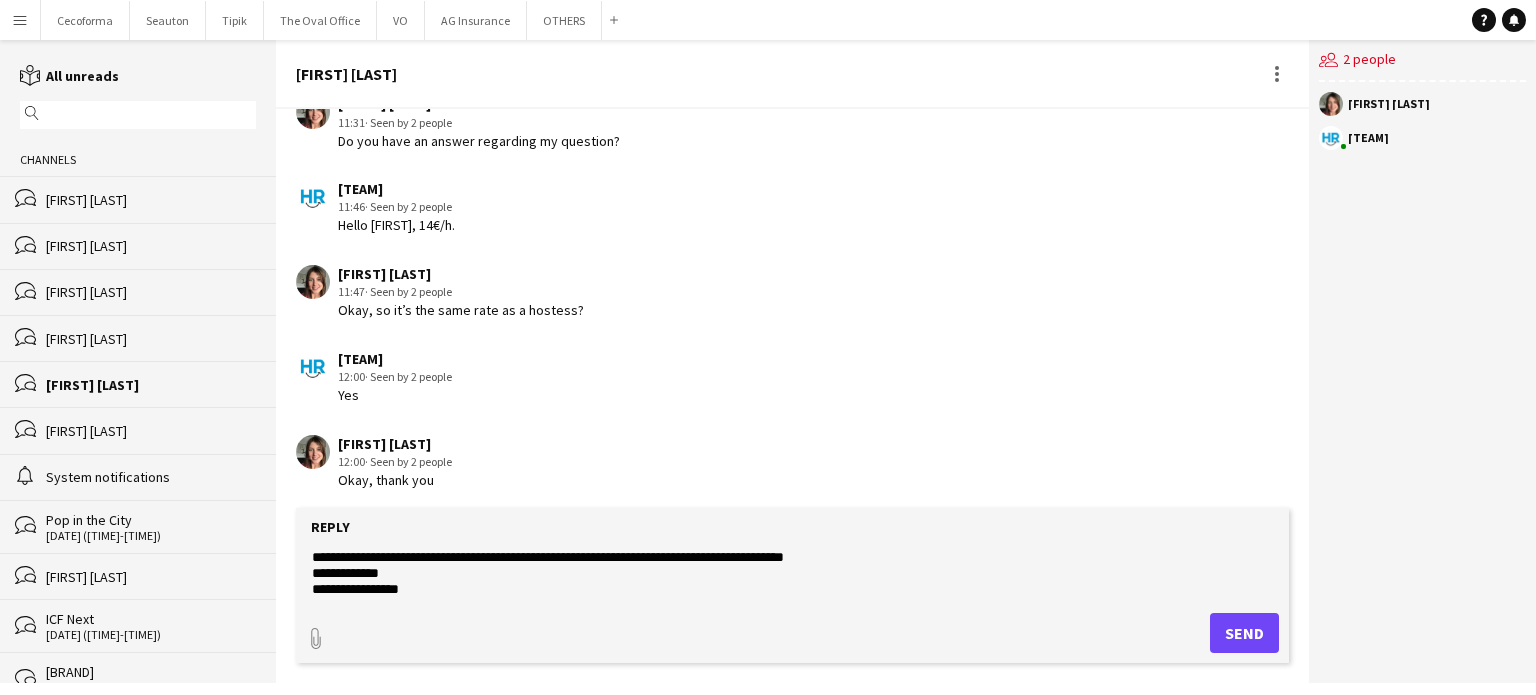 click on "**********" 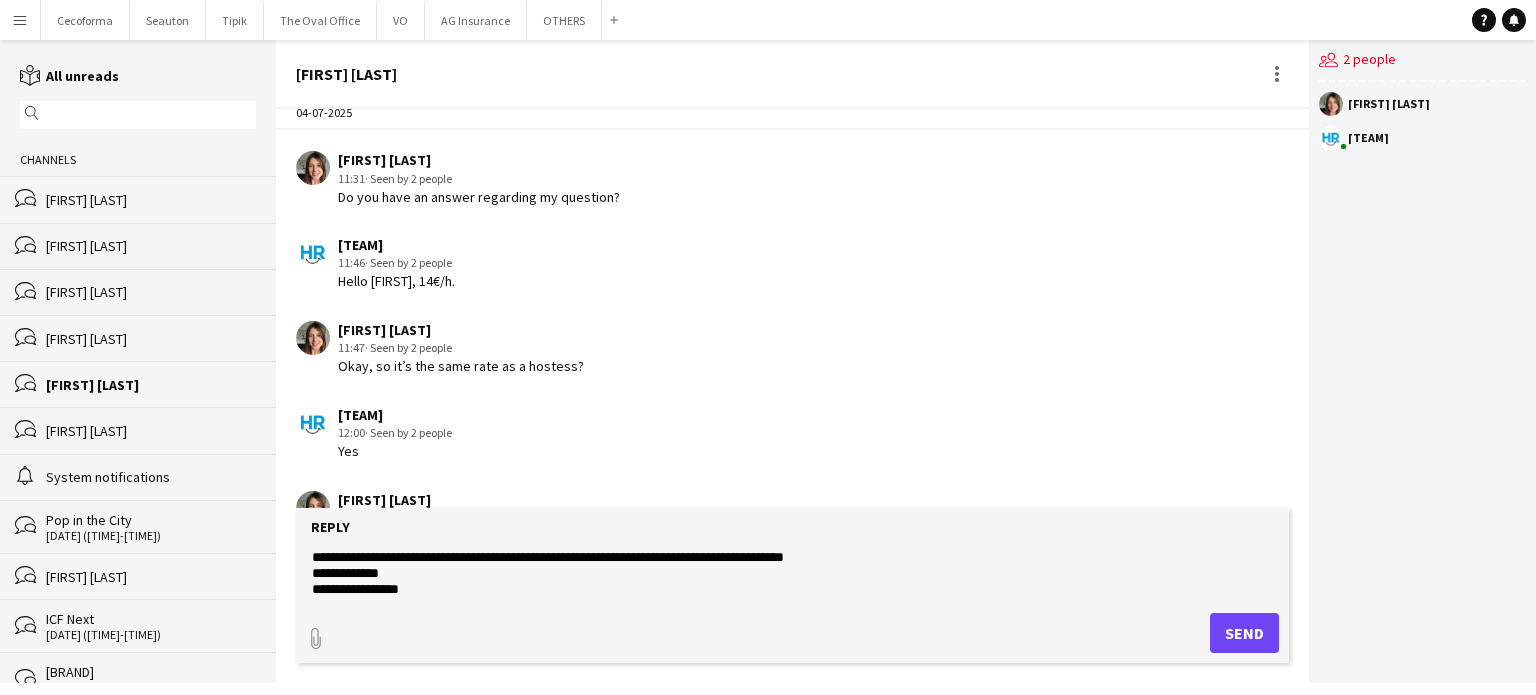scroll, scrollTop: 2864, scrollLeft: 0, axis: vertical 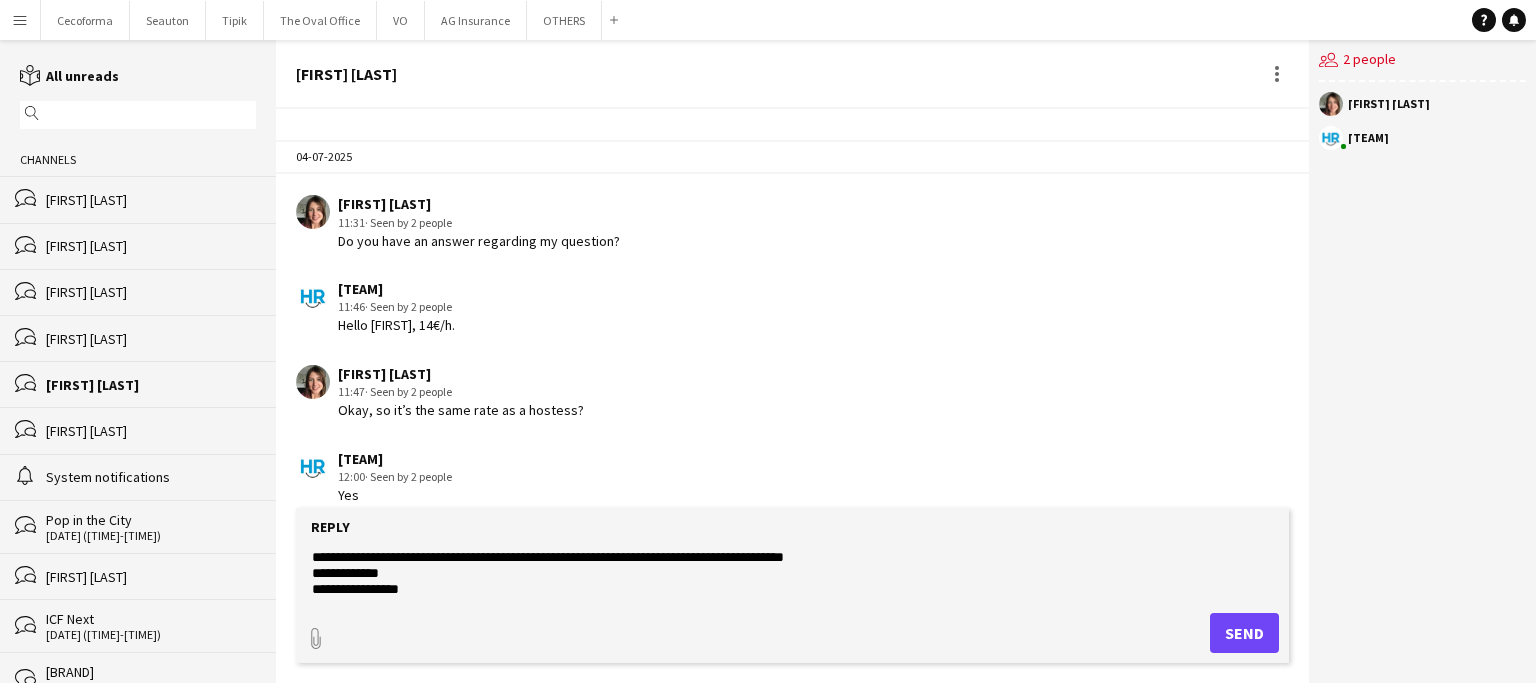 click on "**********" 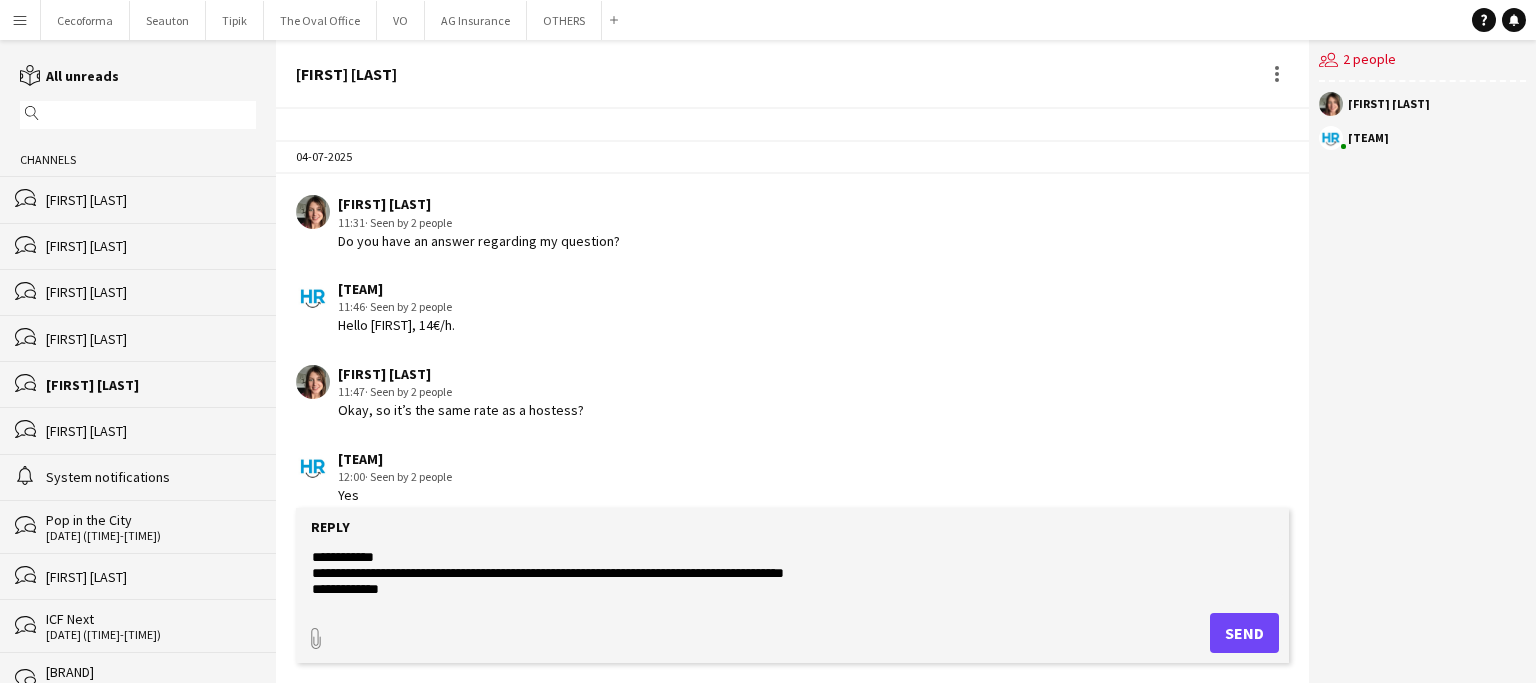 scroll, scrollTop: 16, scrollLeft: 0, axis: vertical 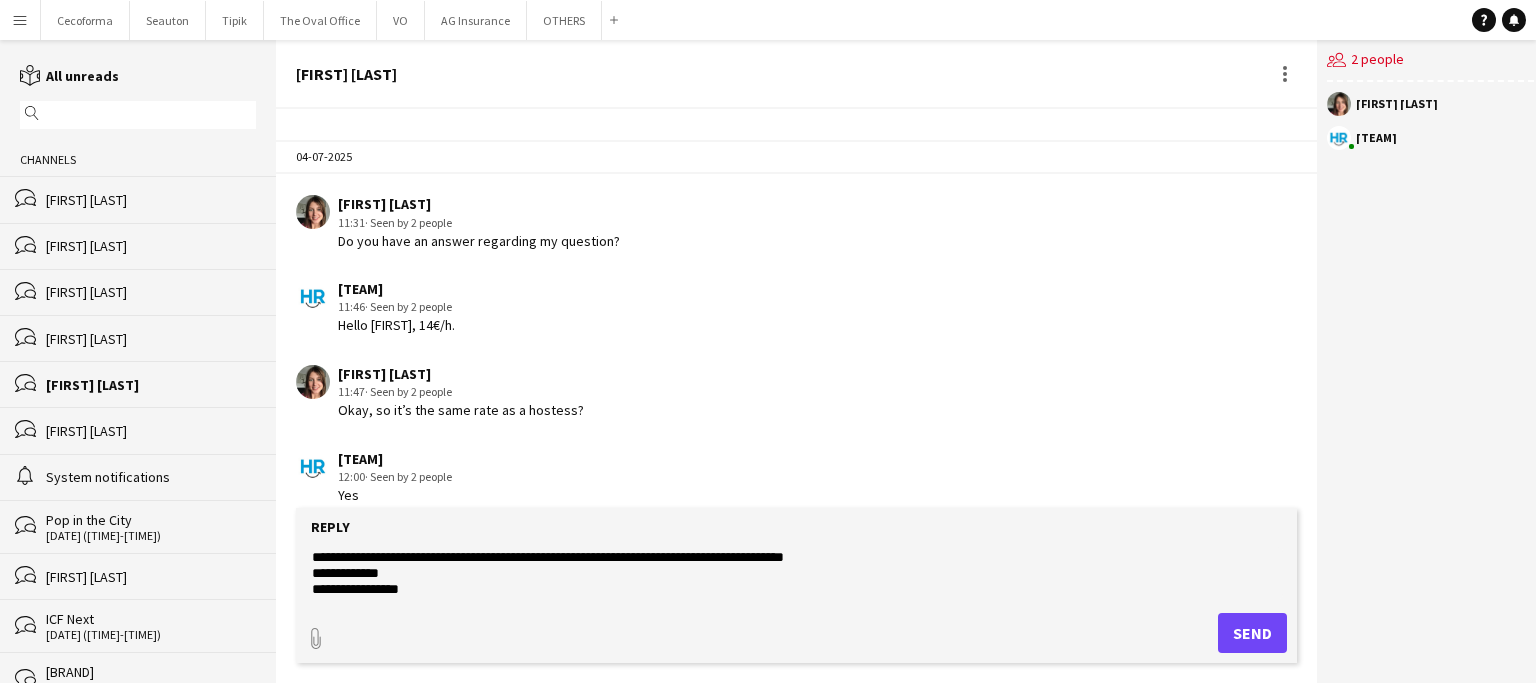 click on "**********" 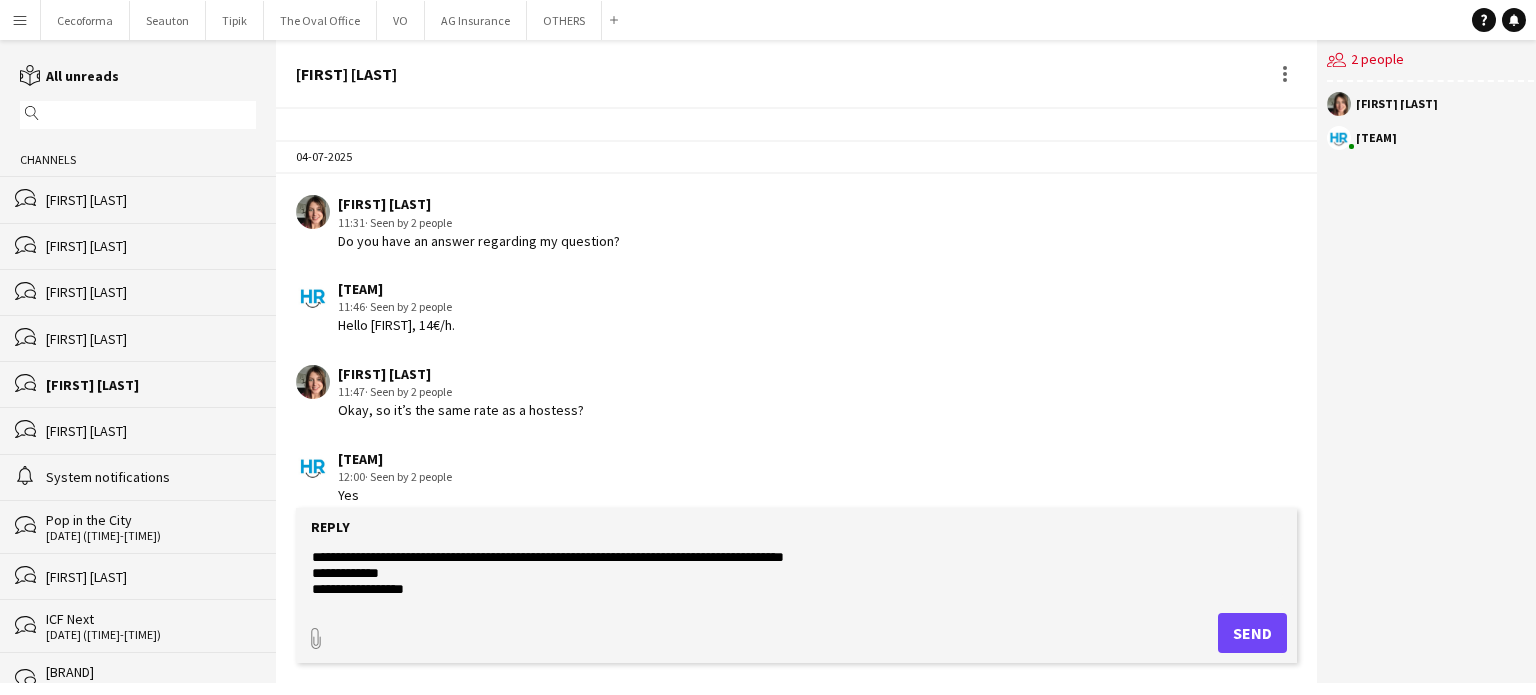 scroll, scrollTop: 31, scrollLeft: 0, axis: vertical 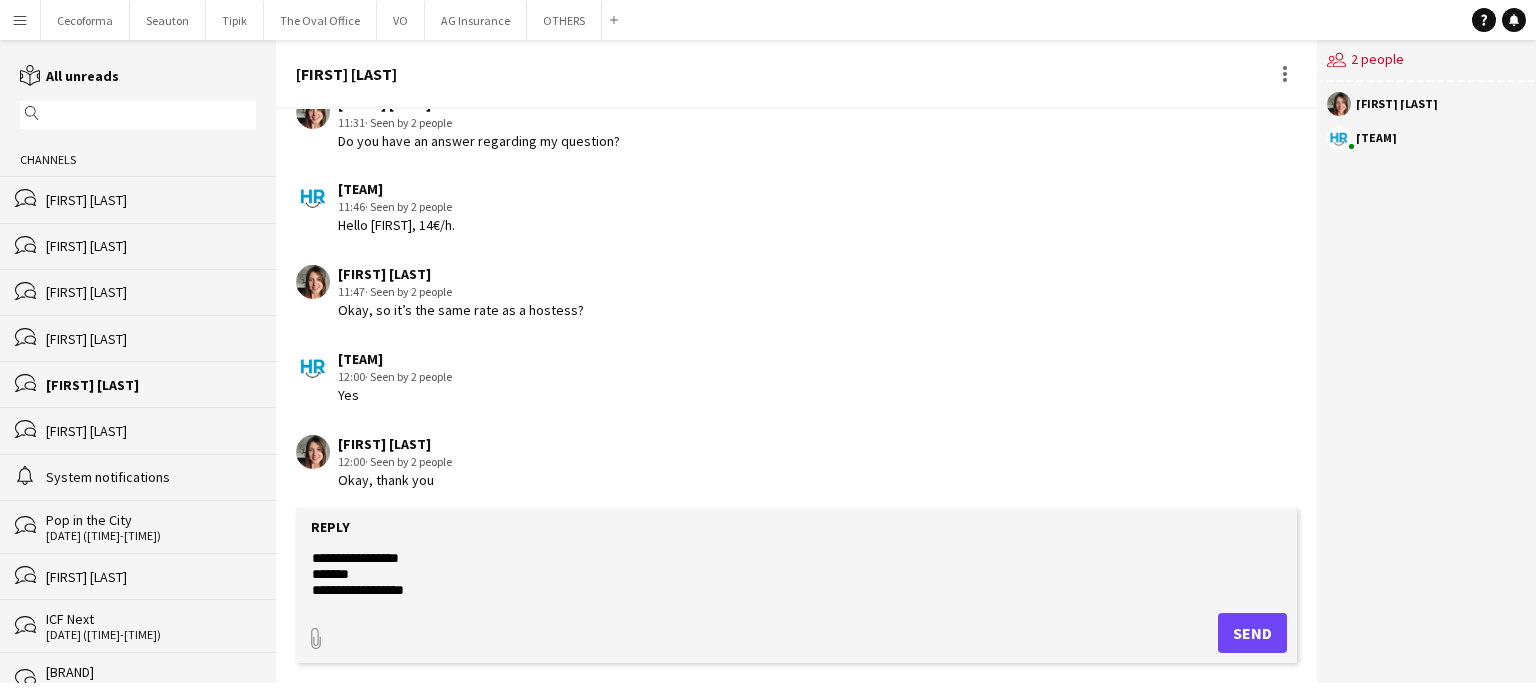 type on "**********" 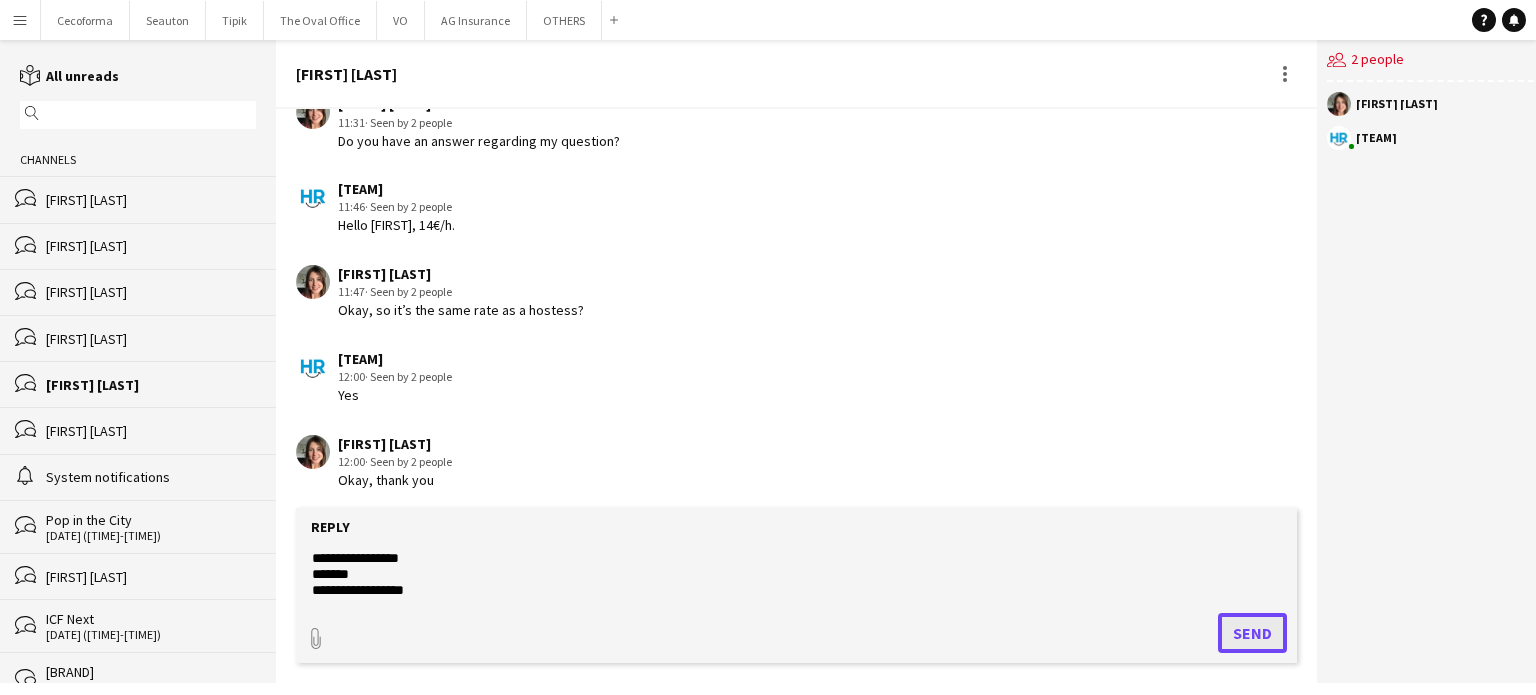 click on "Send" 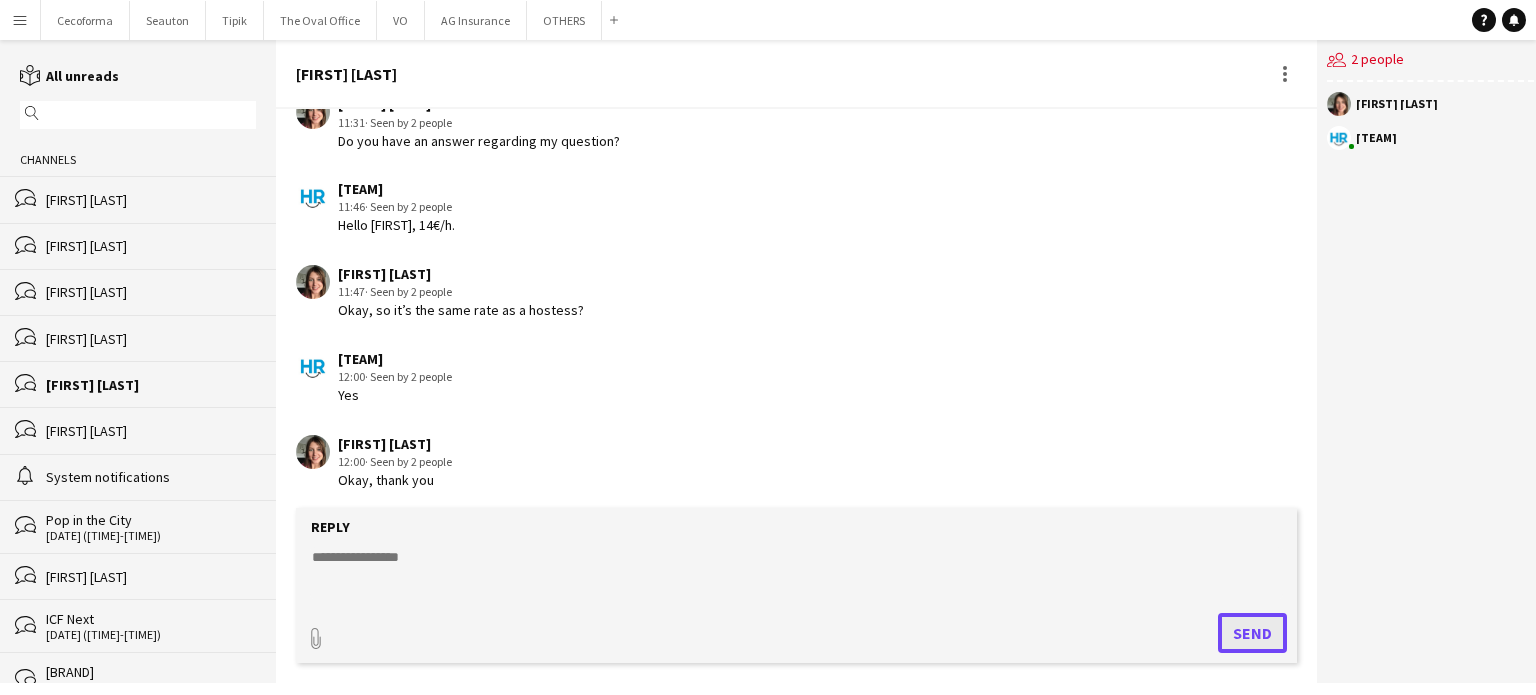 scroll, scrollTop: 0, scrollLeft: 0, axis: both 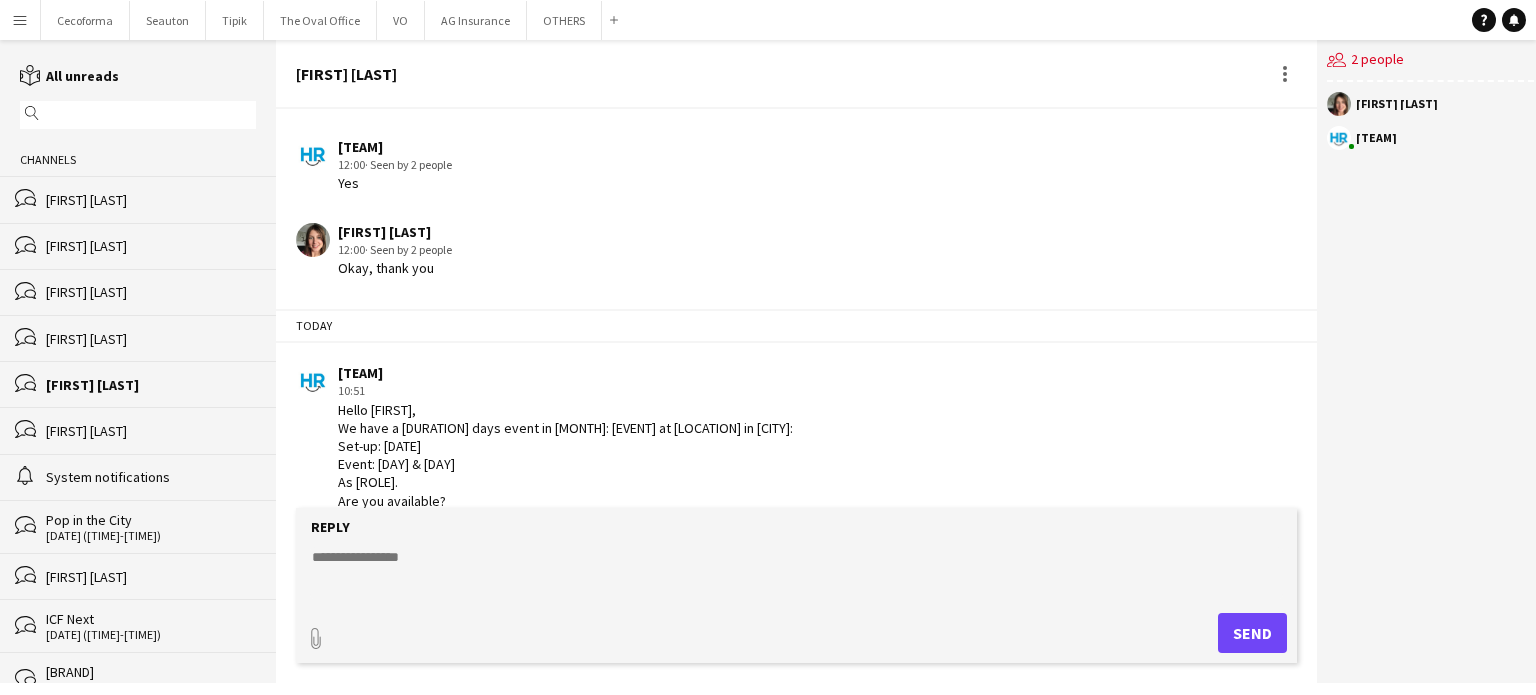 click on "magnifier" 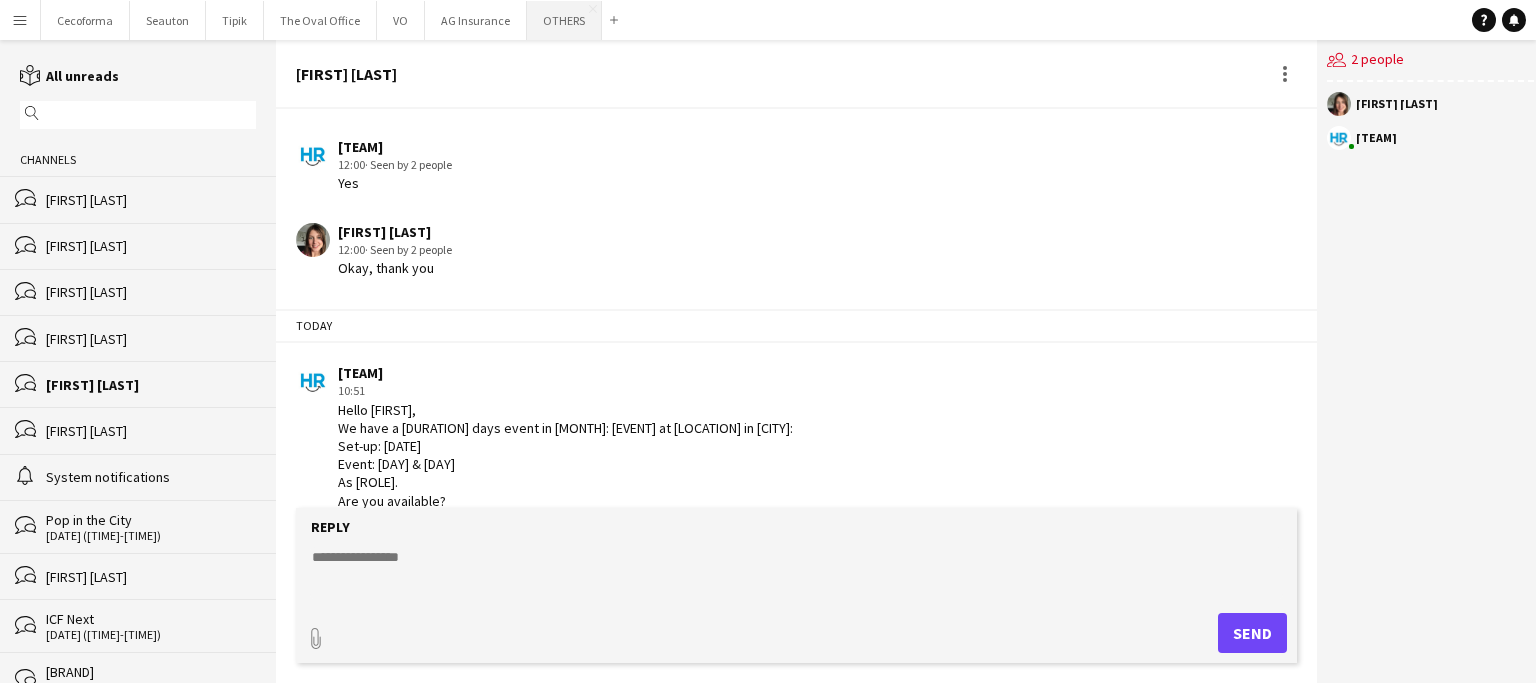 click on "OTHERS
Close" at bounding box center (564, 20) 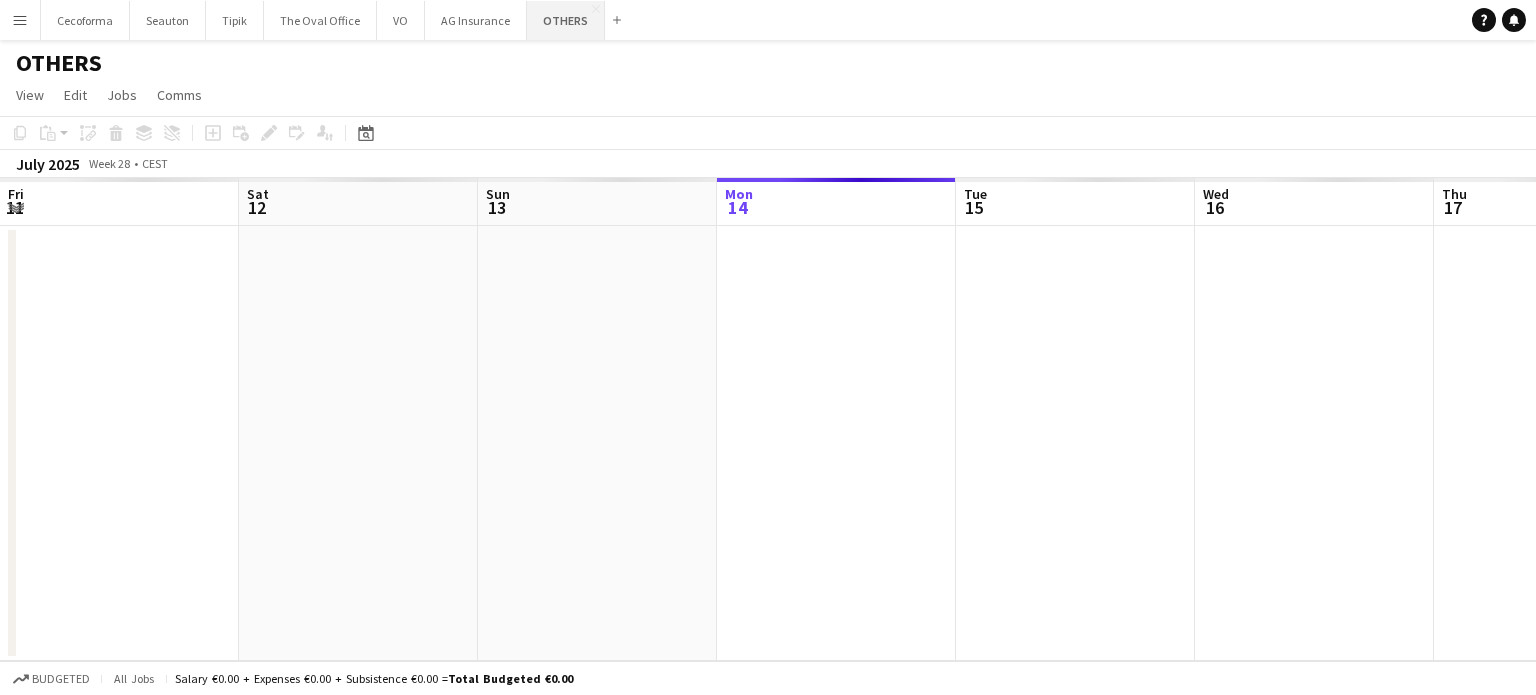 scroll, scrollTop: 0, scrollLeft: 478, axis: horizontal 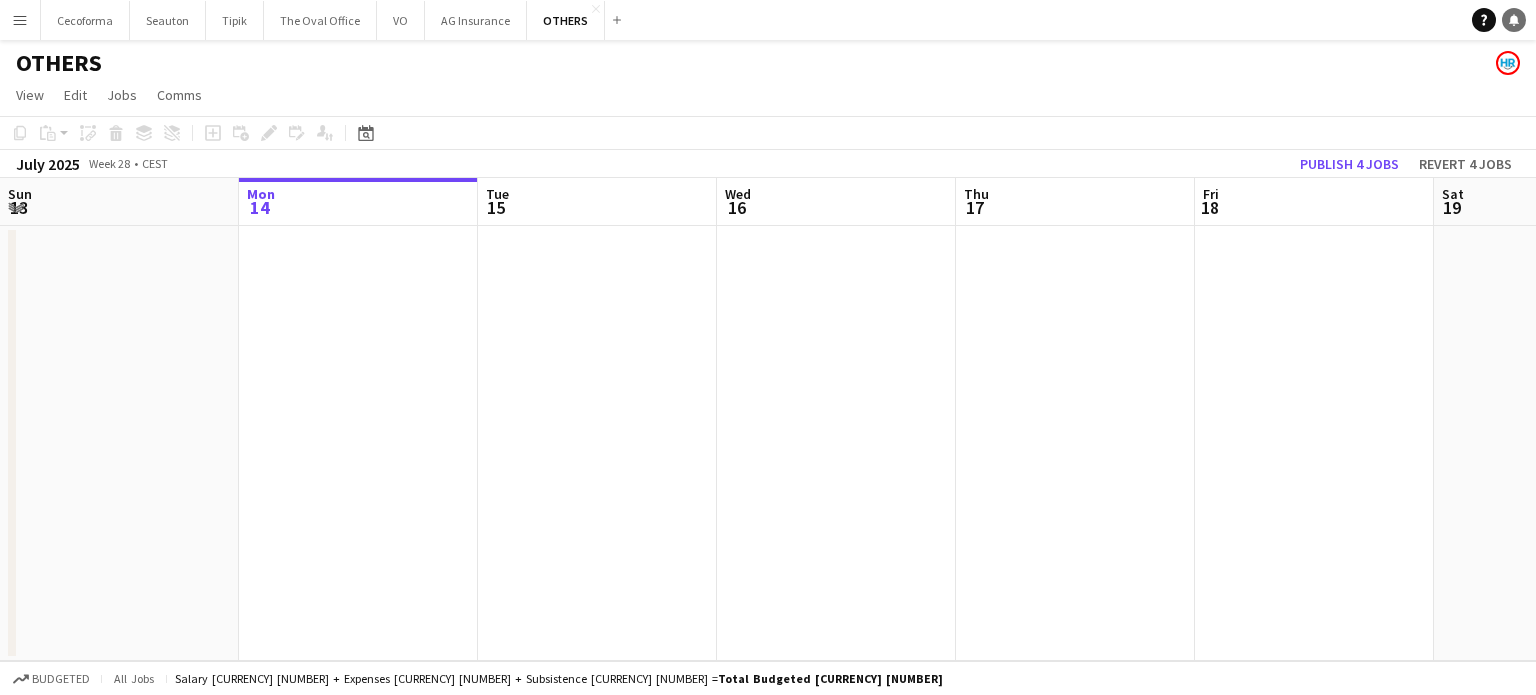 click on "Notifications" 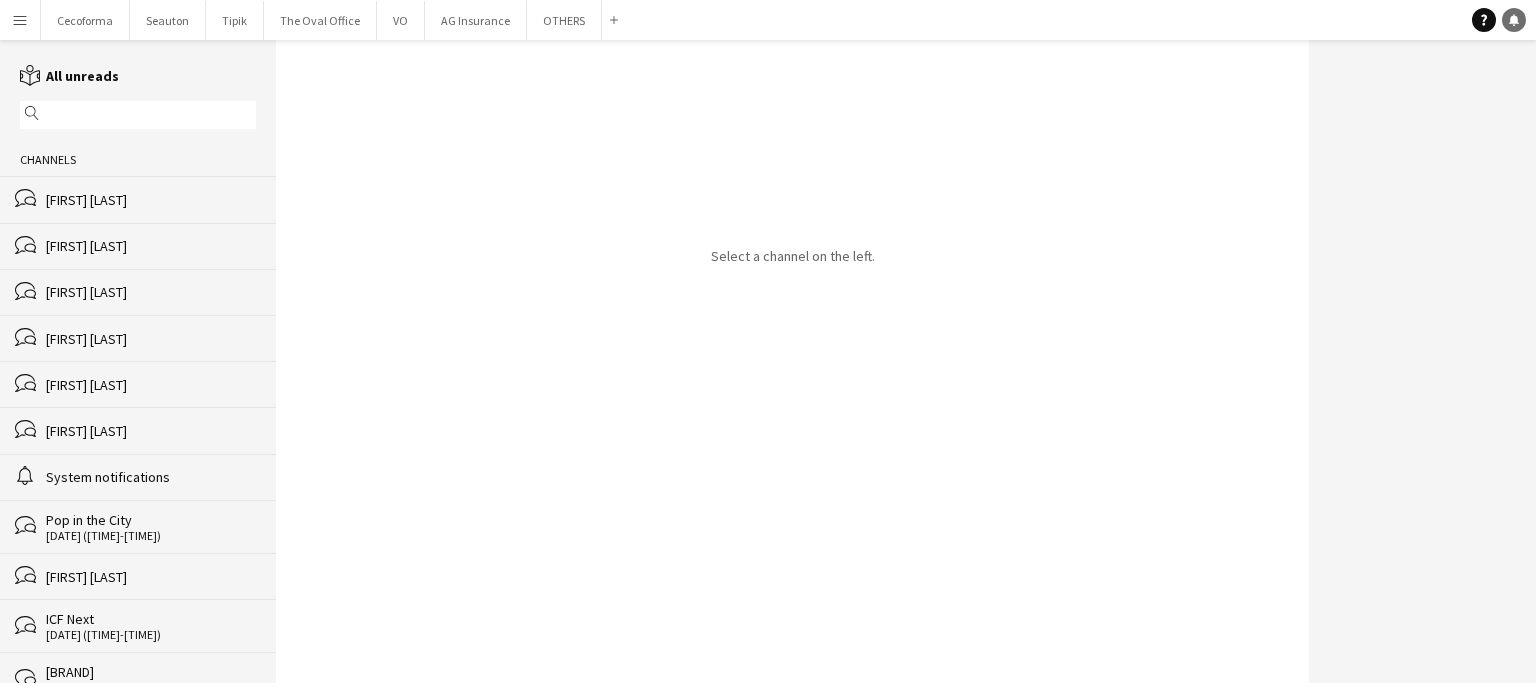 click on "Notifications" 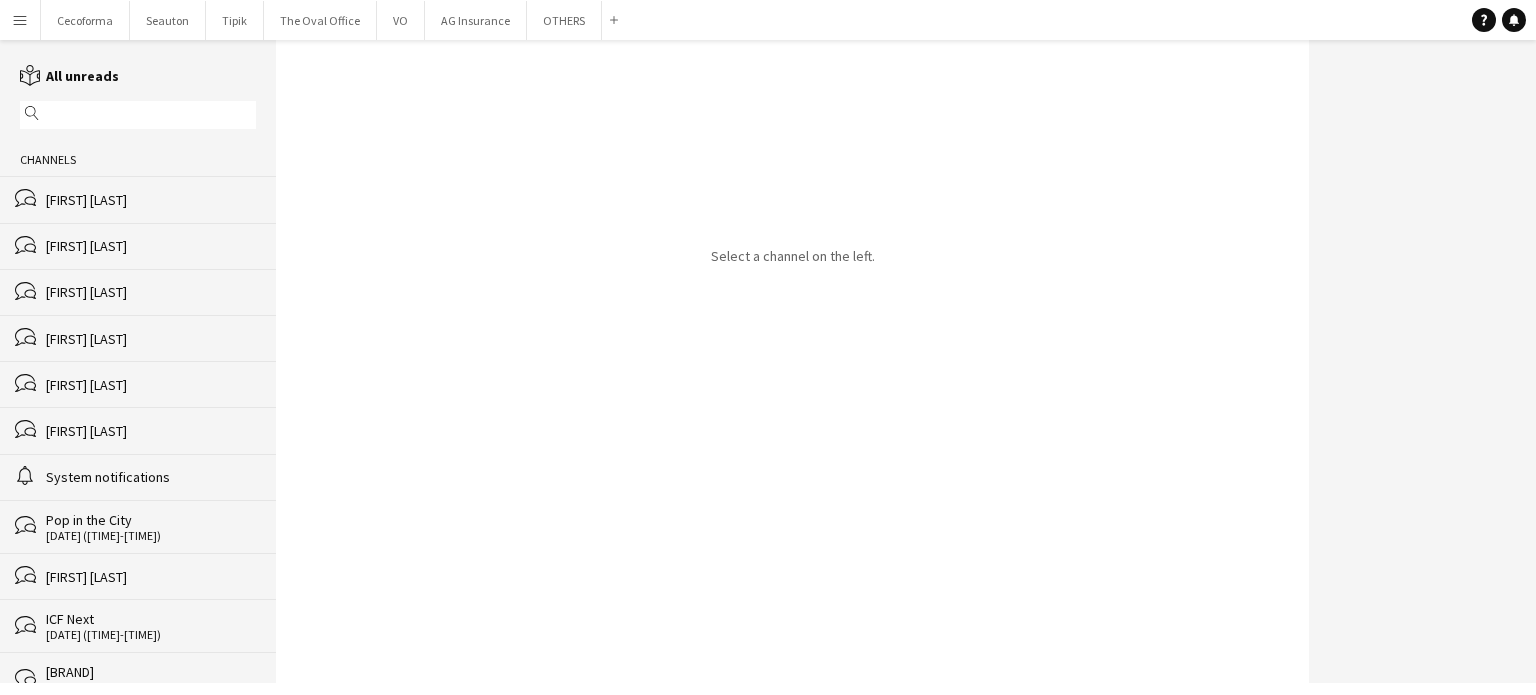click 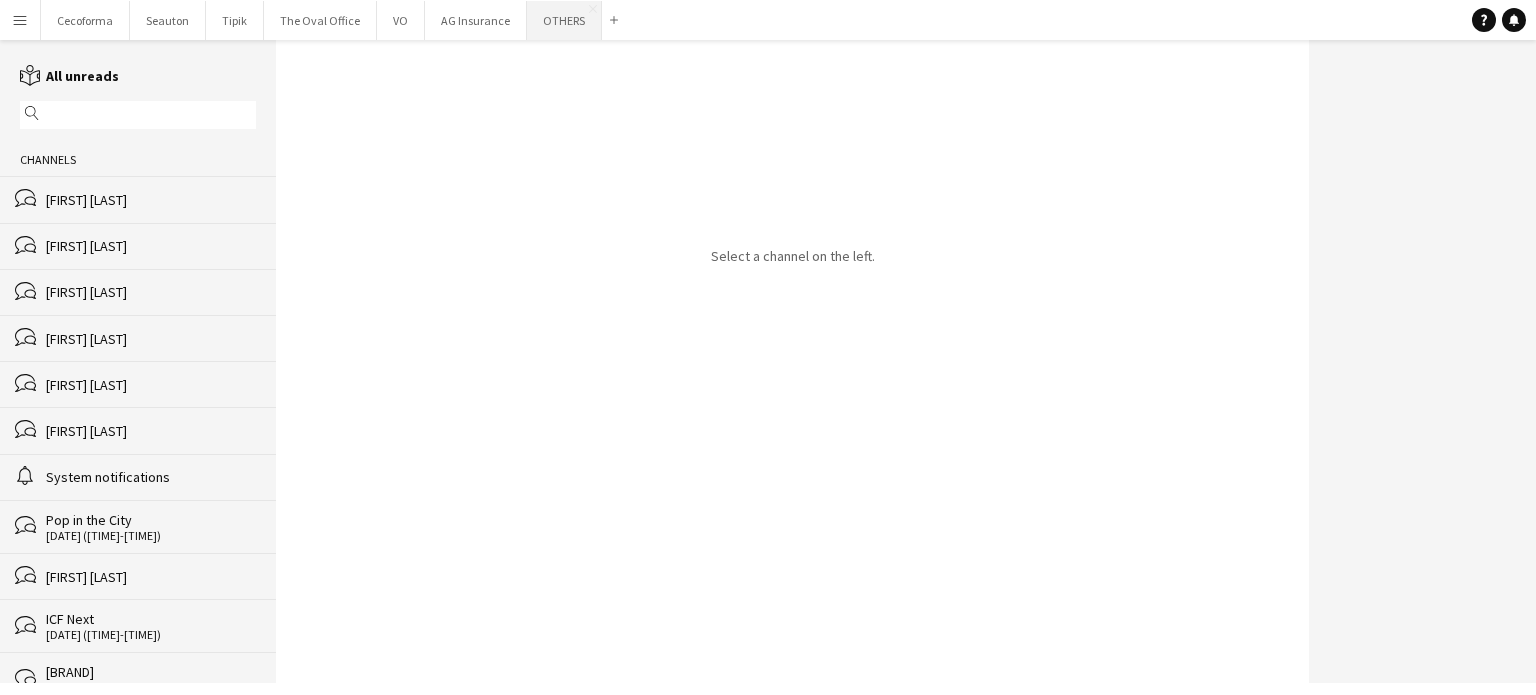 click on "OTHERS
Close" at bounding box center (564, 20) 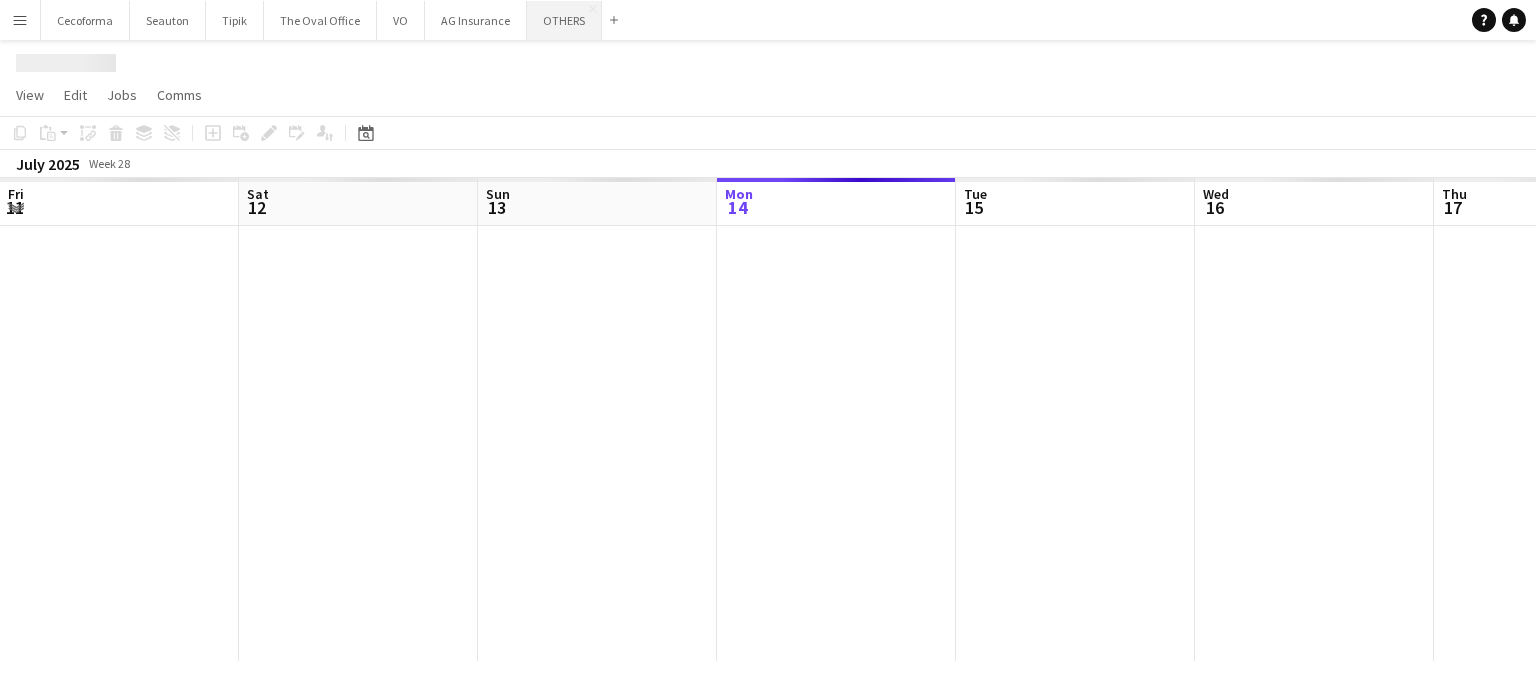 scroll, scrollTop: 0, scrollLeft: 478, axis: horizontal 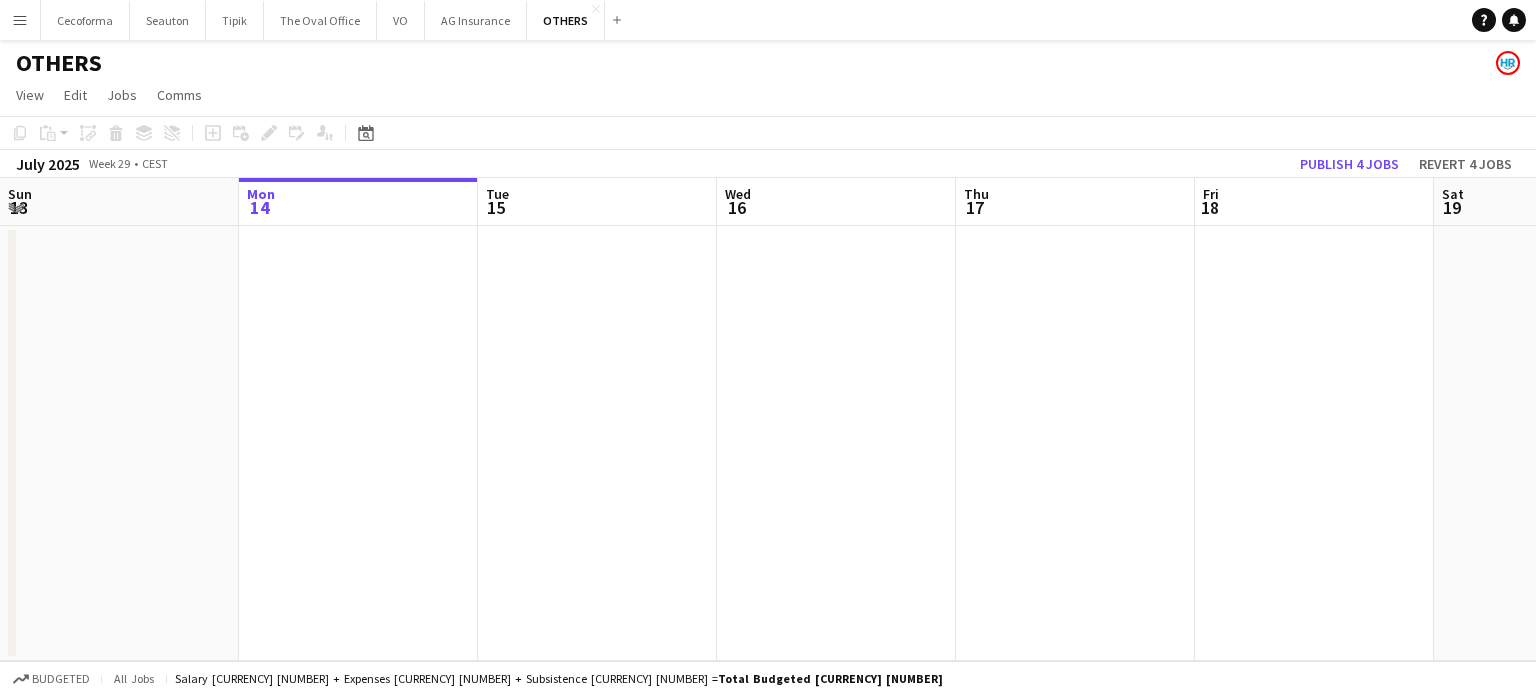 drag, startPoint x: 520, startPoint y: 310, endPoint x: 906, endPoint y: 439, distance: 406.98526 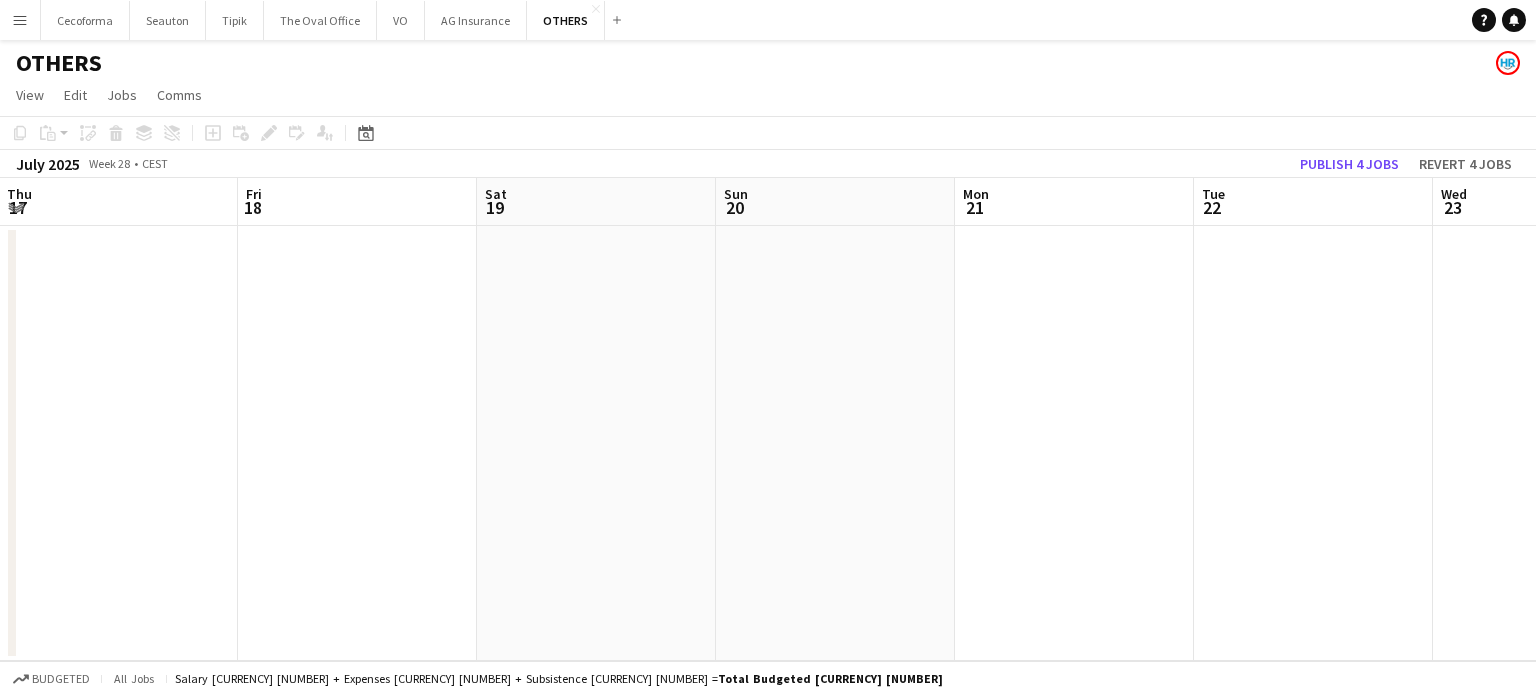 drag, startPoint x: 611, startPoint y: 423, endPoint x: 375, endPoint y: 358, distance: 244.78766 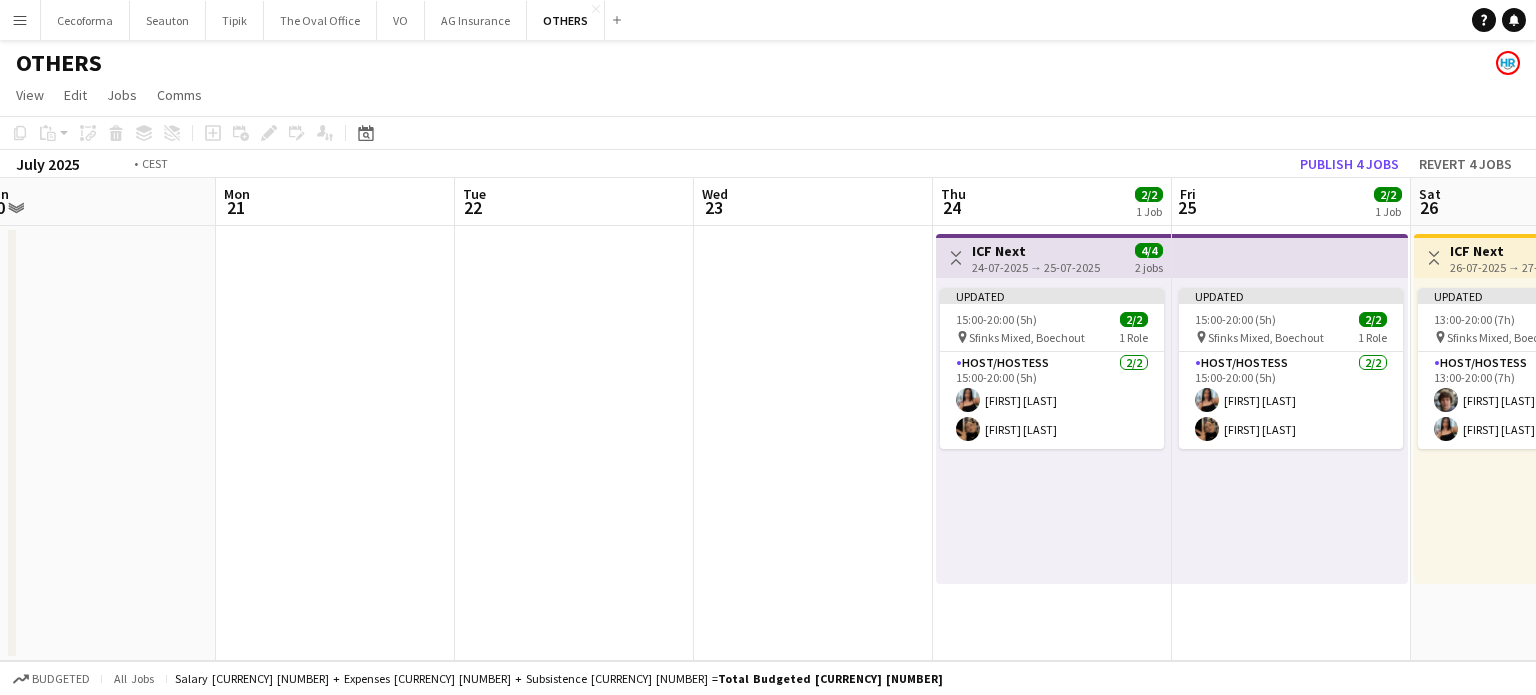 drag, startPoint x: 512, startPoint y: 365, endPoint x: 206, endPoint y: 309, distance: 311.08197 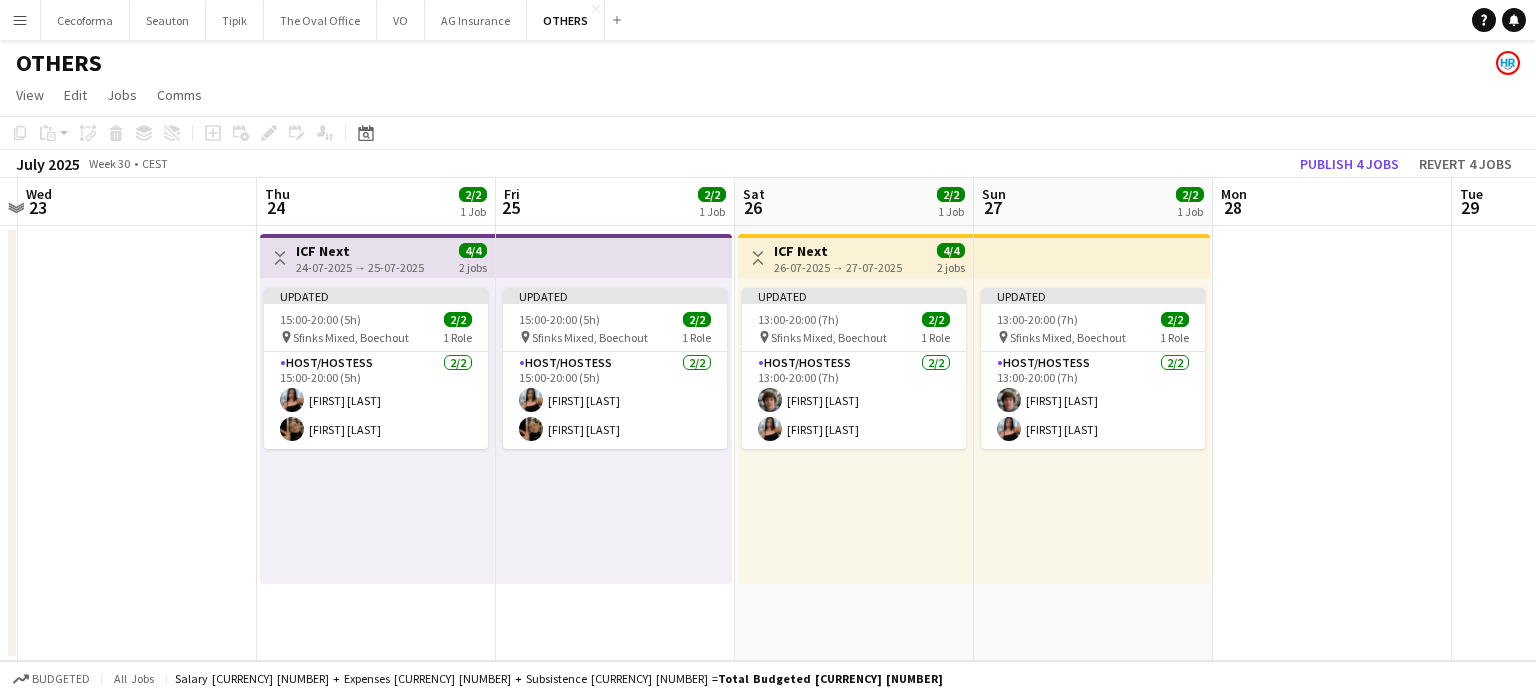 drag, startPoint x: 1290, startPoint y: 483, endPoint x: 1264, endPoint y: 480, distance: 26.172504 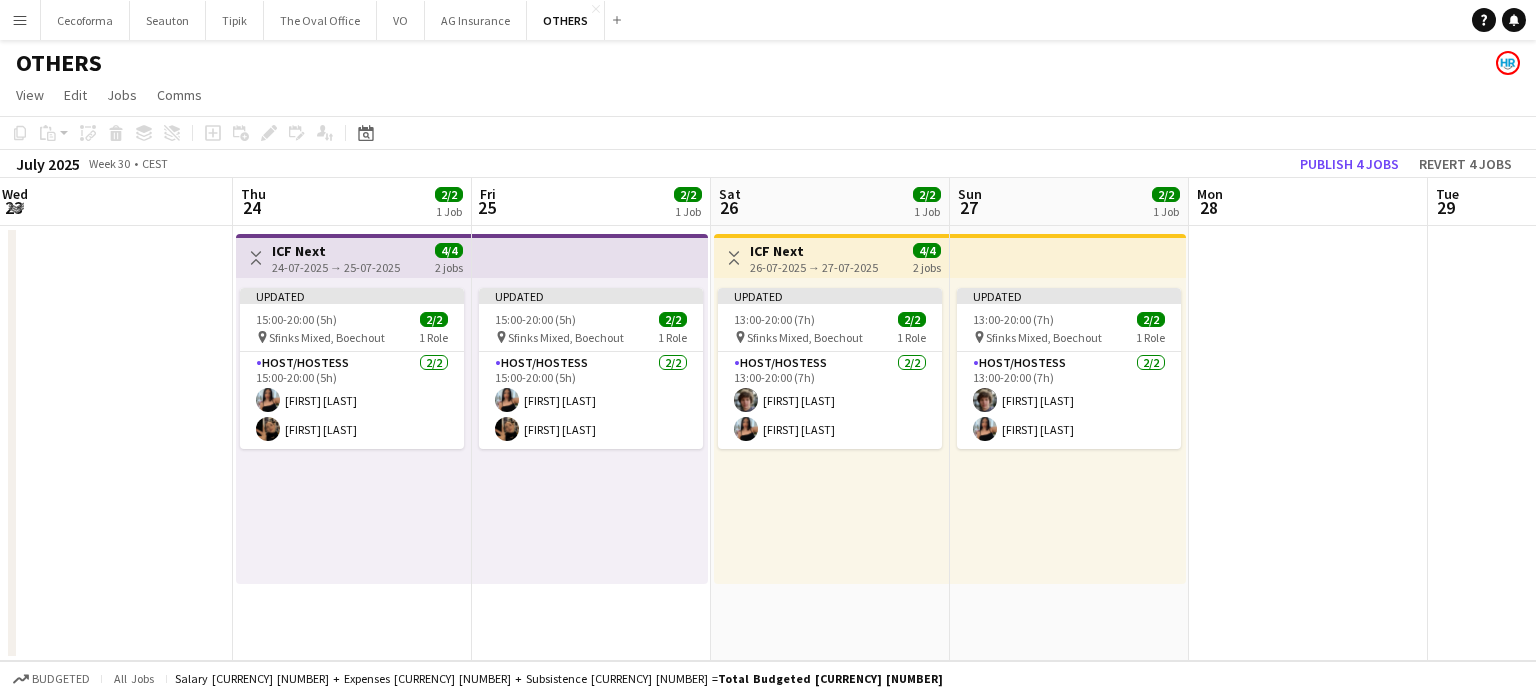 click at bounding box center (1308, 443) 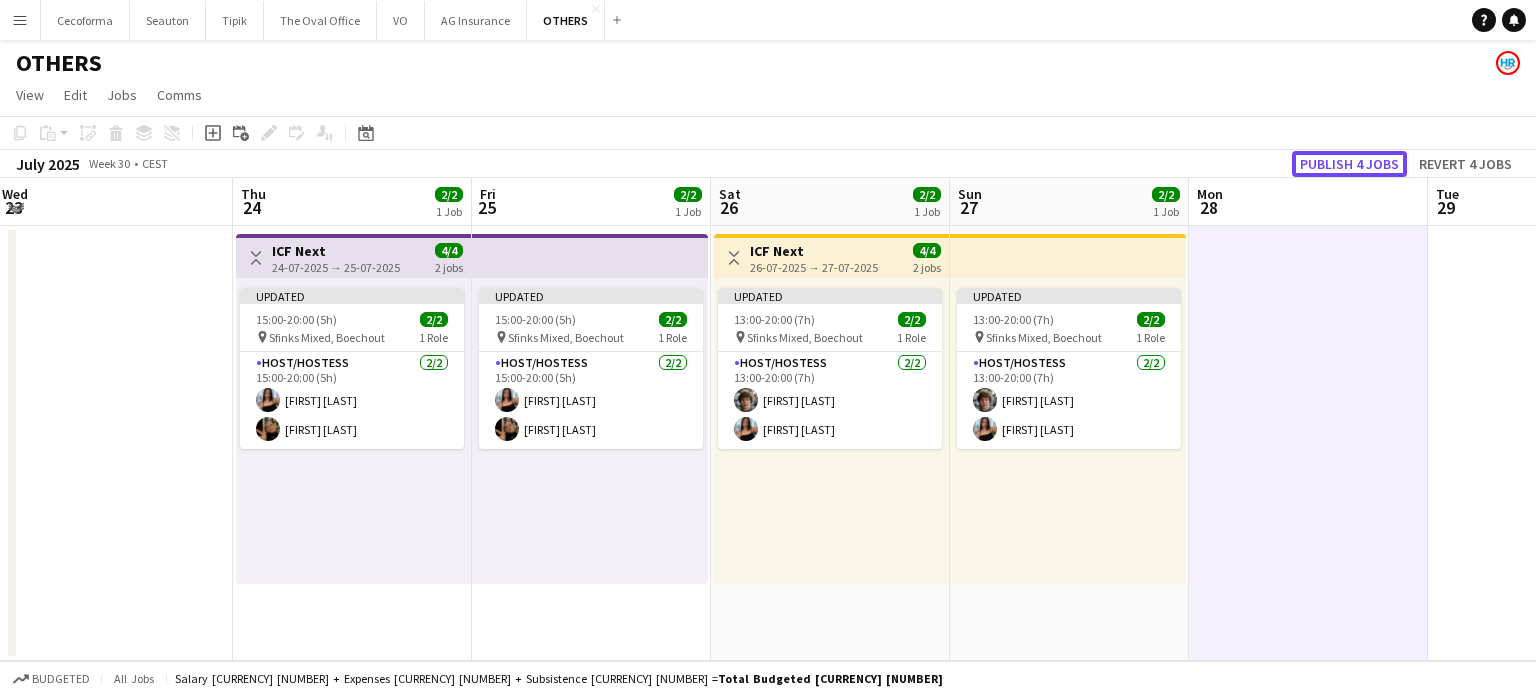 click on "Publish 4 jobs" 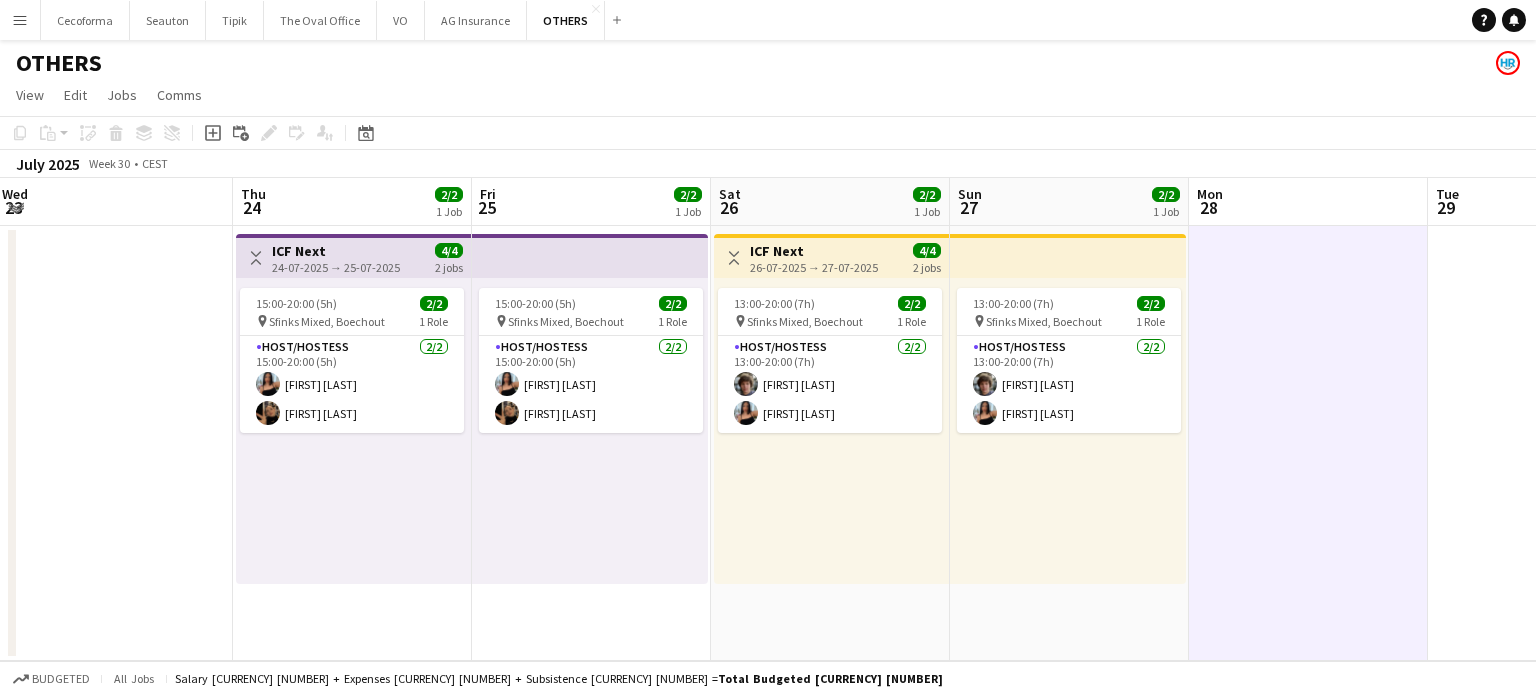 click at bounding box center [1308, 443] 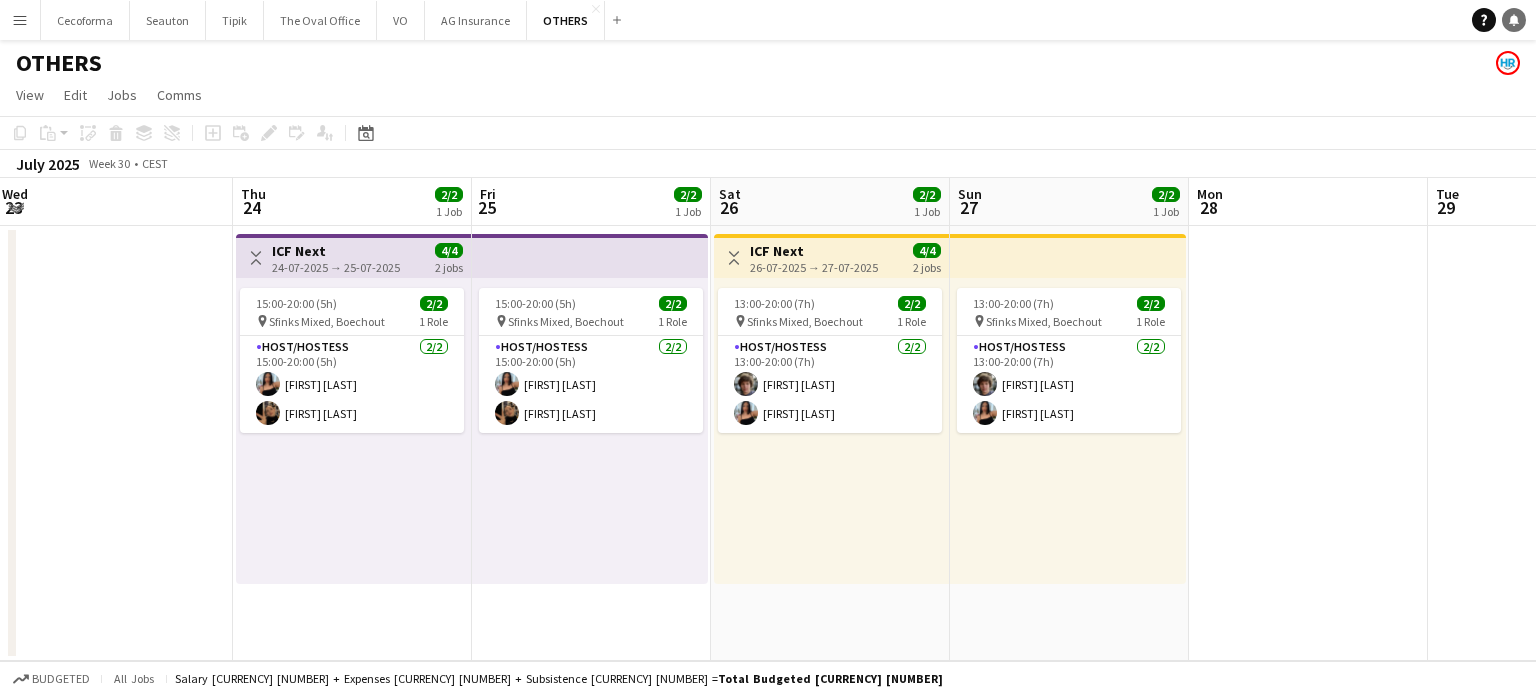 click 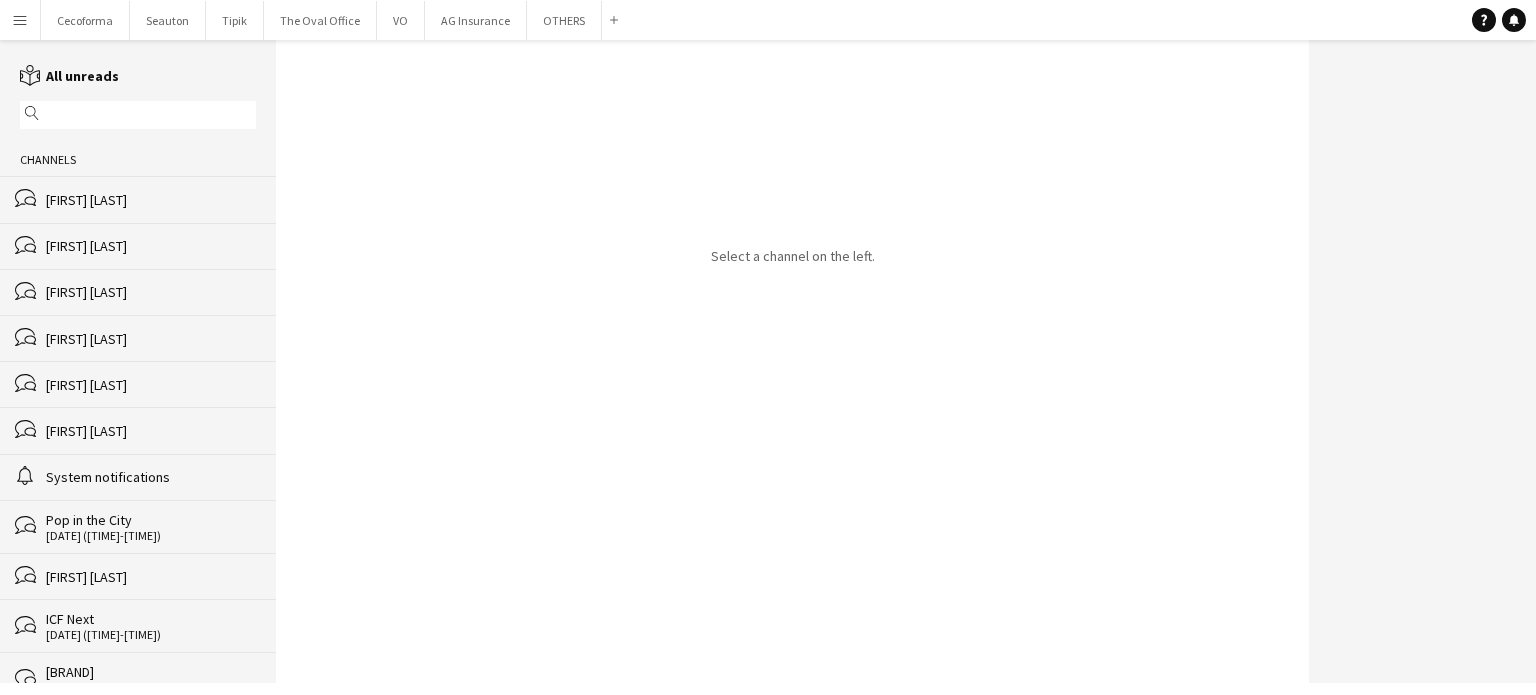 click on "[FIRST] [LAST]" 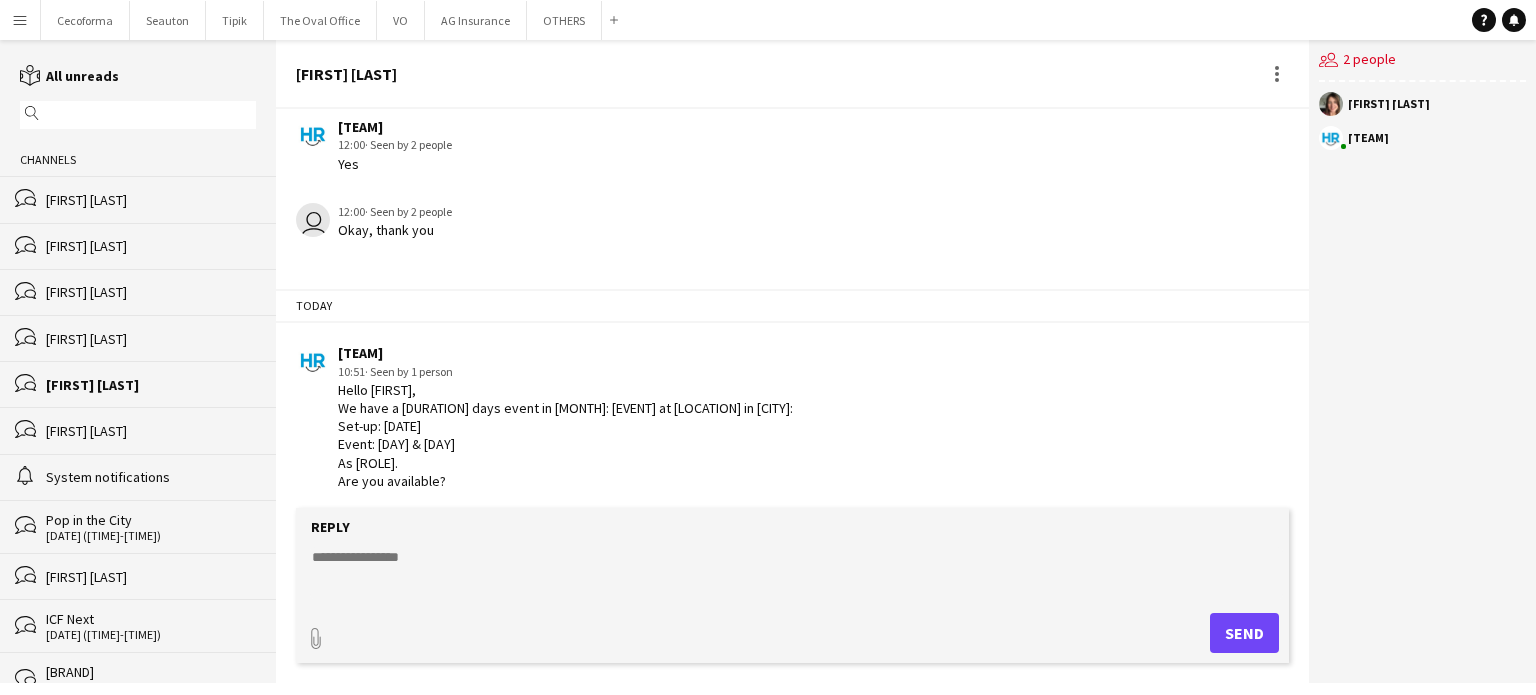 scroll, scrollTop: 3055, scrollLeft: 0, axis: vertical 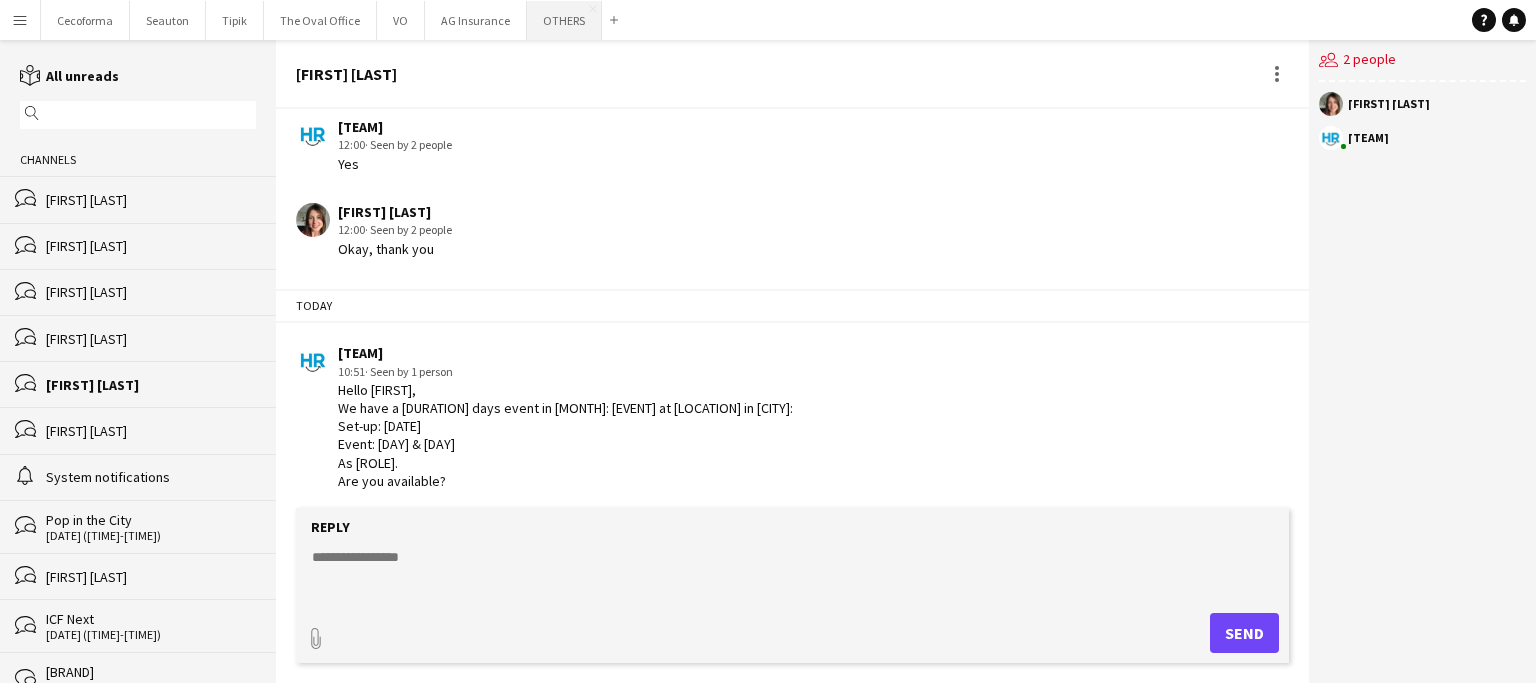 click on "OTHERS
Close" at bounding box center (564, 20) 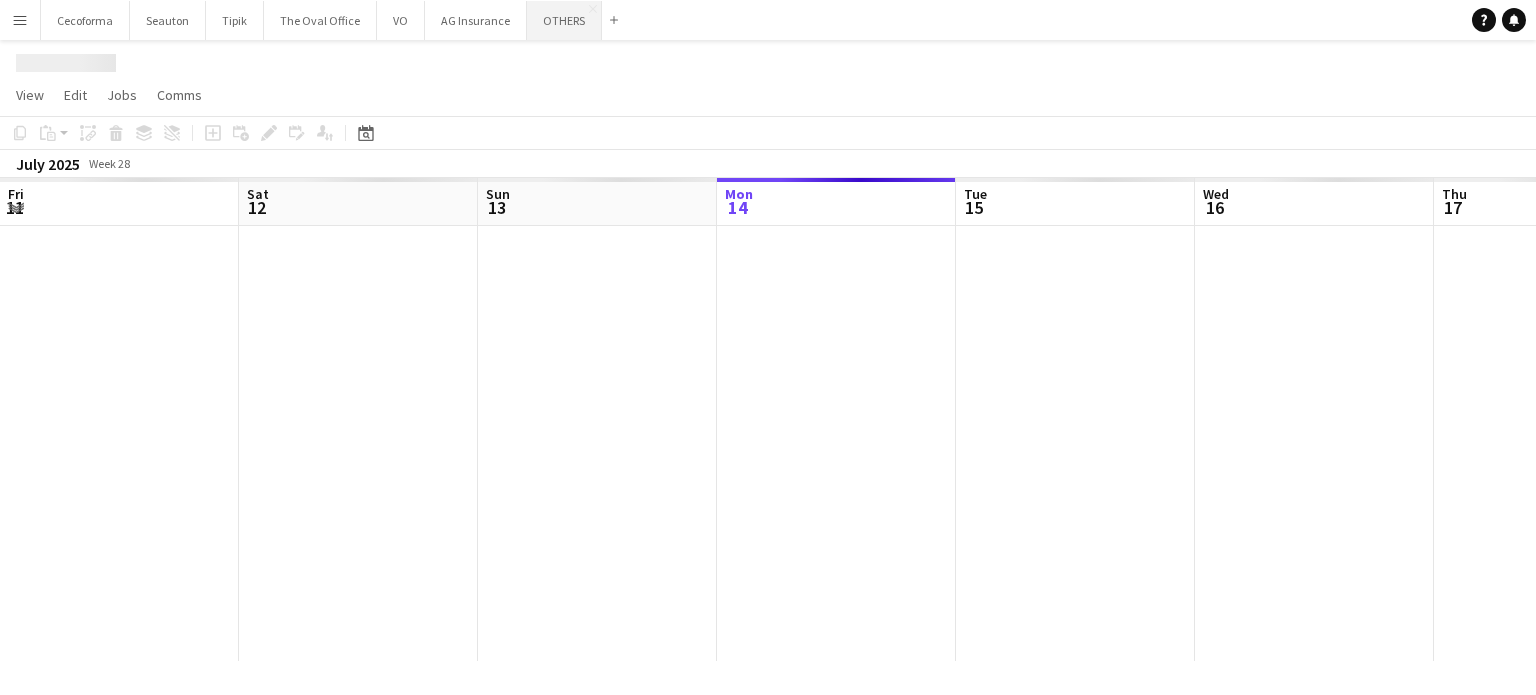 scroll, scrollTop: 0, scrollLeft: 478, axis: horizontal 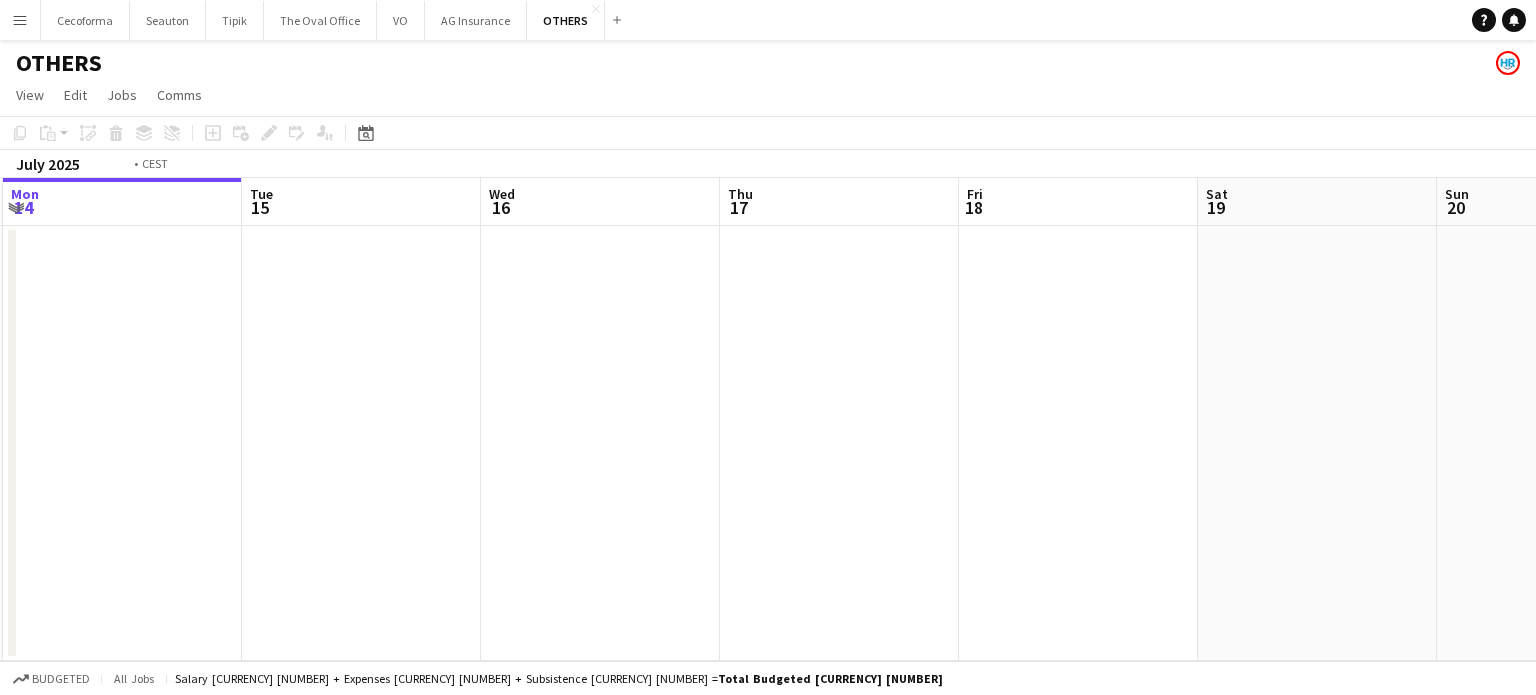 drag, startPoint x: 768, startPoint y: 441, endPoint x: 408, endPoint y: 418, distance: 360.73398 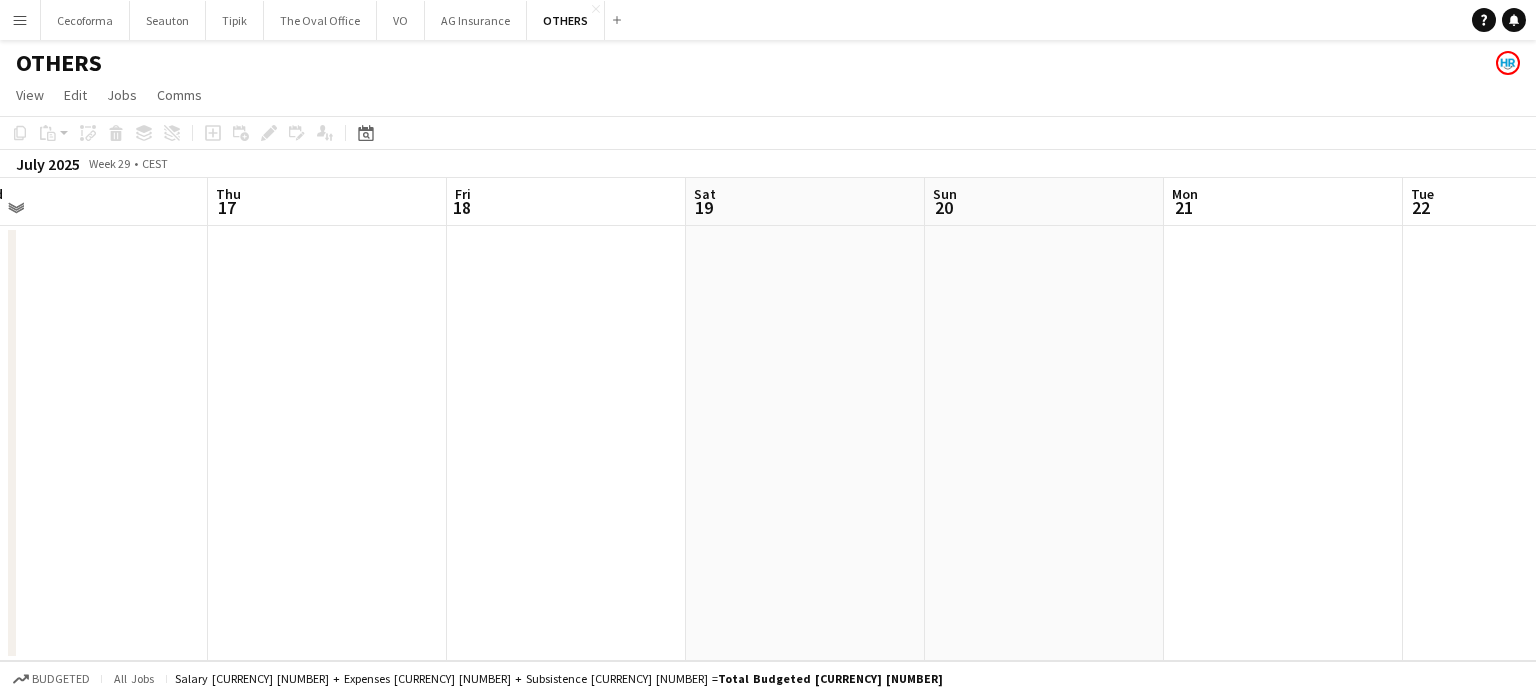 drag, startPoint x: 765, startPoint y: 487, endPoint x: 414, endPoint y: 473, distance: 351.27908 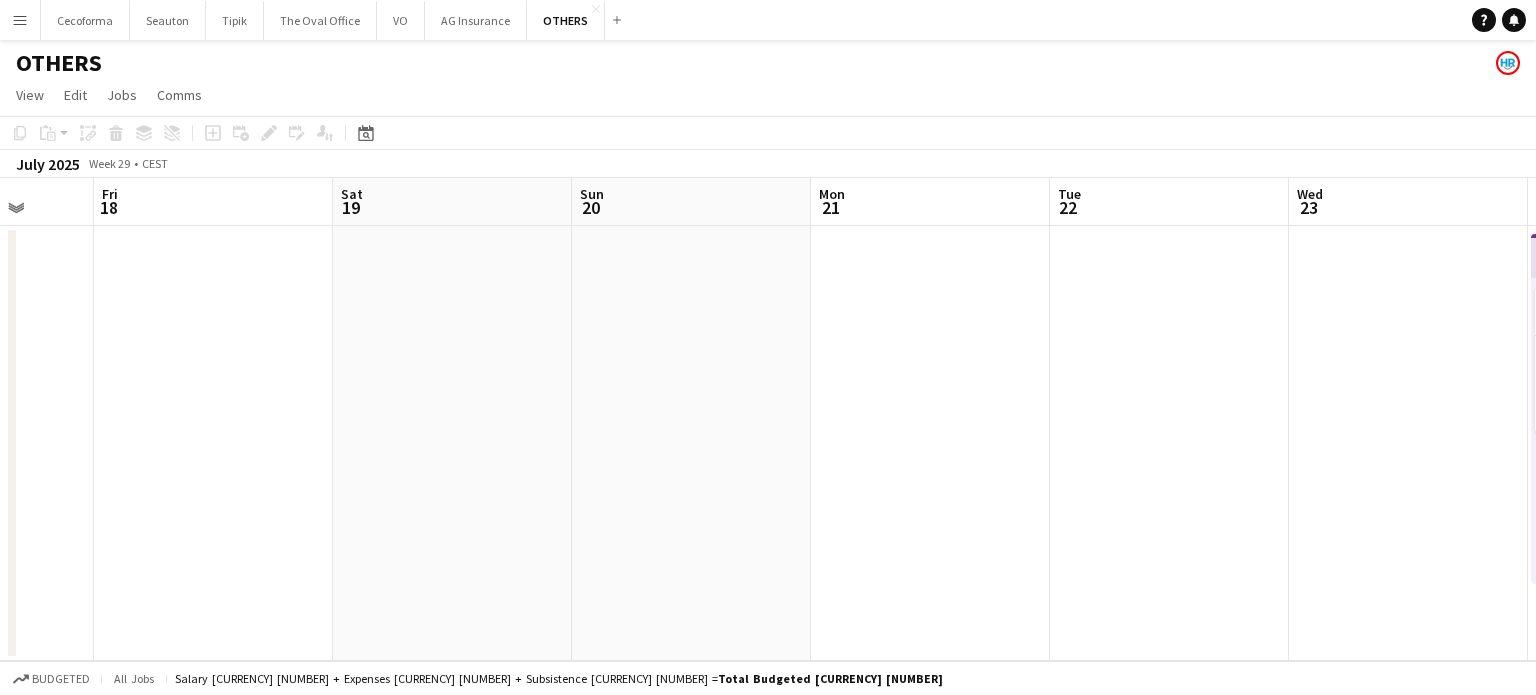 click on "Tue   15   Wed   16   Thu   17   Fri   18   Sat   19   Sun   20   Mon   21   Tue   22   Wed   23   Thu   24   2/2   1 Job   Fri   25   2/2   1 Job   Sat   26   2/2   1 Job
Toggle View
ICF Next  [DATE] → [DATE]   4/4   2 jobs      15:00-20:00 (5h)    2/2
pin
Sfinks Mixed, [CITY]   1 Role   Host/Hostess   2/2   15:00-20:00 (5h)
[FIRST] [LAST]  [FIRST] [LAST]     15:00-20:00 (5h)    2/2
pin
Sfinks Mixed, [CITY]   1 Role   Host/Hostess   2/2   15:00-20:00 (5h)
[FIRST] [LAST]  [FIRST] [LAST]
Toggle View
ICF Next  [DATE] → [DATE]   4/4   2 jobs      13:00-20:00 (7h)    2/2
pin
Sfinks Mixed, [CITY]   1 Role   Host/Hostess   2/2   13:00-20:00 (7h)
[FIRST] [LAST]  [FIRST] [LAST]     13:00-20:00 (7h)    2/2
pin
Sfinks Mixed, [CITY]   1 Role   Host/Hostess   2/2   13:00-20:00 (7h)" at bounding box center (768, 419) 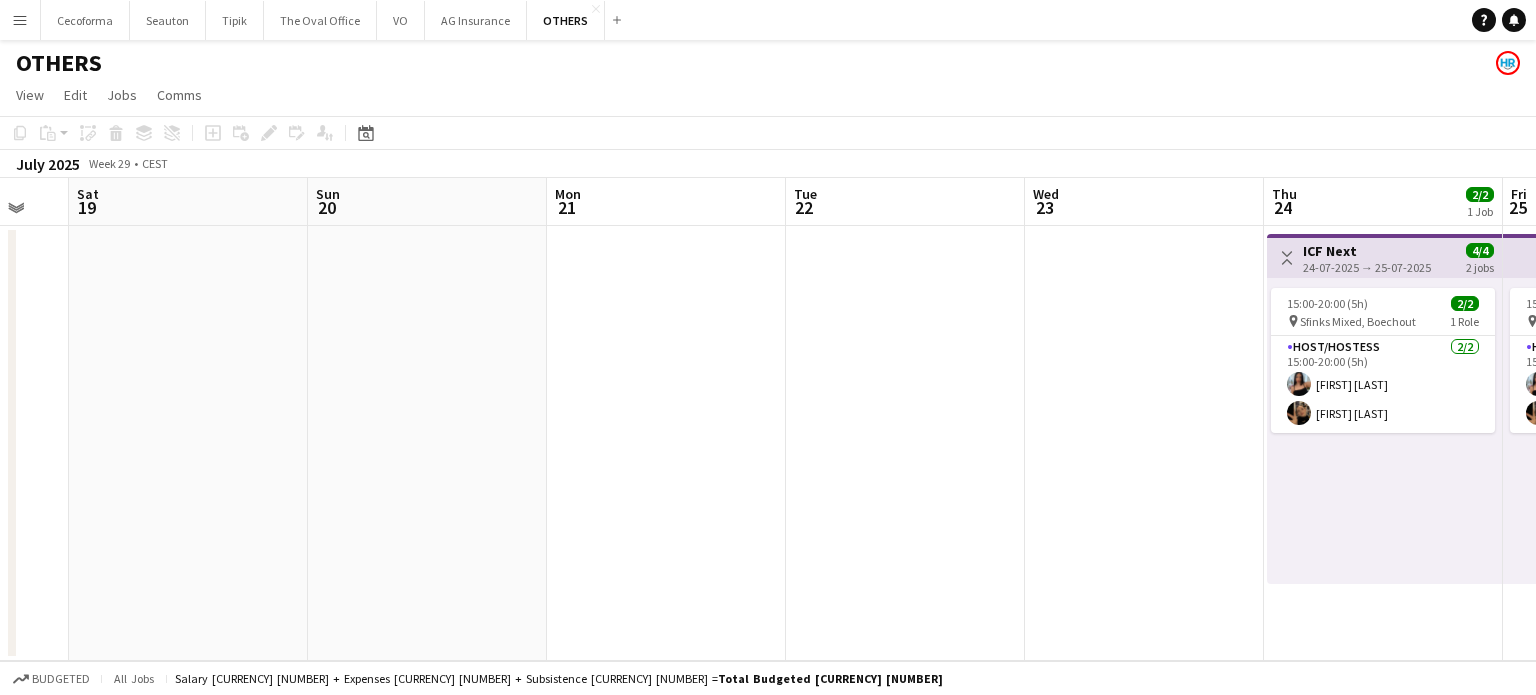 drag, startPoint x: 544, startPoint y: 503, endPoint x: 364, endPoint y: 469, distance: 183.18297 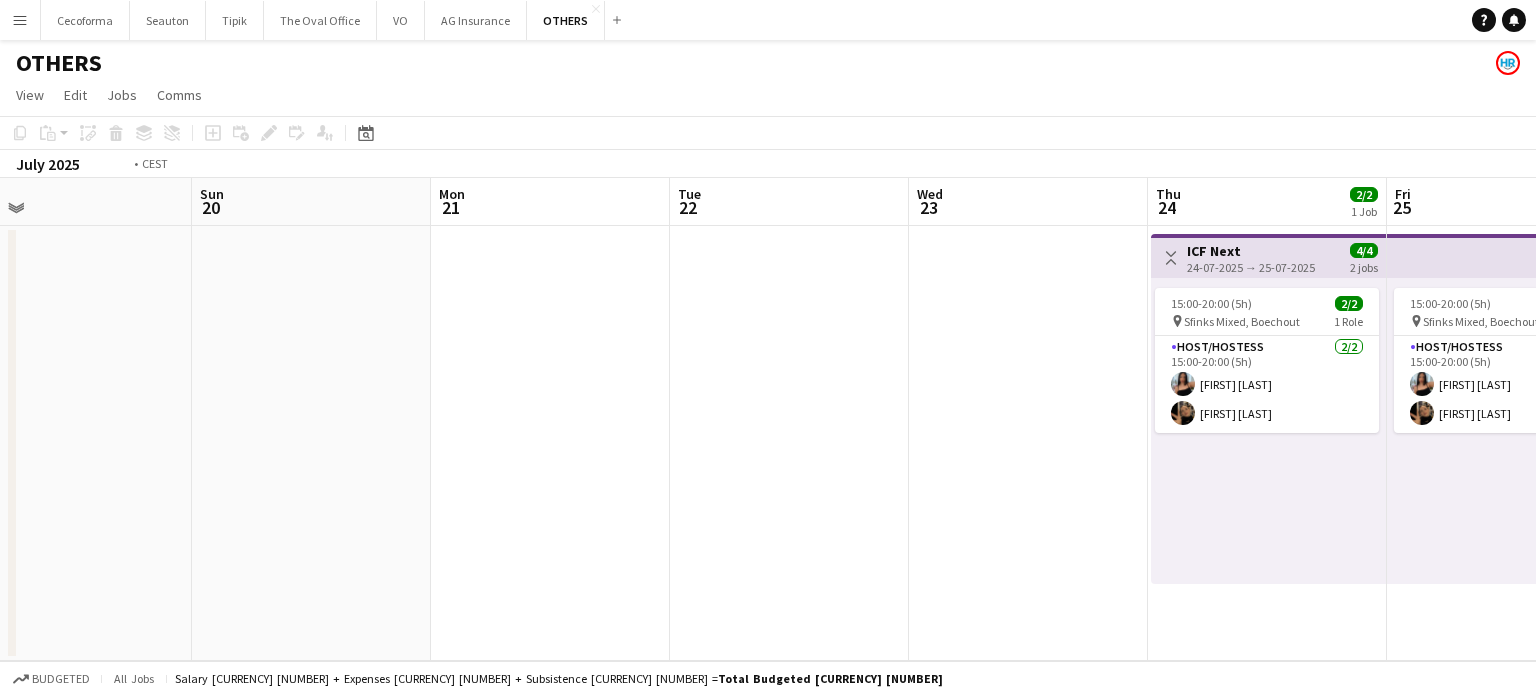 drag, startPoint x: 20, startPoint y: 444, endPoint x: 68, endPoint y: 412, distance: 57.68882 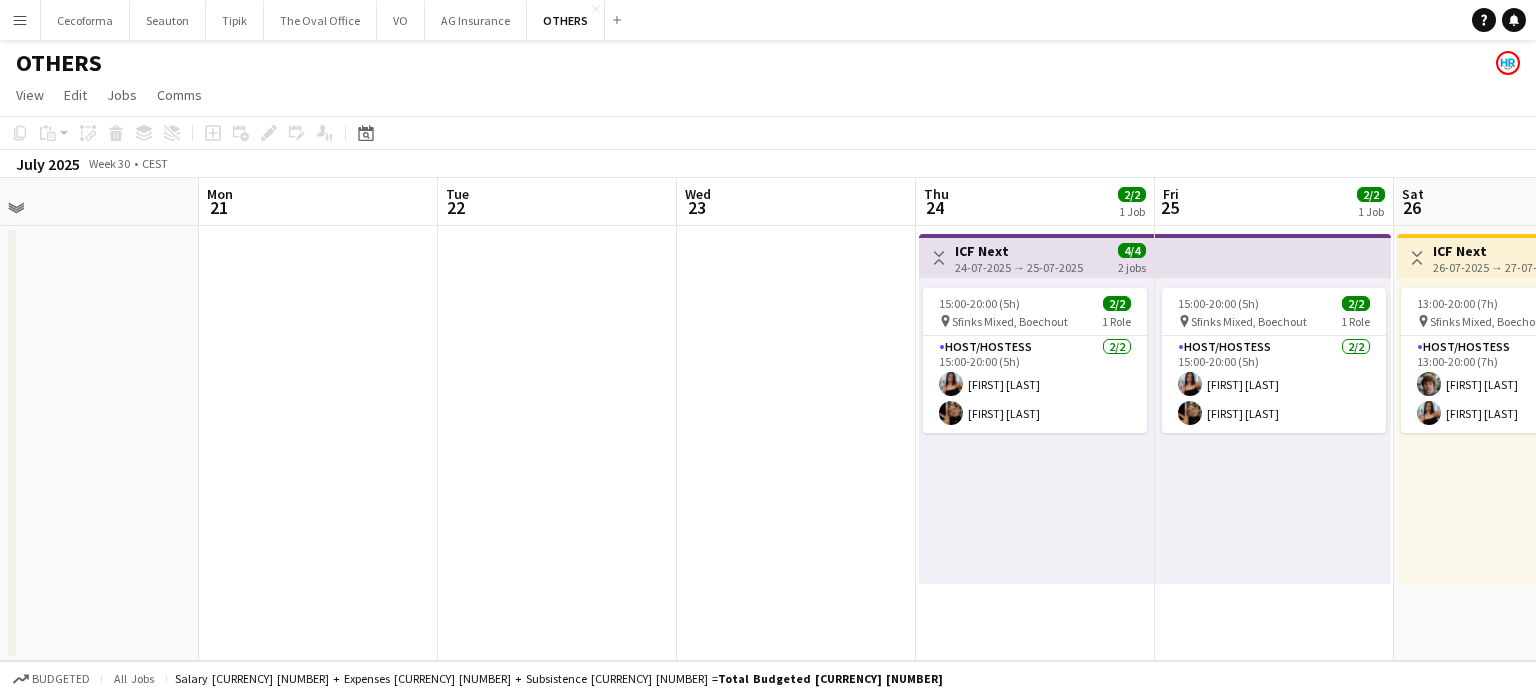 drag, startPoint x: 245, startPoint y: 416, endPoint x: 79, endPoint y: 409, distance: 166.14752 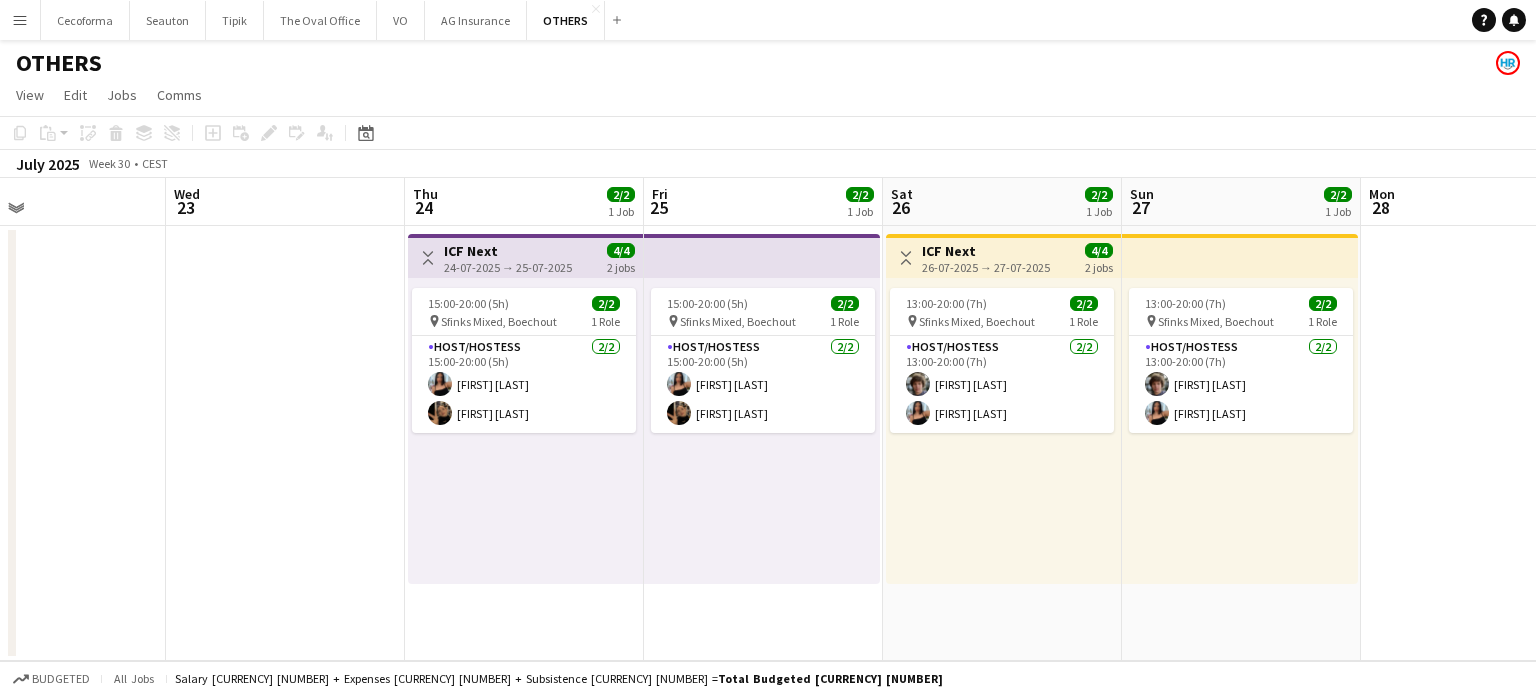 click on "Menu" at bounding box center [20, 20] 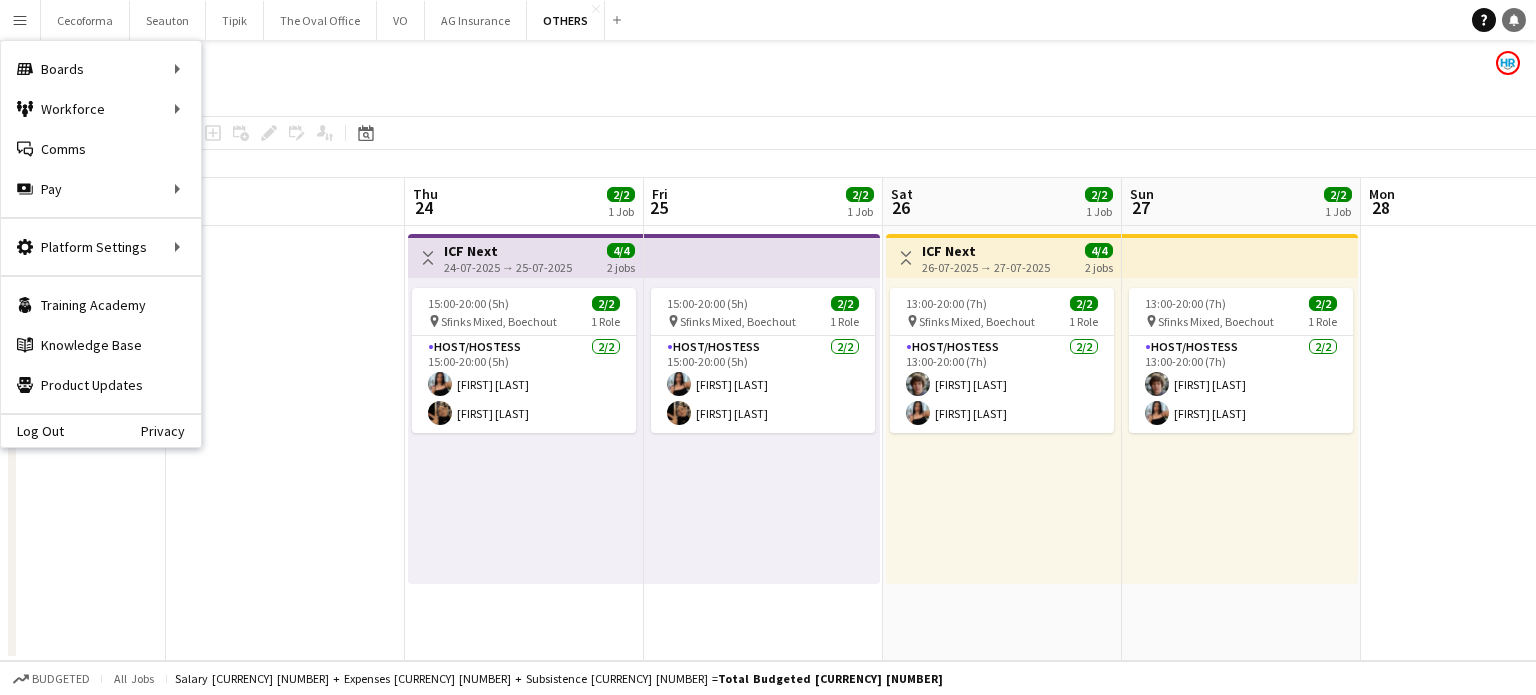 click on "Notifications" 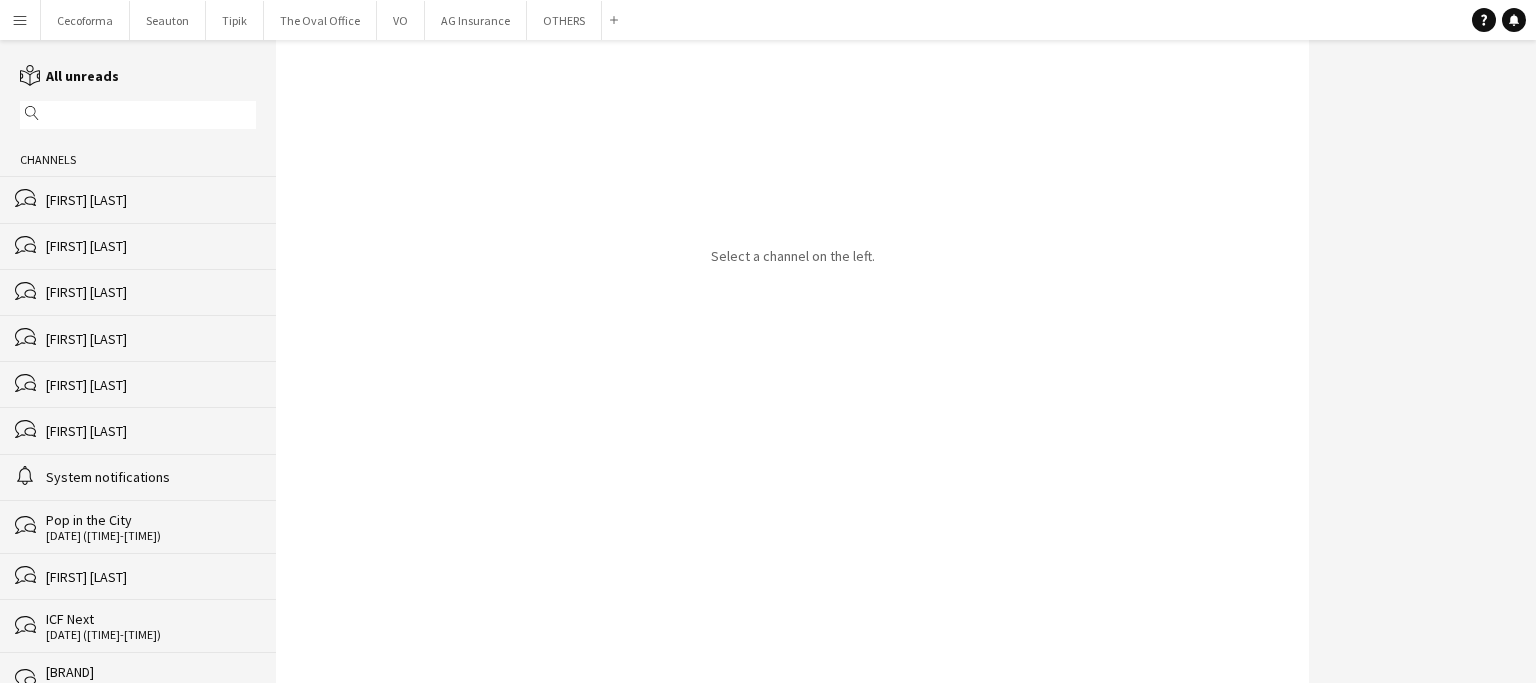 click 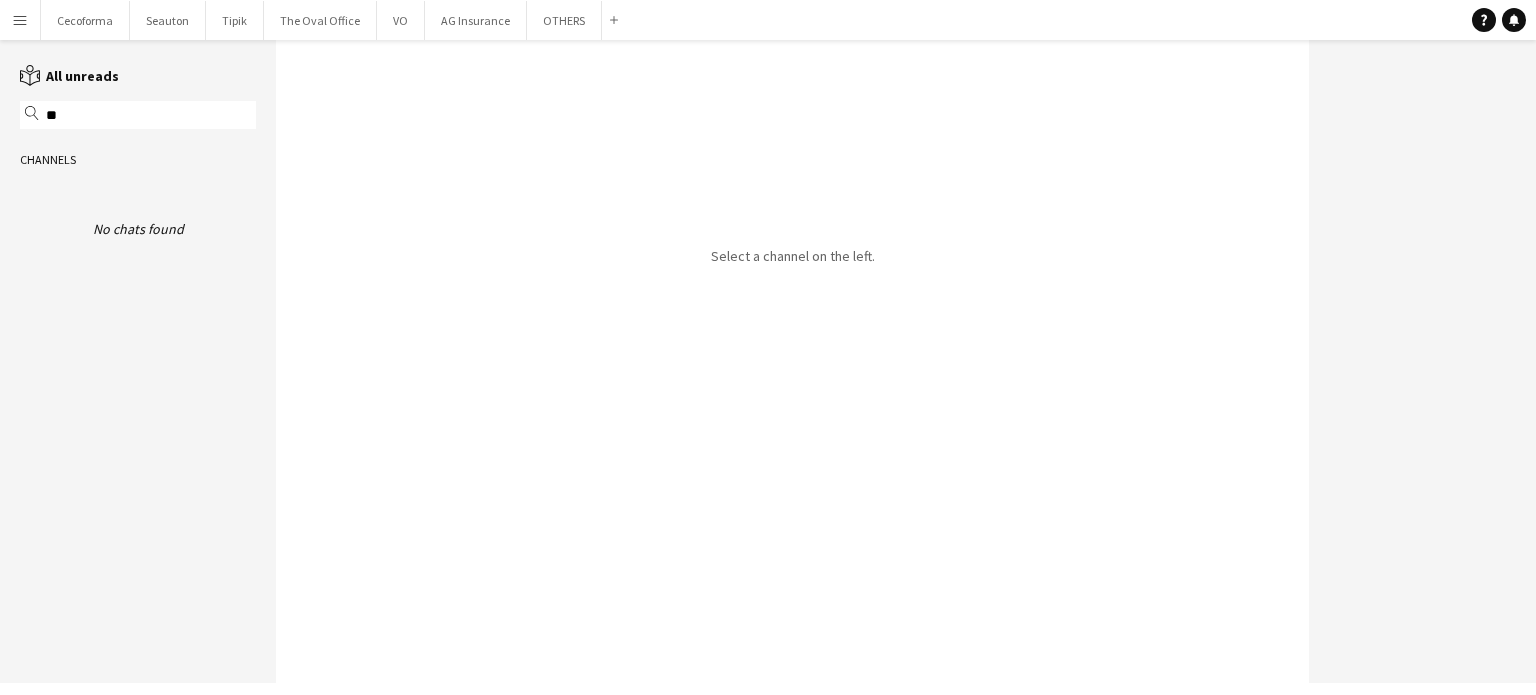 type on "*" 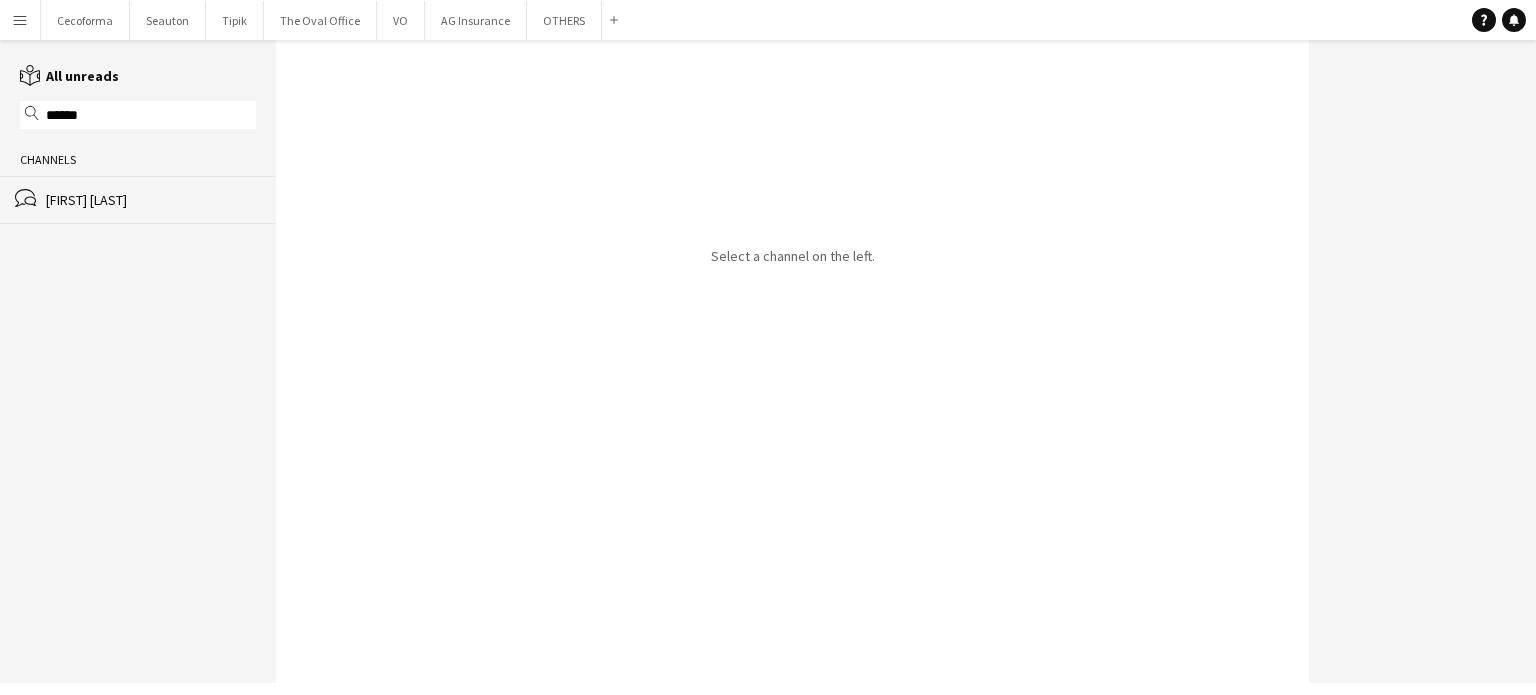 type on "******" 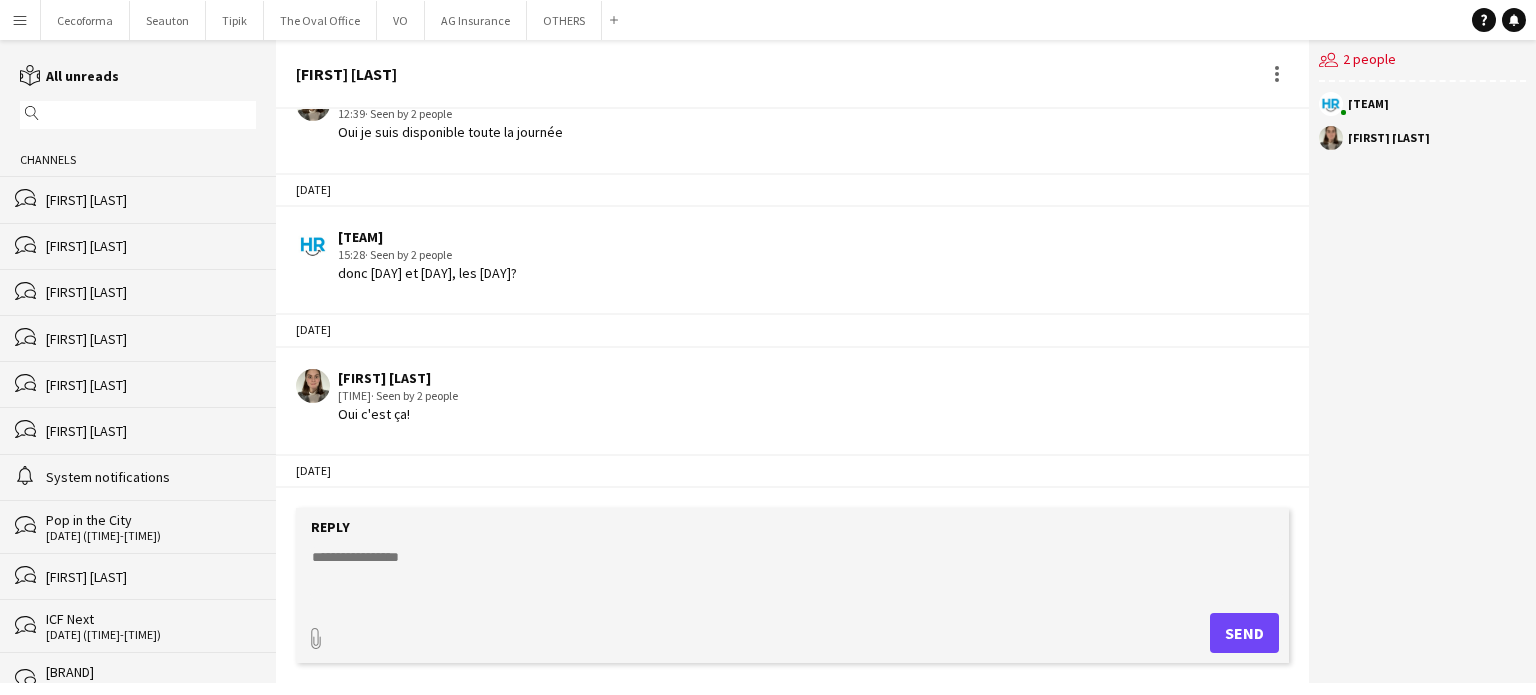 scroll, scrollTop: 1776, scrollLeft: 0, axis: vertical 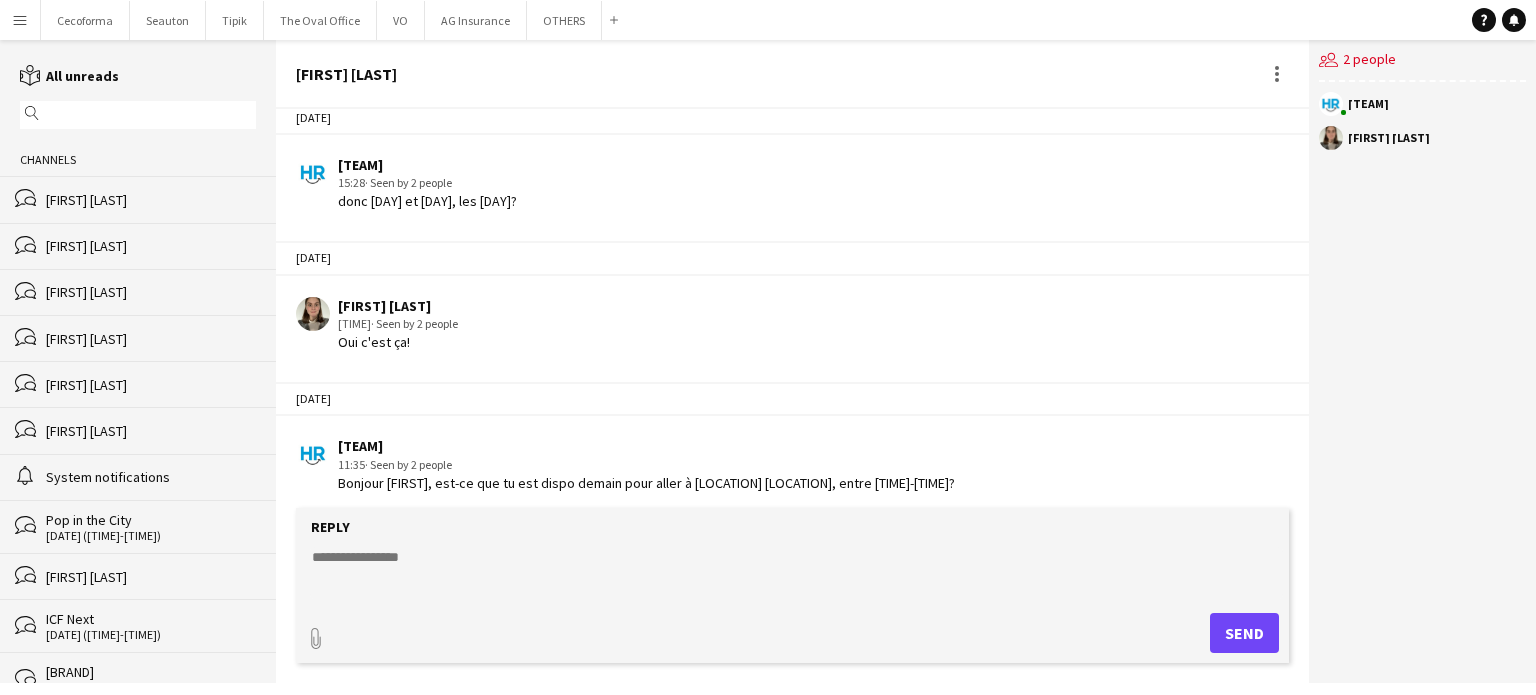 click 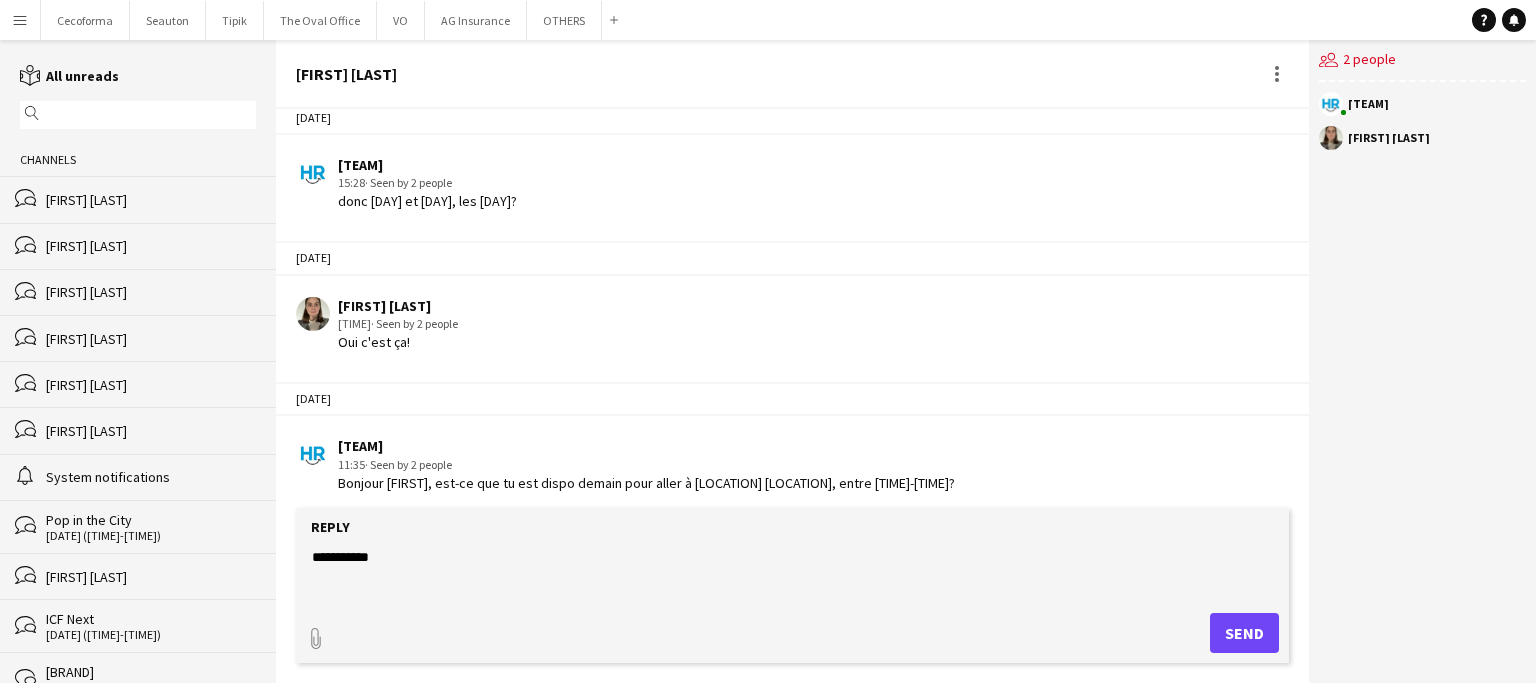 click on "[FIRST] [LAST]" 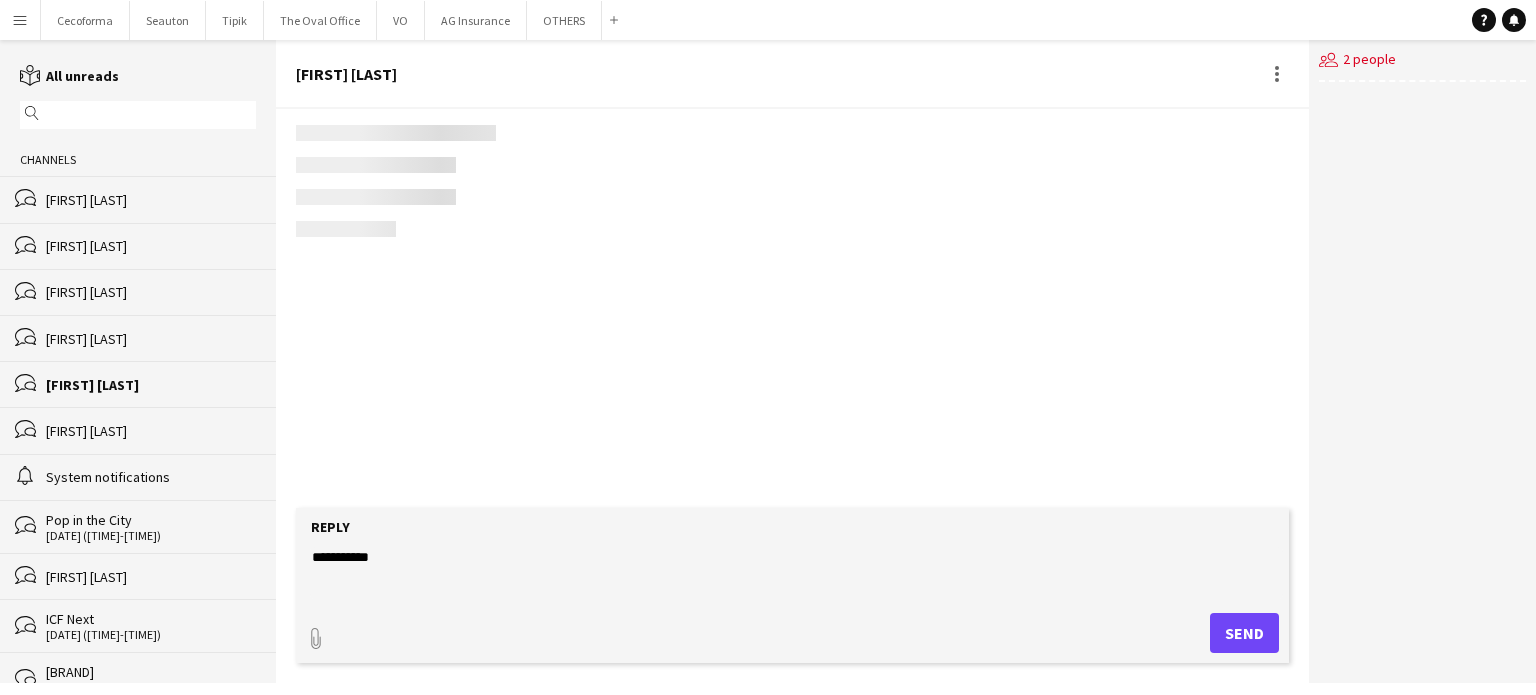 scroll, scrollTop: 3055, scrollLeft: 0, axis: vertical 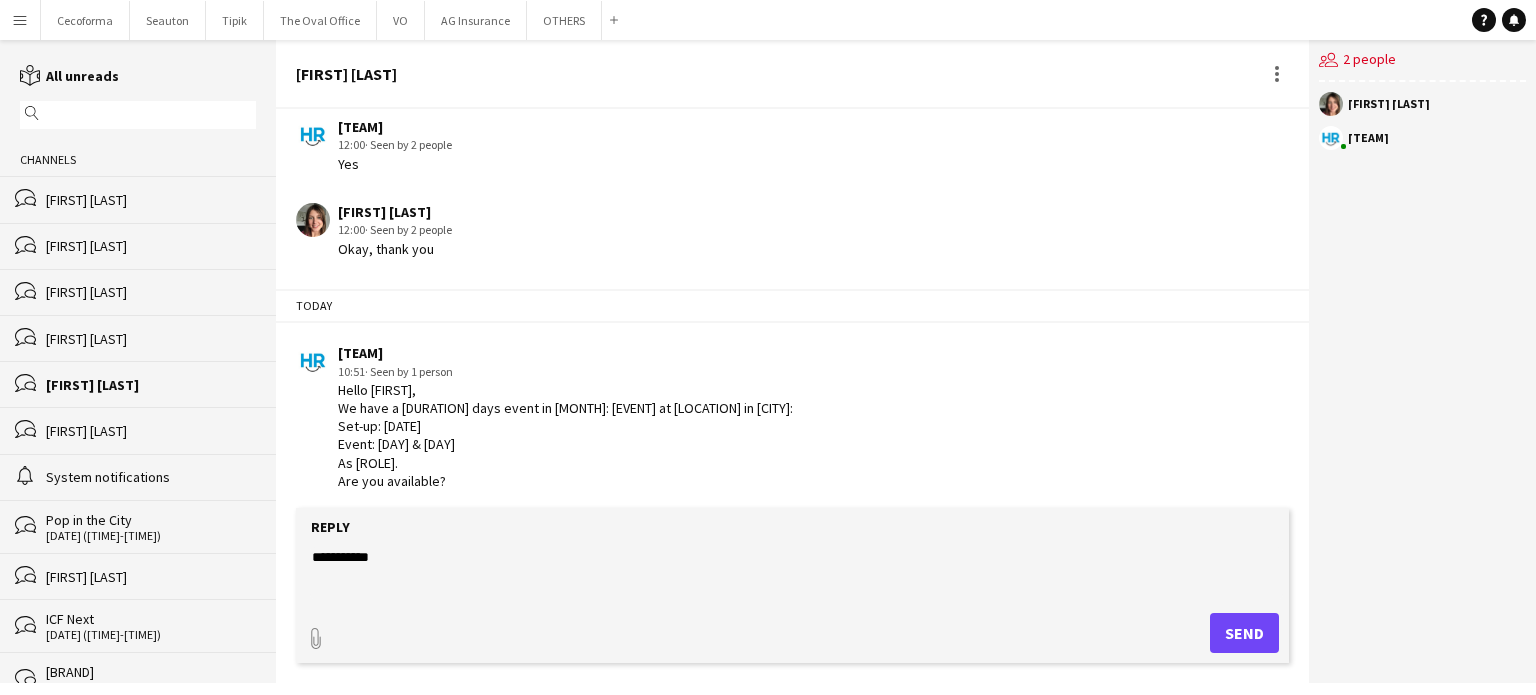 drag, startPoint x: 340, startPoint y: 398, endPoint x: 463, endPoint y: 471, distance: 143.03146 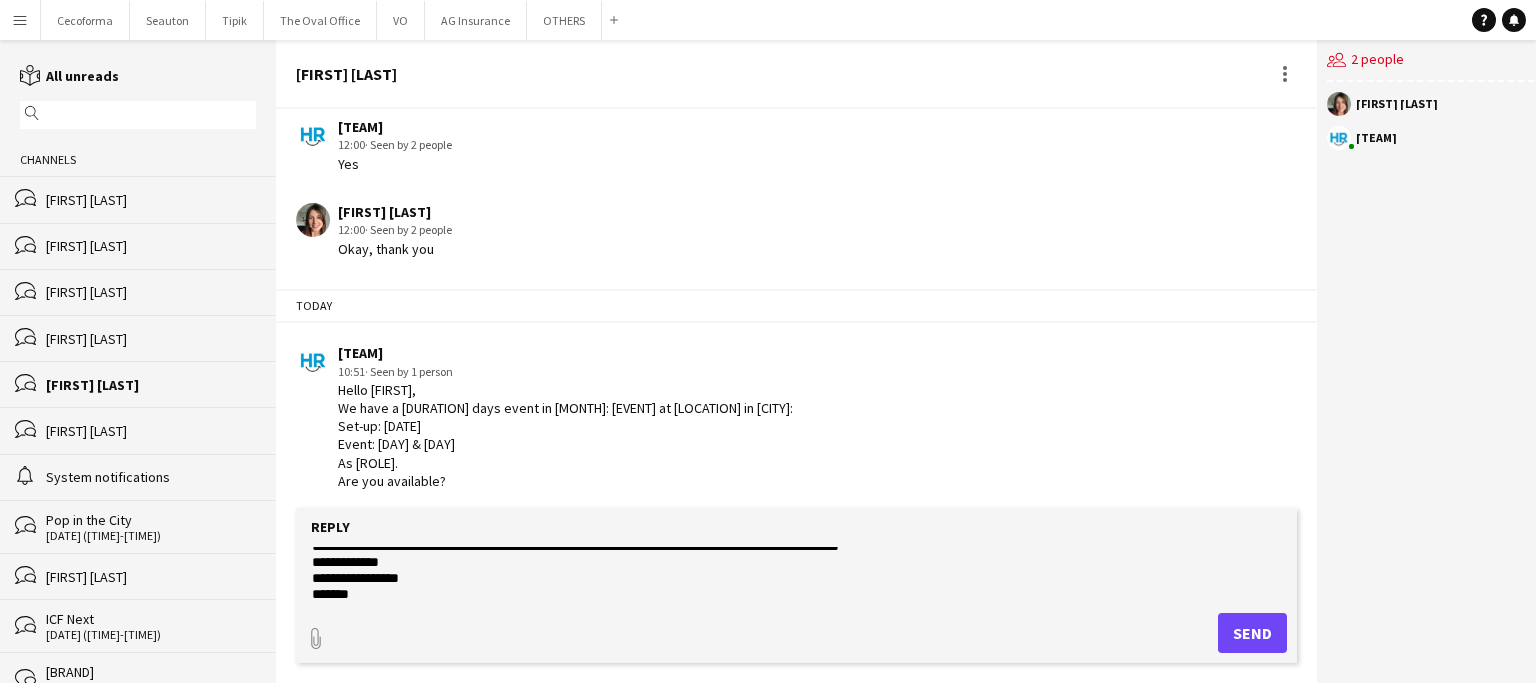 scroll, scrollTop: 0, scrollLeft: 0, axis: both 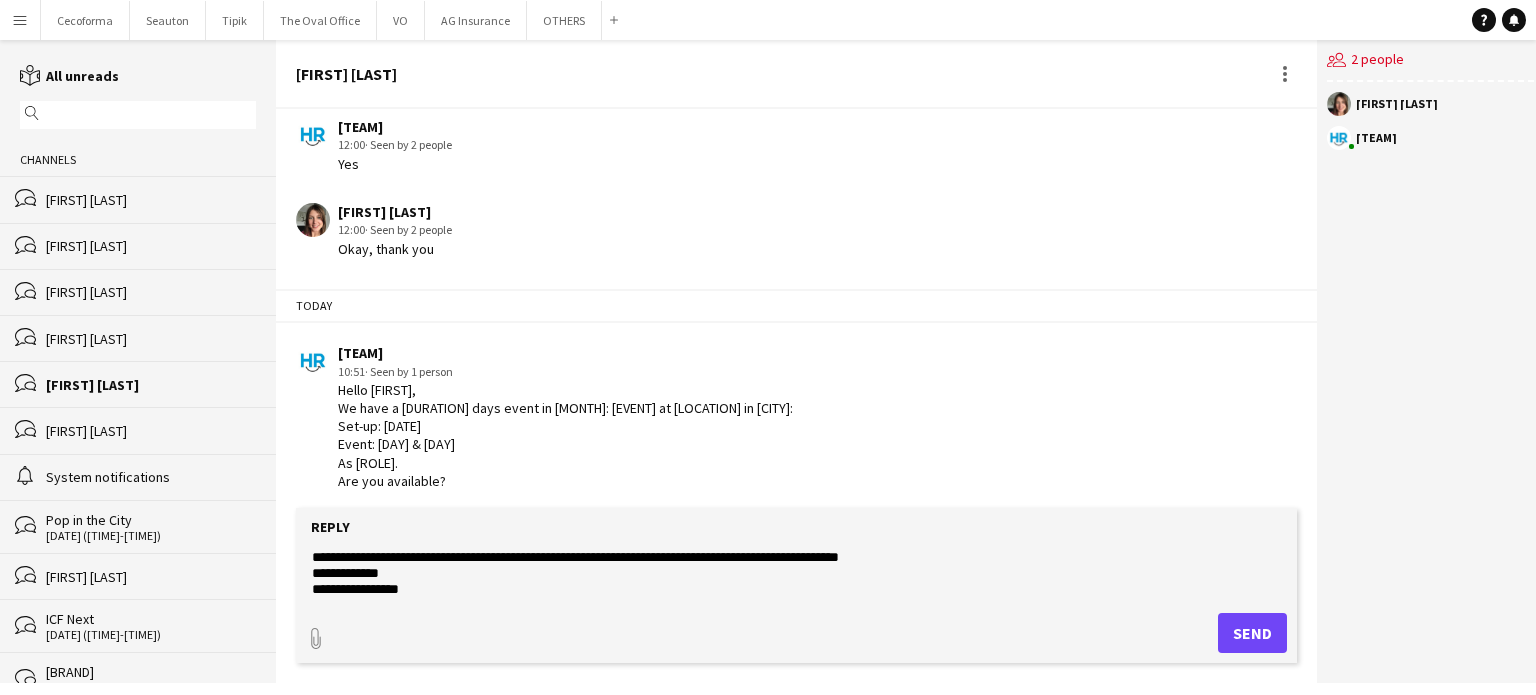 click on "**********" 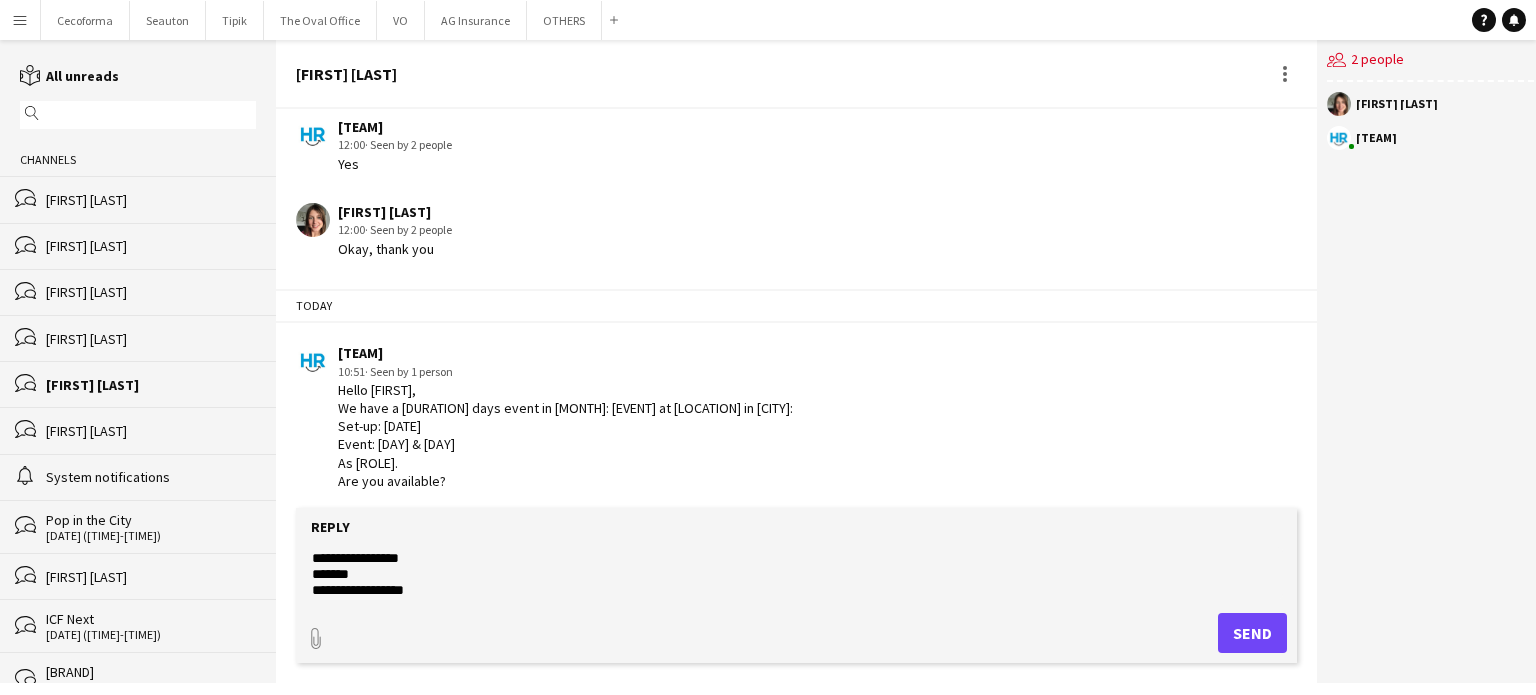 scroll, scrollTop: 48, scrollLeft: 0, axis: vertical 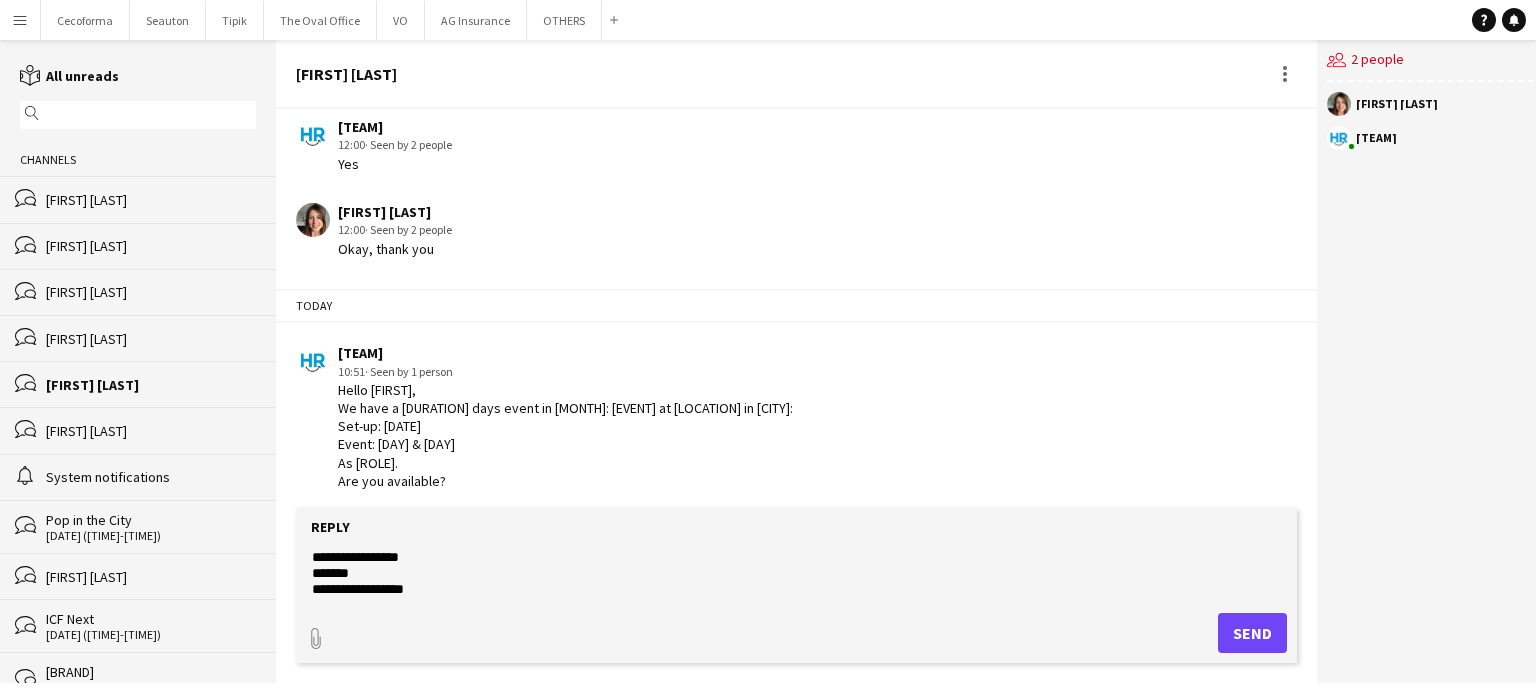 type on "**********" 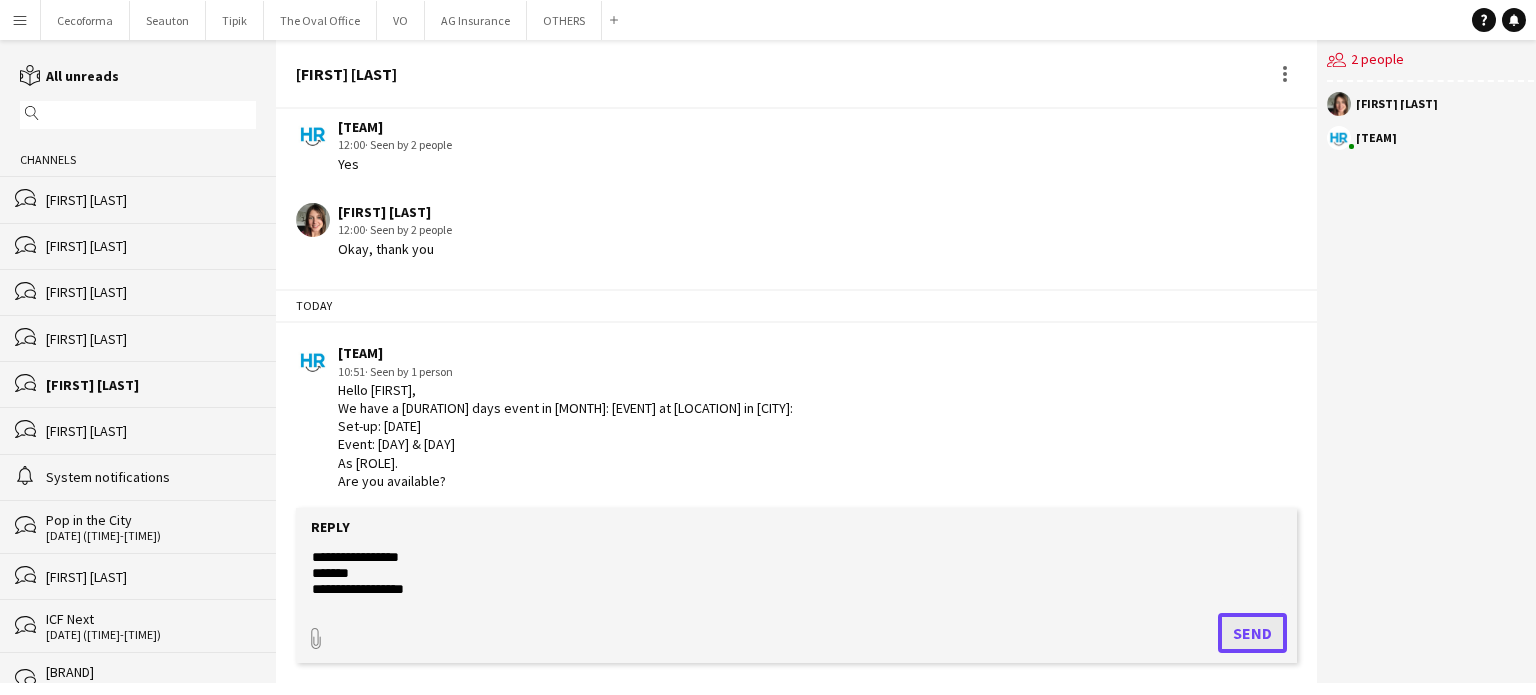 click on "Send" 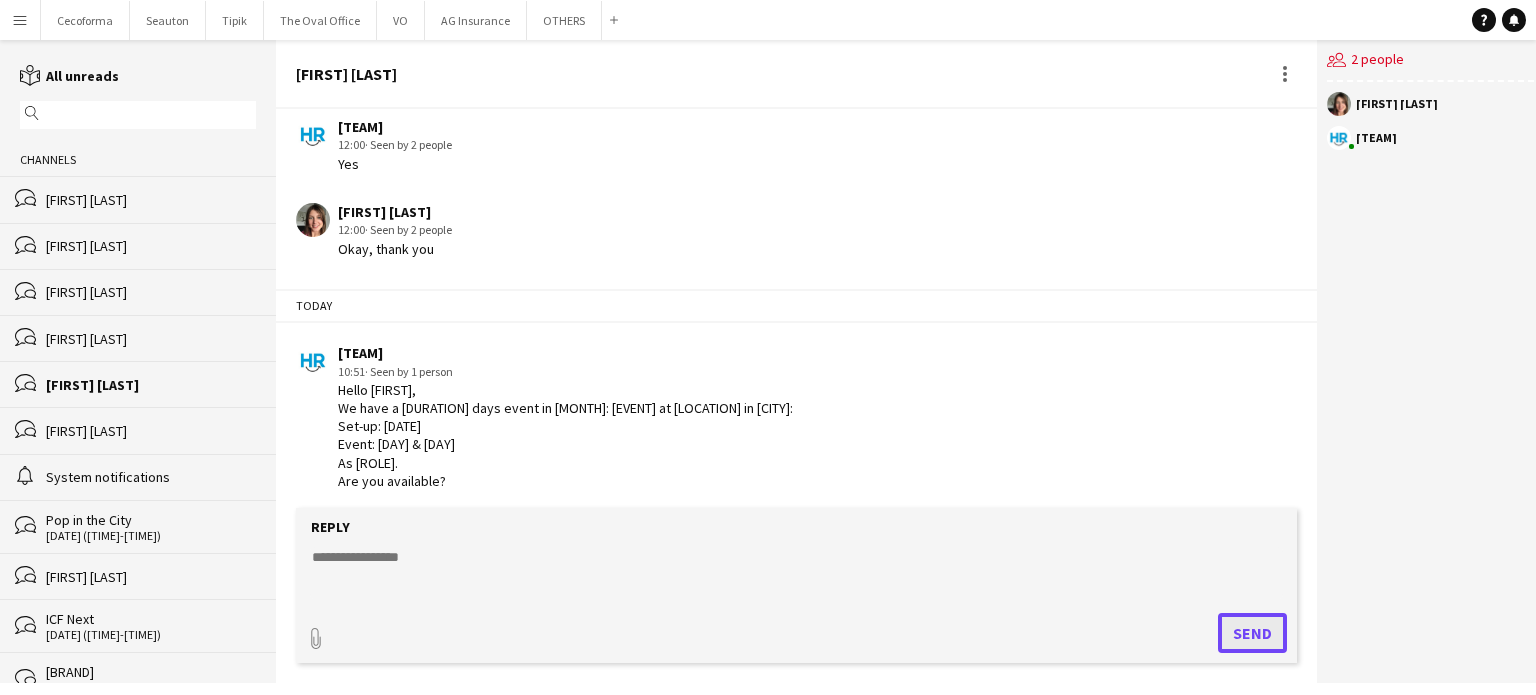 scroll, scrollTop: 0, scrollLeft: 0, axis: both 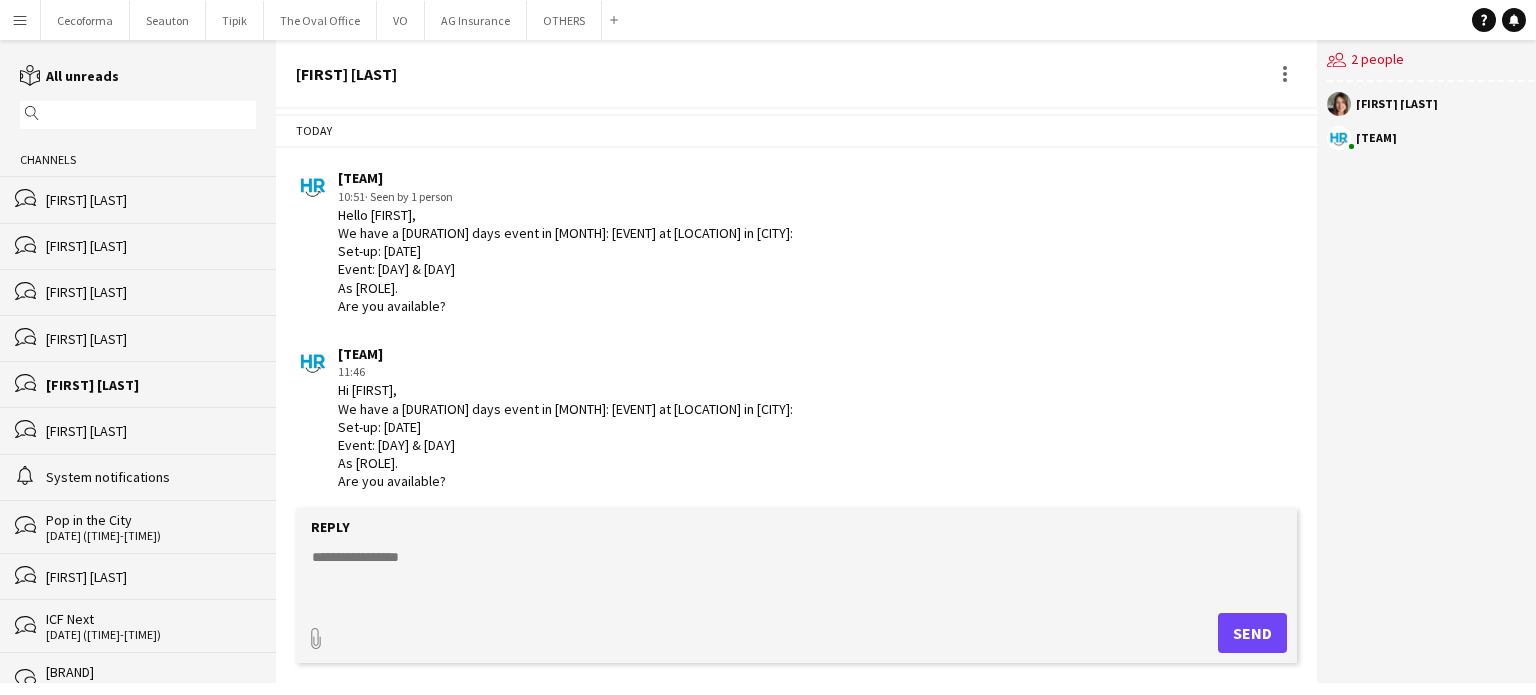 click on "Hi [FIRST],
We have a [DURATION] days event in [MONTH]: [EVENT] at [LOCATION] in [CITY]:
Set-up: [DATE]
Event: [DAY] & [DAY]
As [ROLE].
Are you available?" 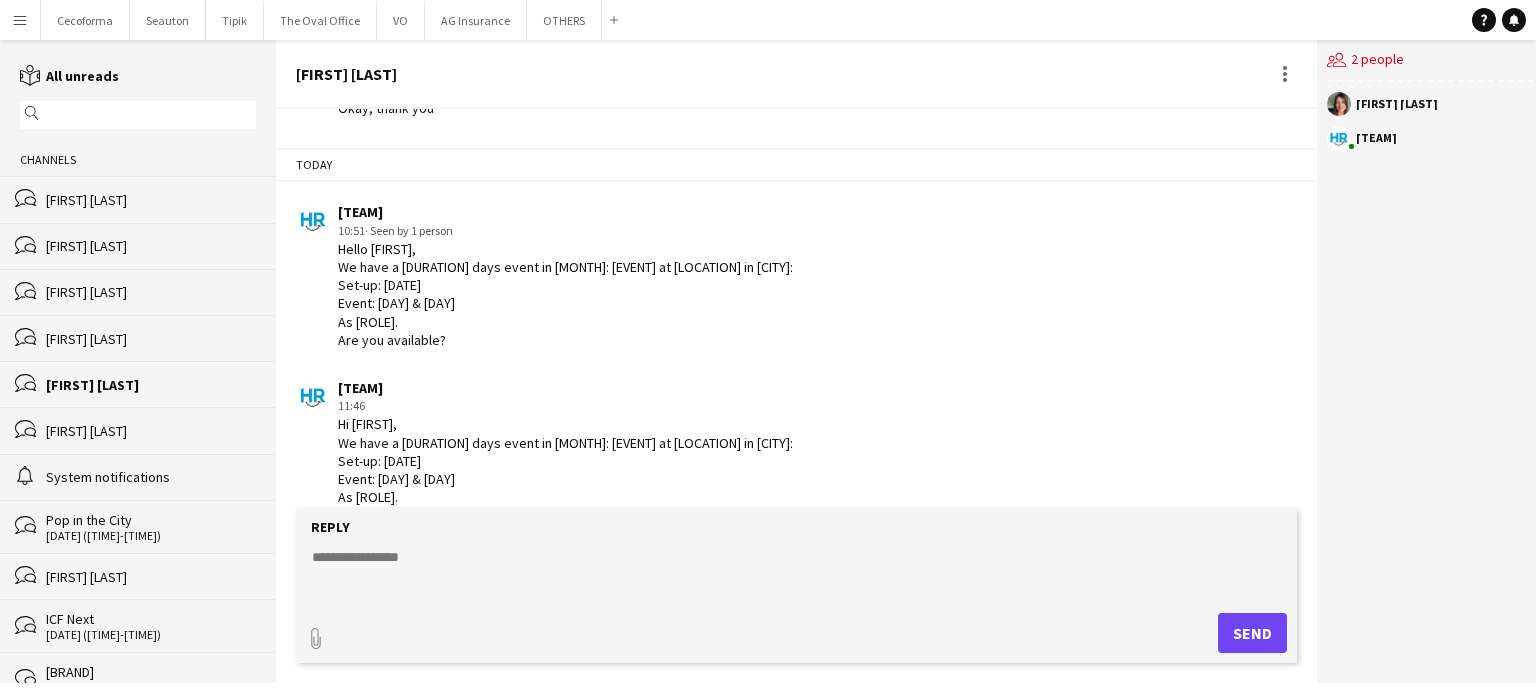 scroll, scrollTop: 3230, scrollLeft: 0, axis: vertical 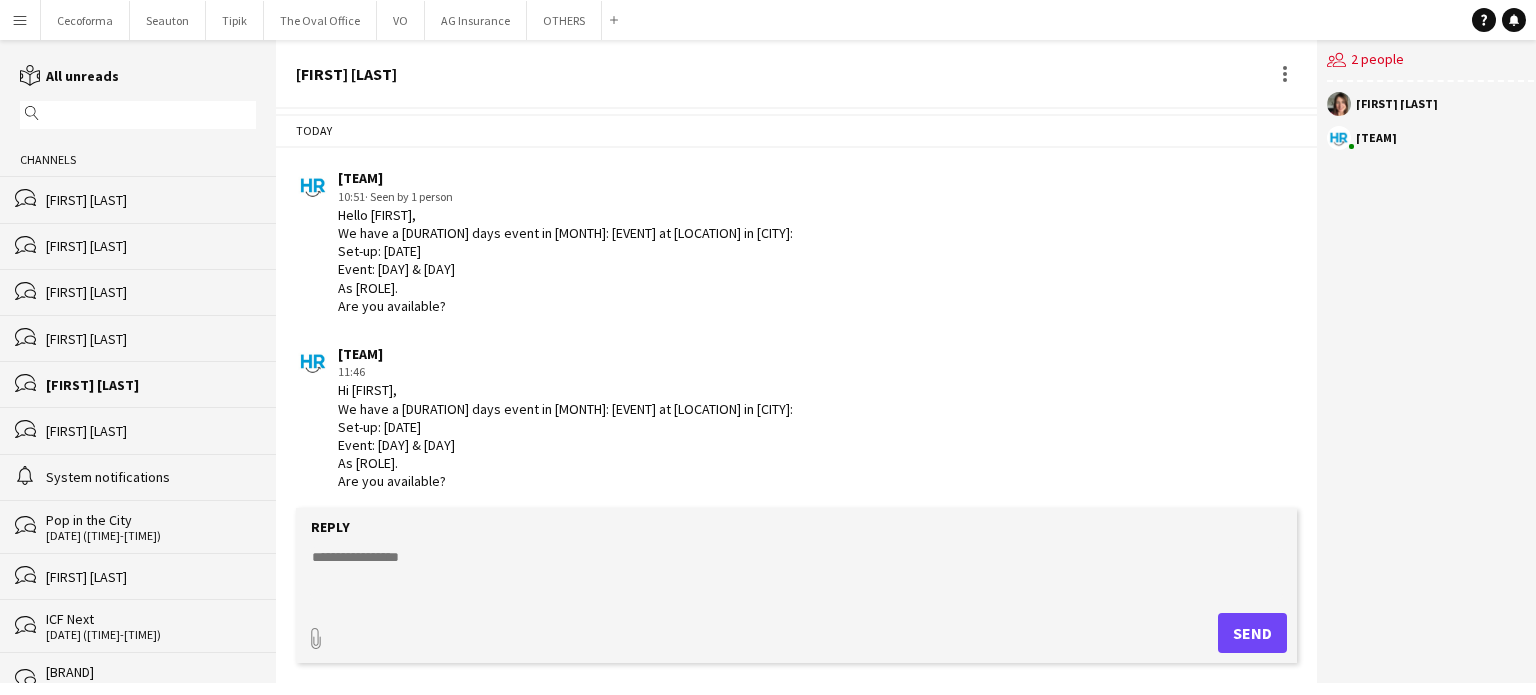 click on "Hi [FIRST],
We have a [DURATION] days event in [MONTH]: [EVENT] at [LOCATION] in [CITY]:
Set-up: [DATE]
Event: [DAY] & [DAY]
As [ROLE].
Are you available?" 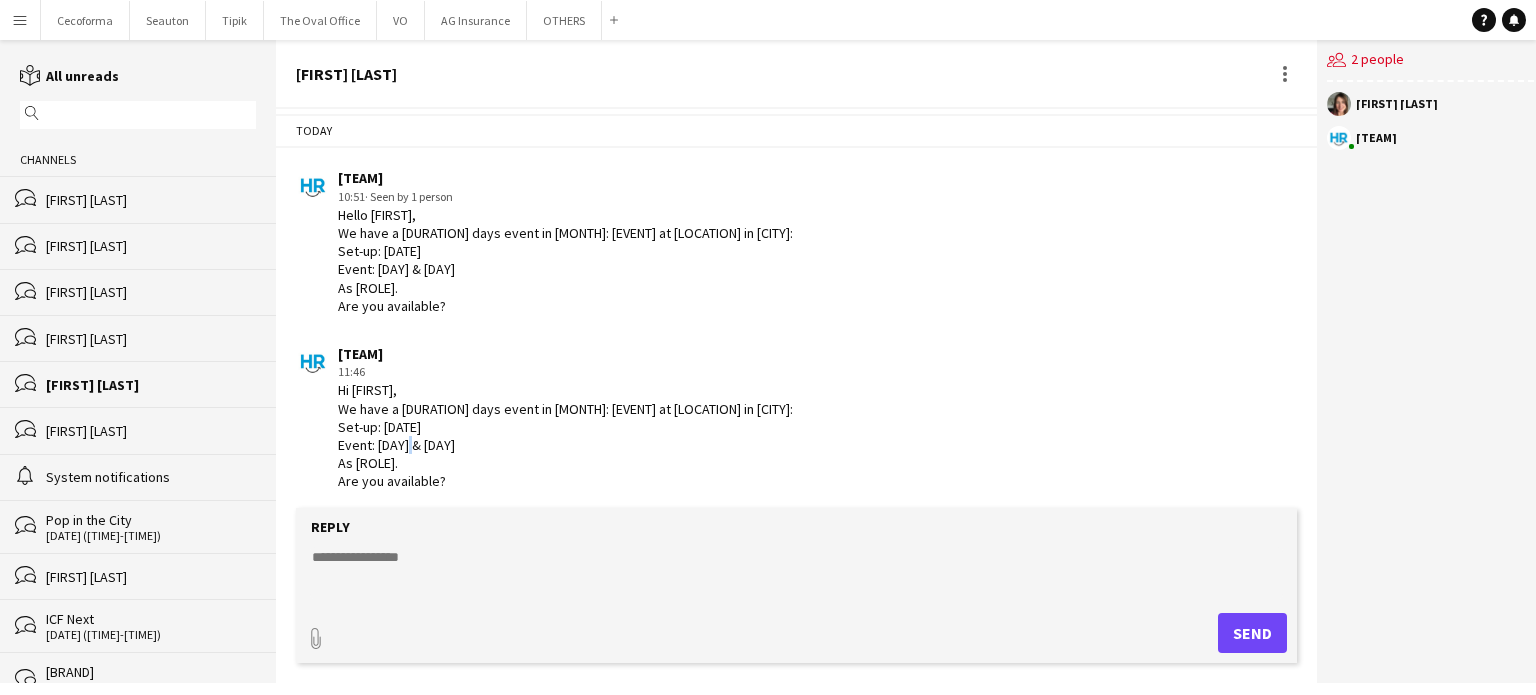 drag, startPoint x: 345, startPoint y: 395, endPoint x: 398, endPoint y: 407, distance: 54.34151 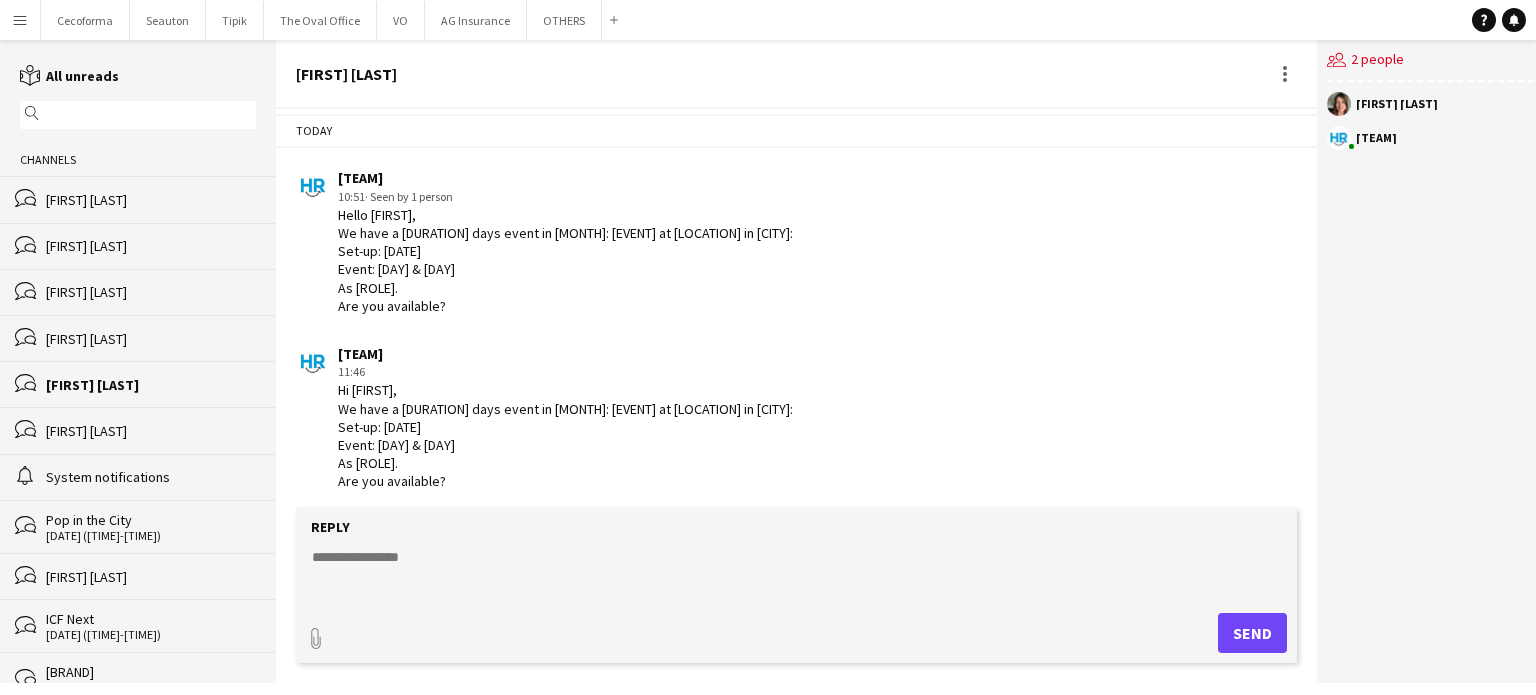 click on "Hi [FIRST],
We have a [DURATION] days event in [MONTH]: [EVENT] at [LOCATION] in [CITY]:
Set-up: [DATE]
Event: [DAY] & [DAY]
As [ROLE].
Are you available?" 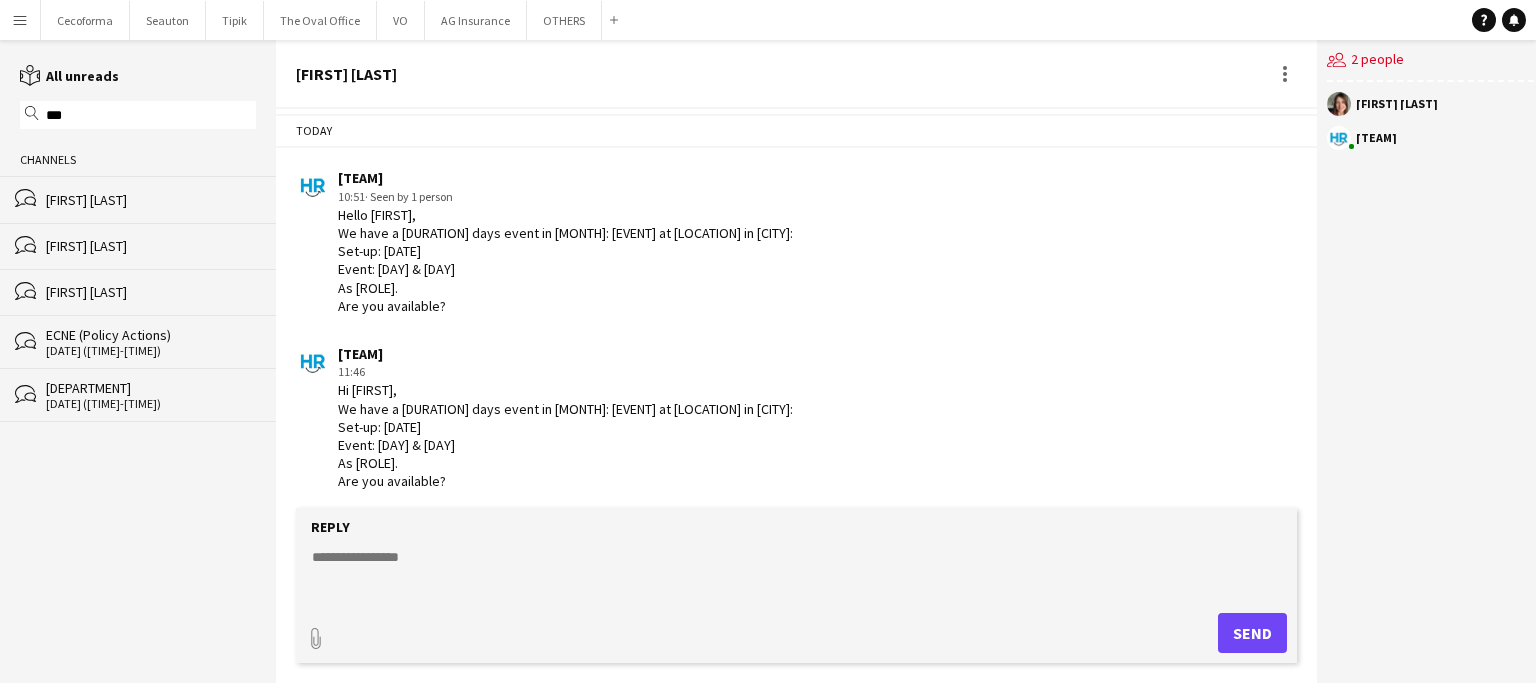 click on "[FIRST] [LAST]" 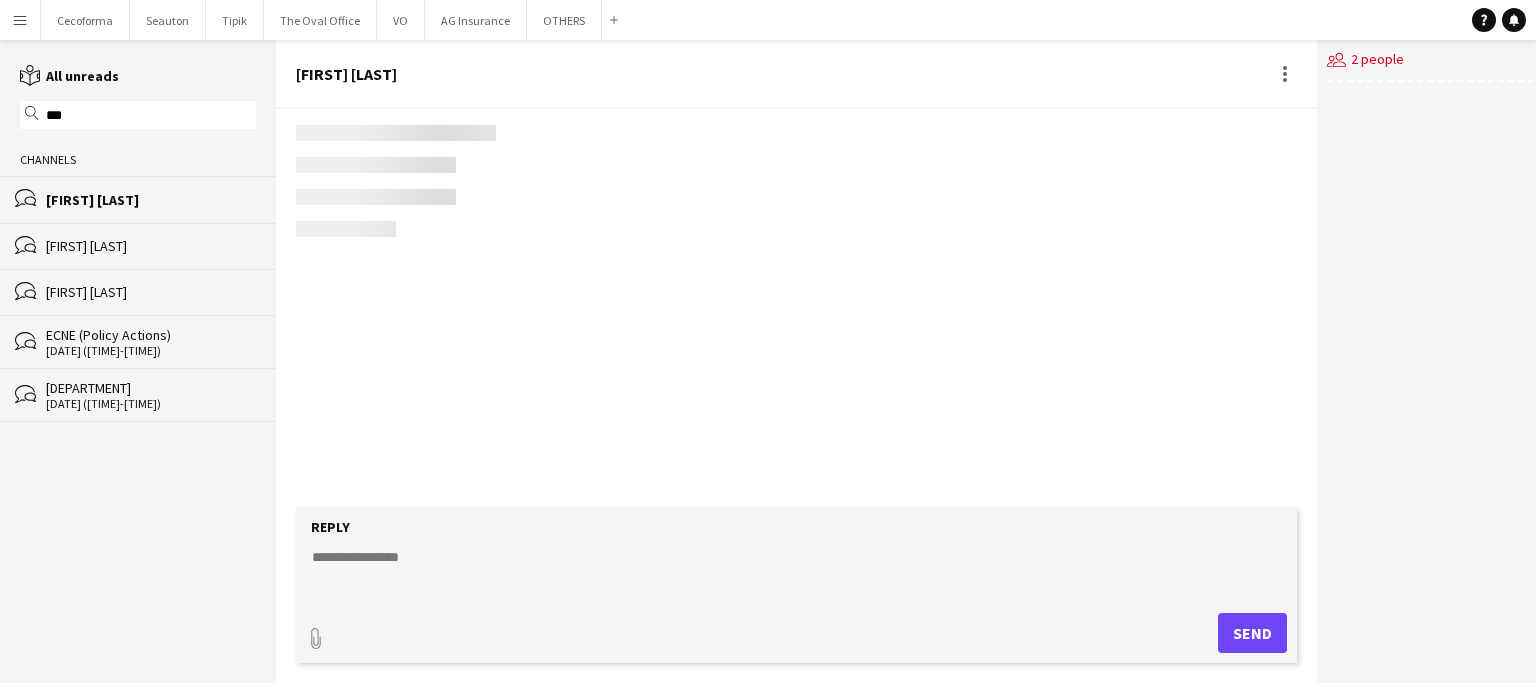 scroll, scrollTop: 1794, scrollLeft: 0, axis: vertical 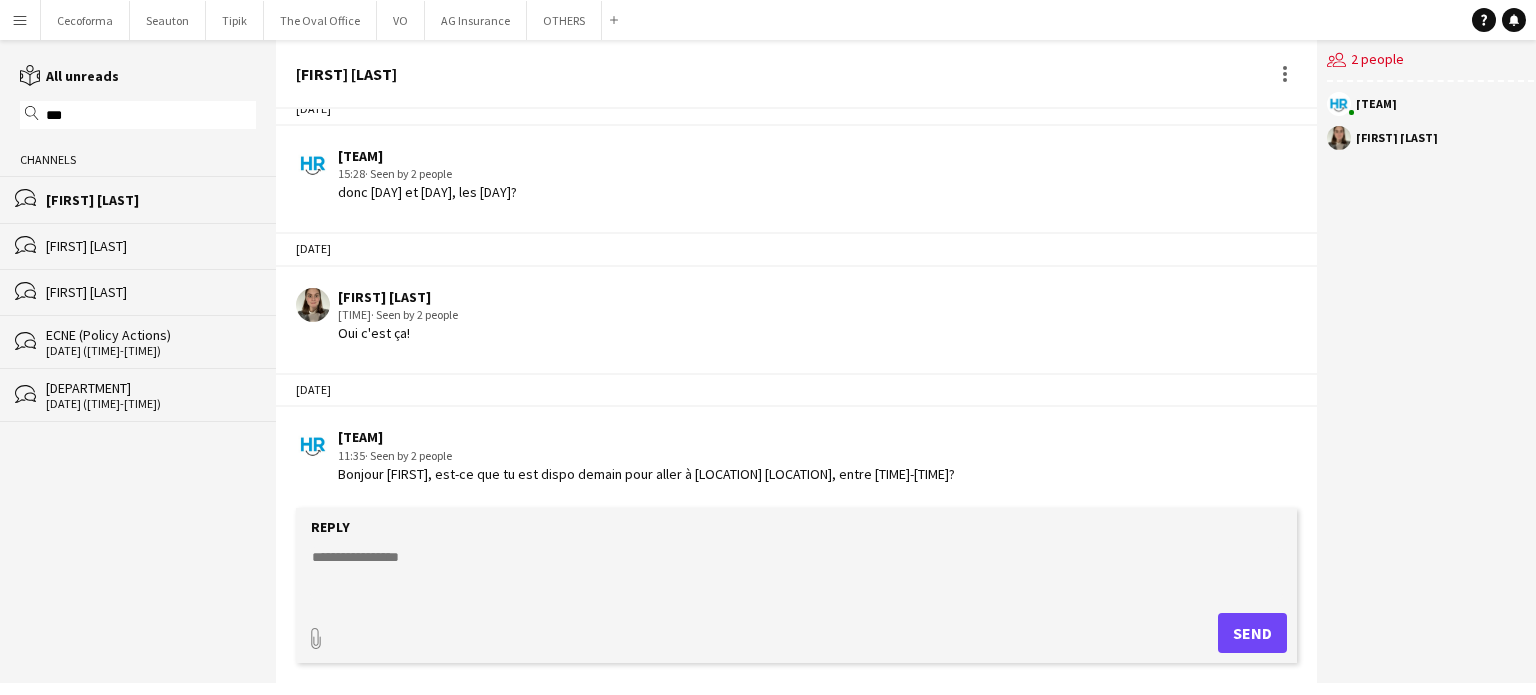 click on "***" 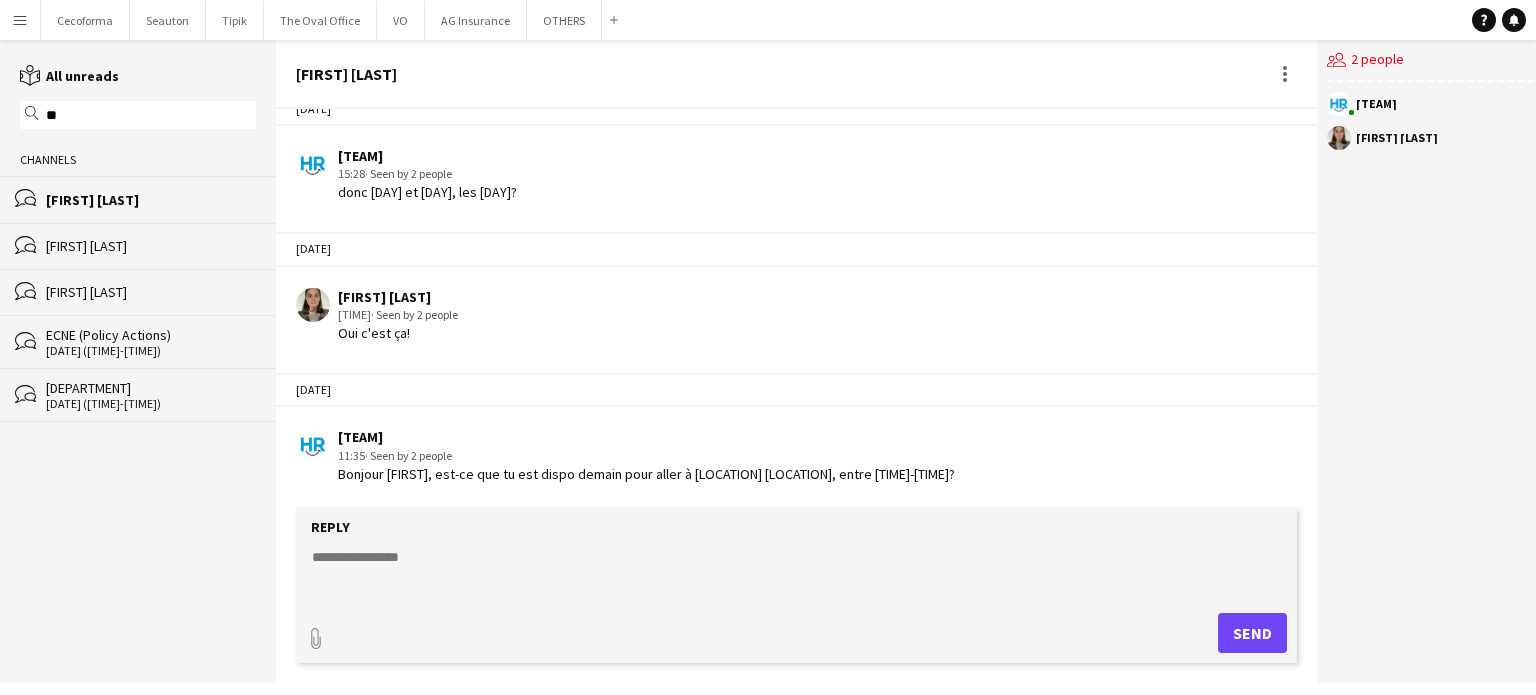 type on "*" 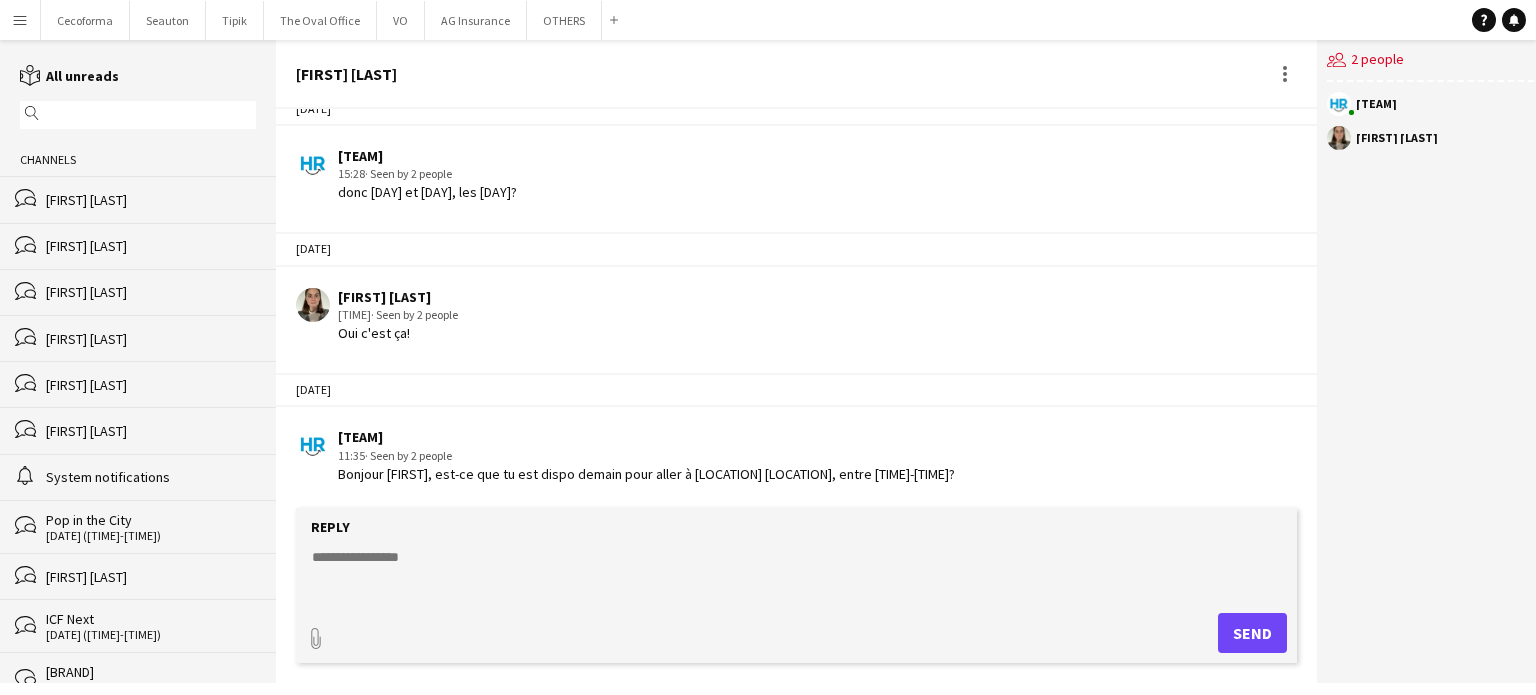 type 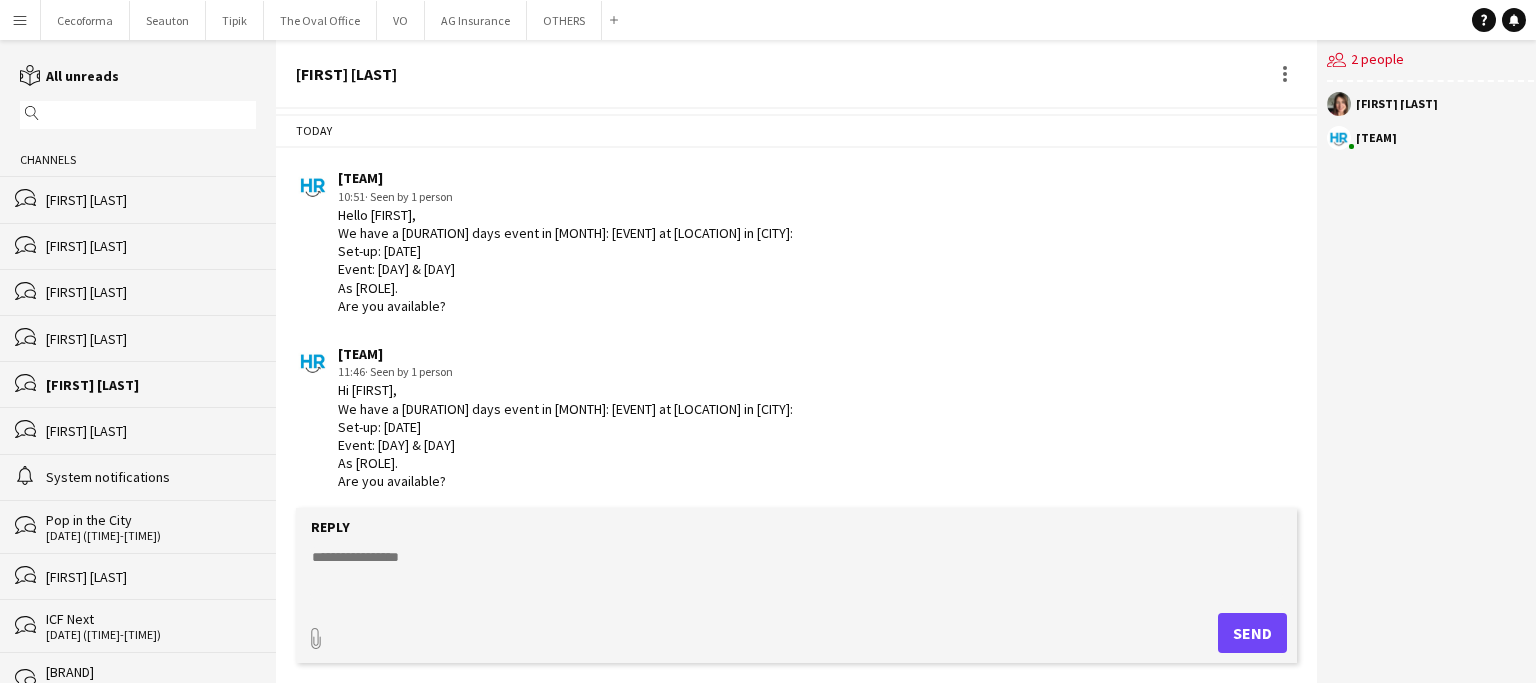 scroll, scrollTop: 3145, scrollLeft: 0, axis: vertical 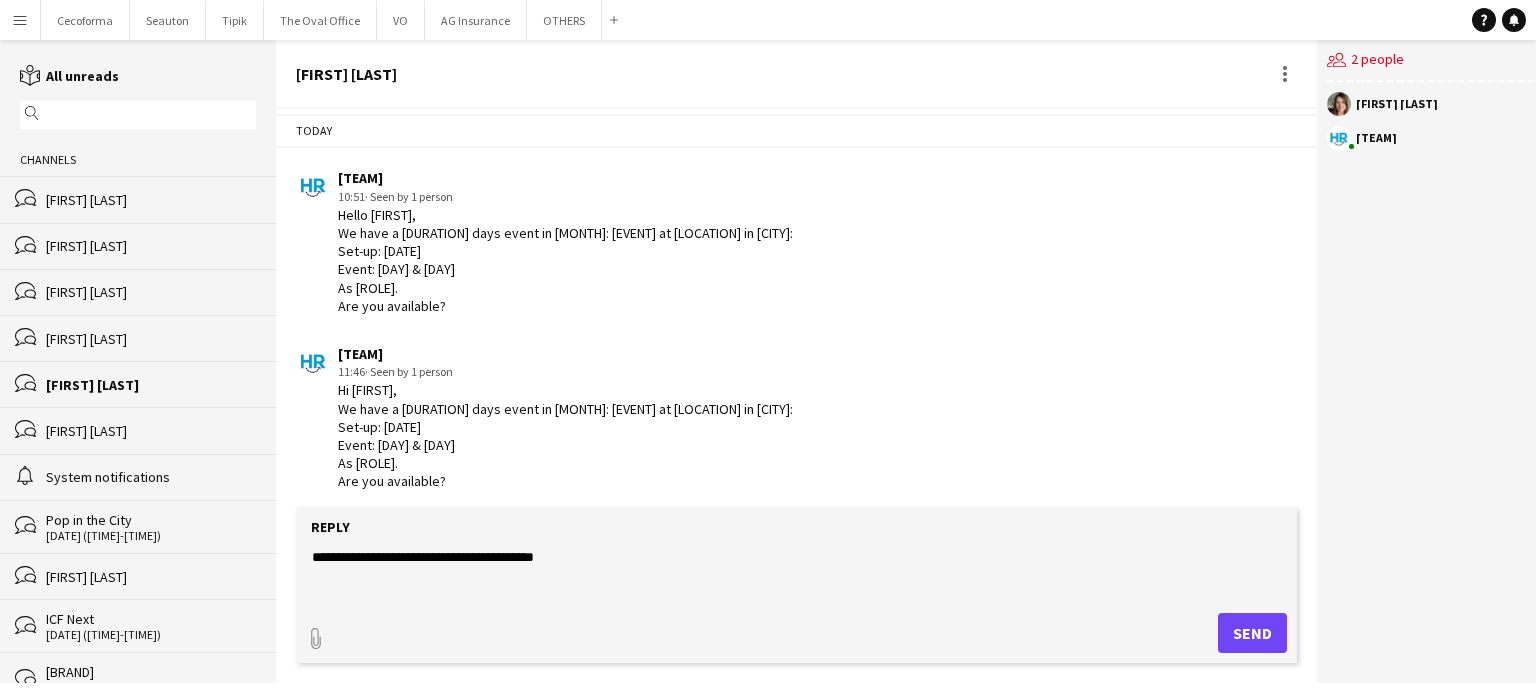 type on "**********" 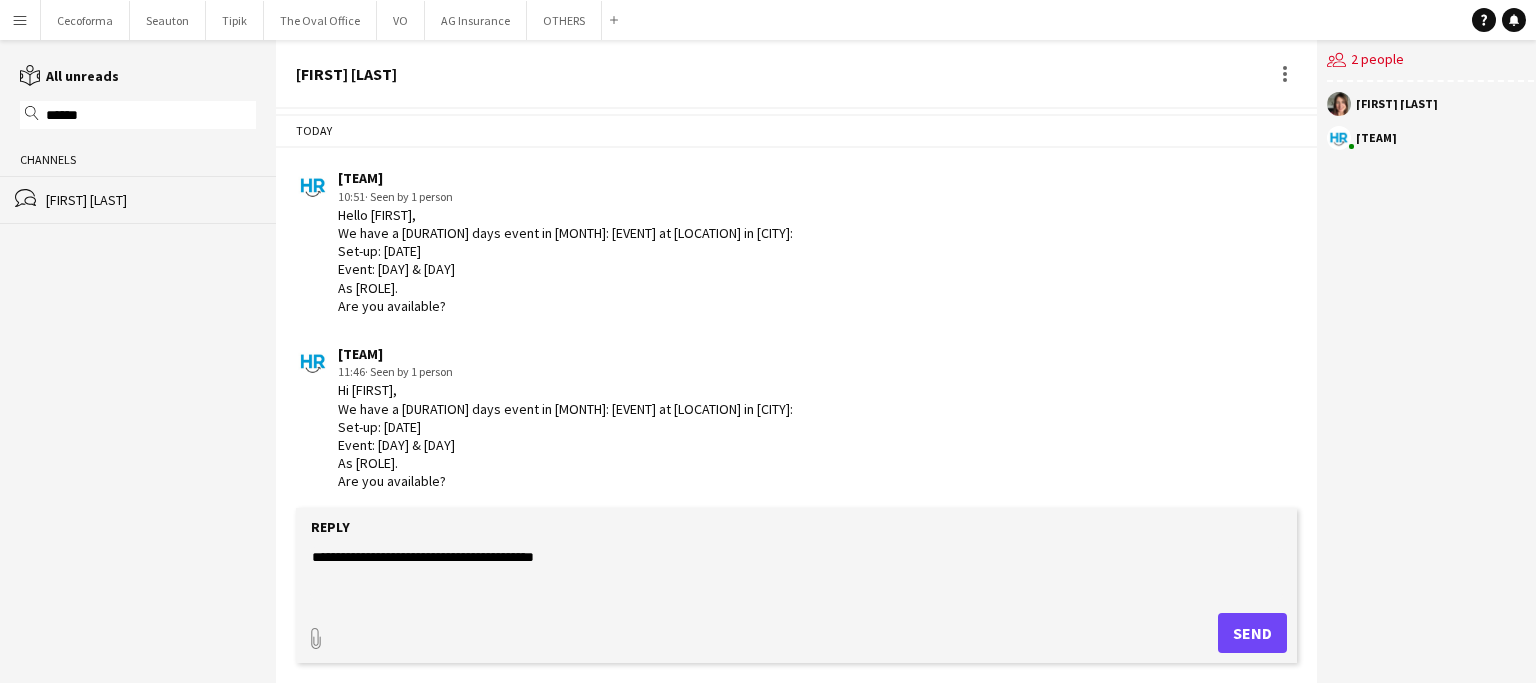 type on "******" 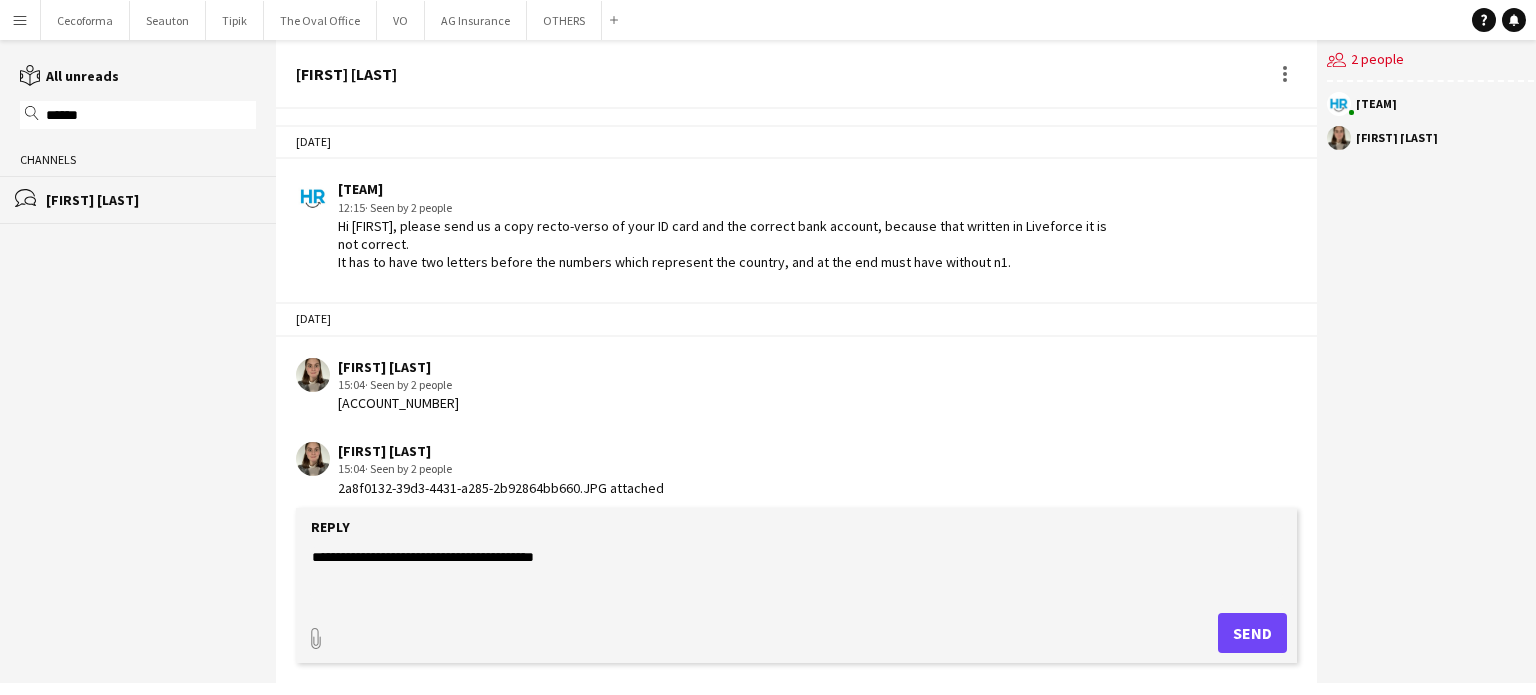 scroll, scrollTop: 1794, scrollLeft: 0, axis: vertical 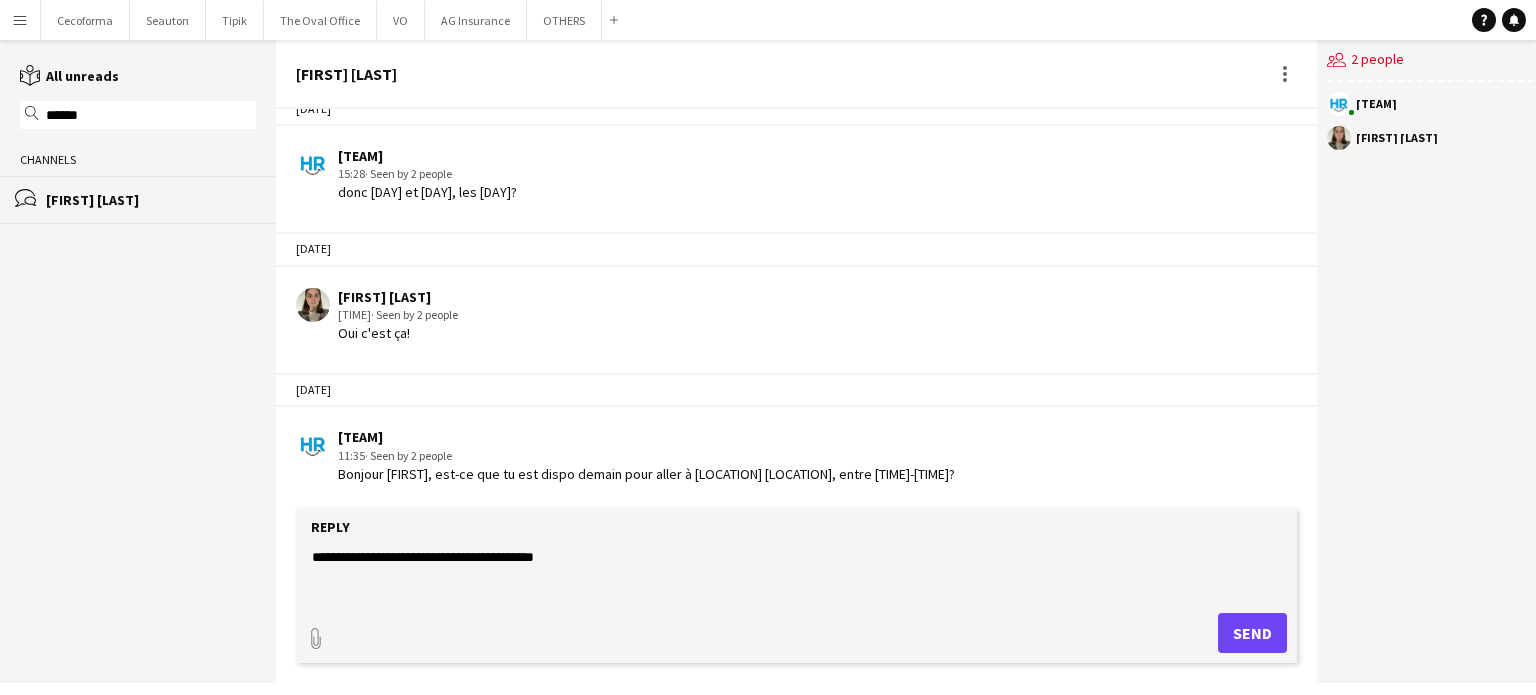 click on "**********" 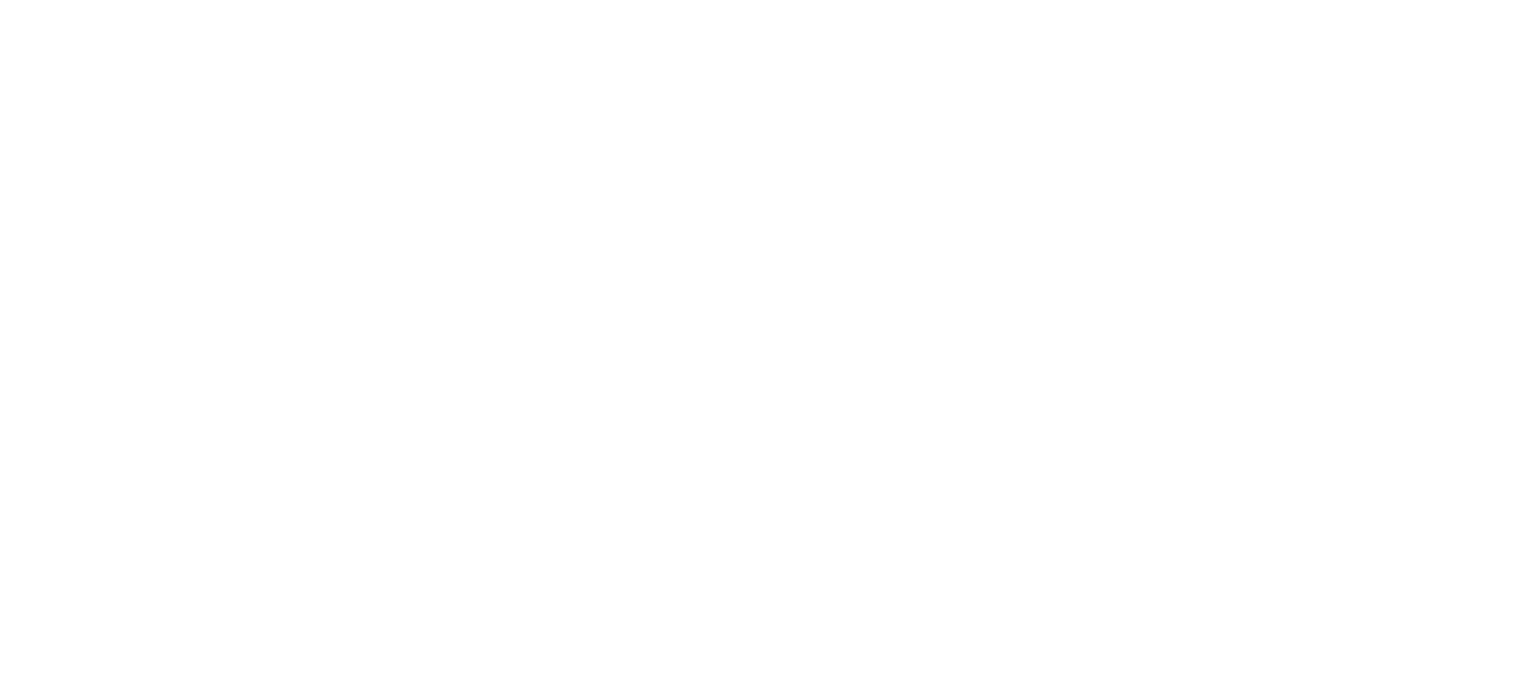 scroll, scrollTop: 0, scrollLeft: 0, axis: both 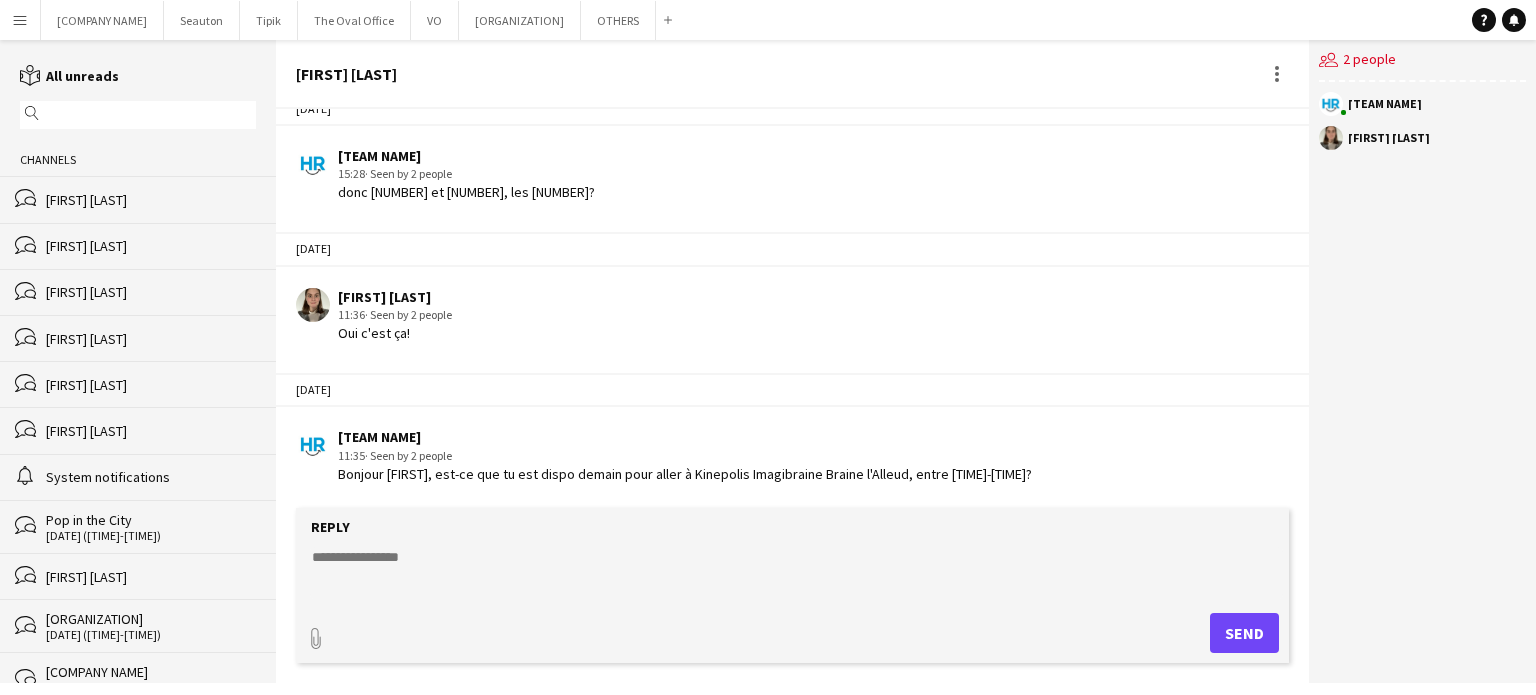 click 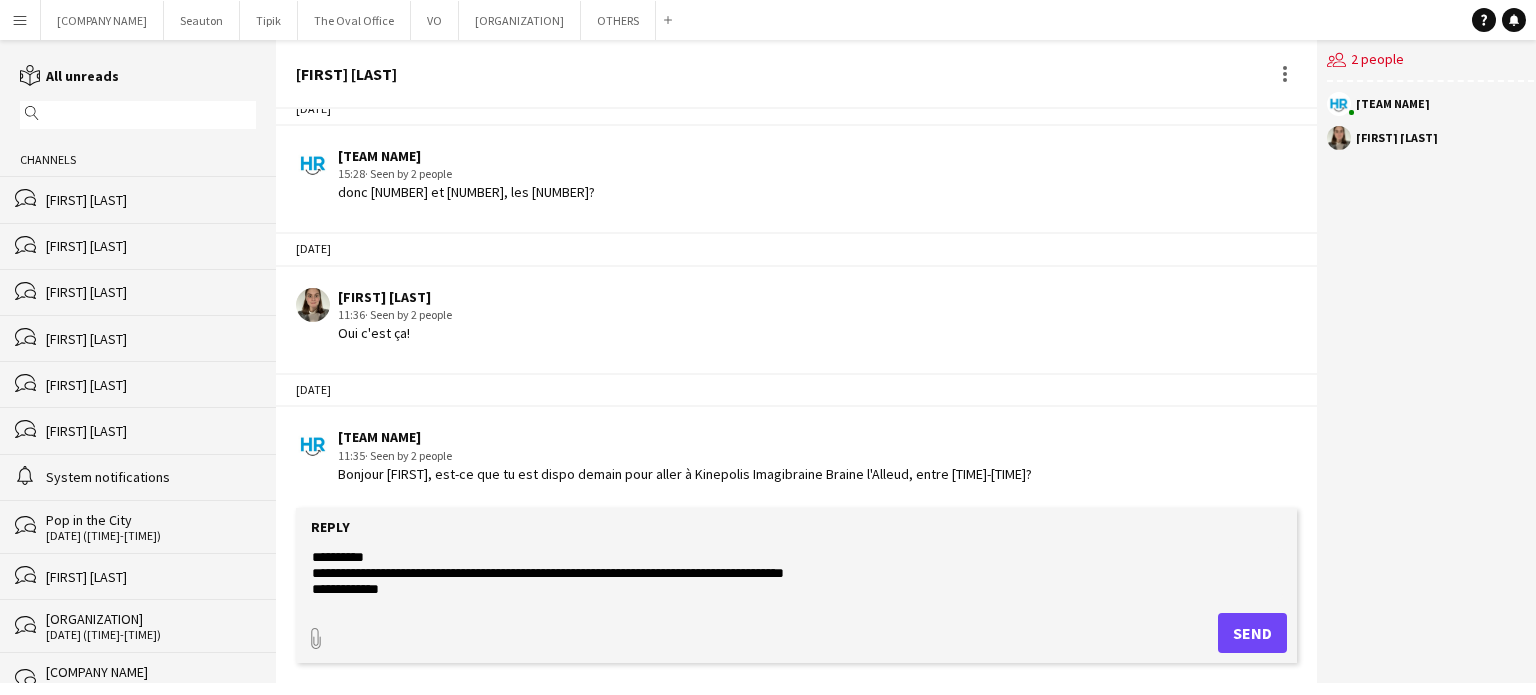 scroll, scrollTop: 48, scrollLeft: 0, axis: vertical 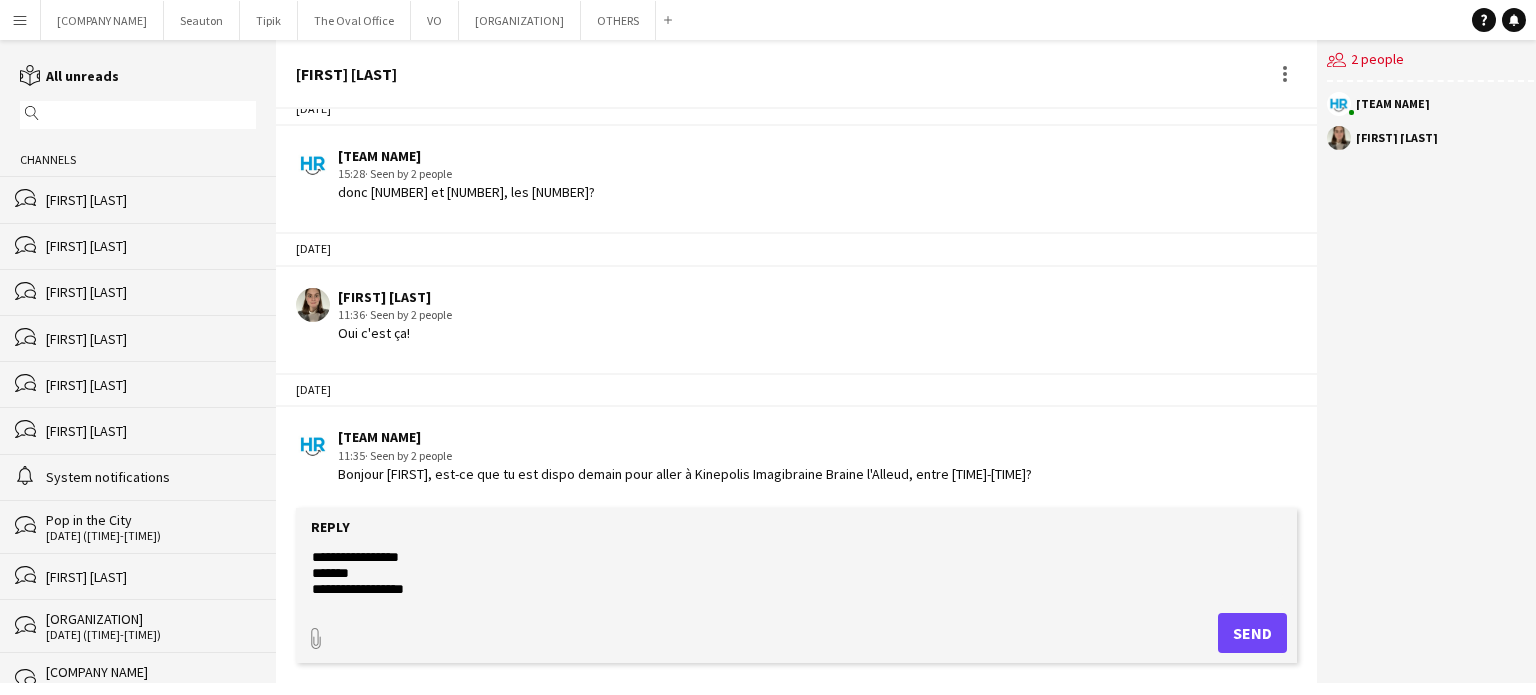 type on "**********" 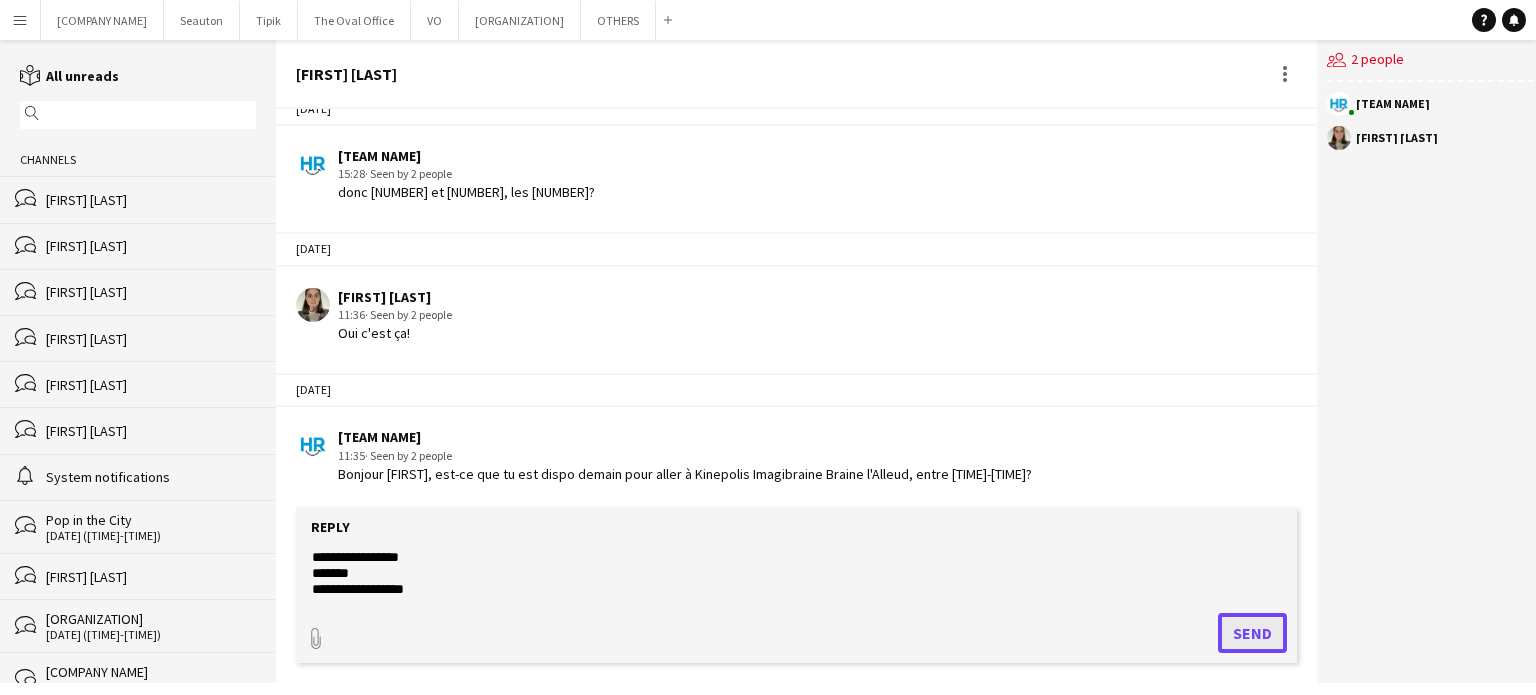 click on "Send" 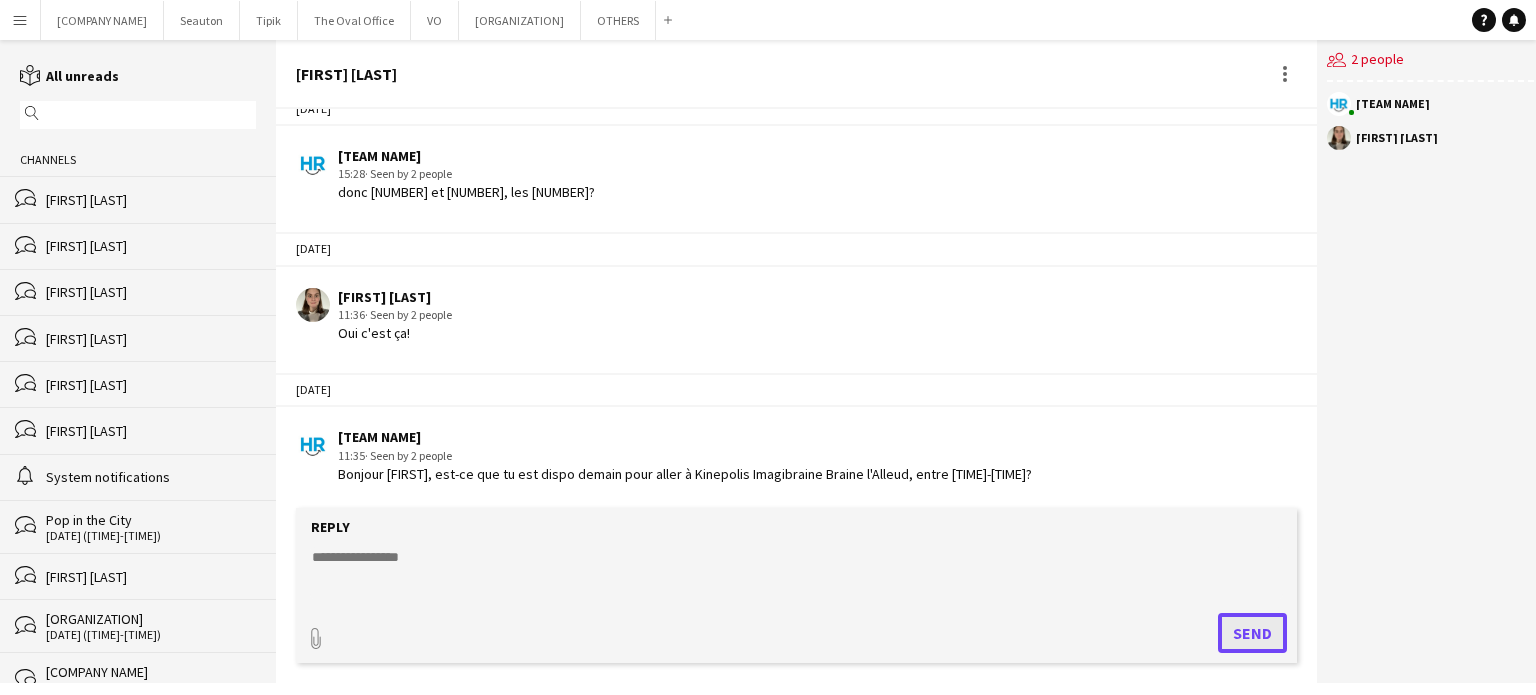scroll, scrollTop: 0, scrollLeft: 0, axis: both 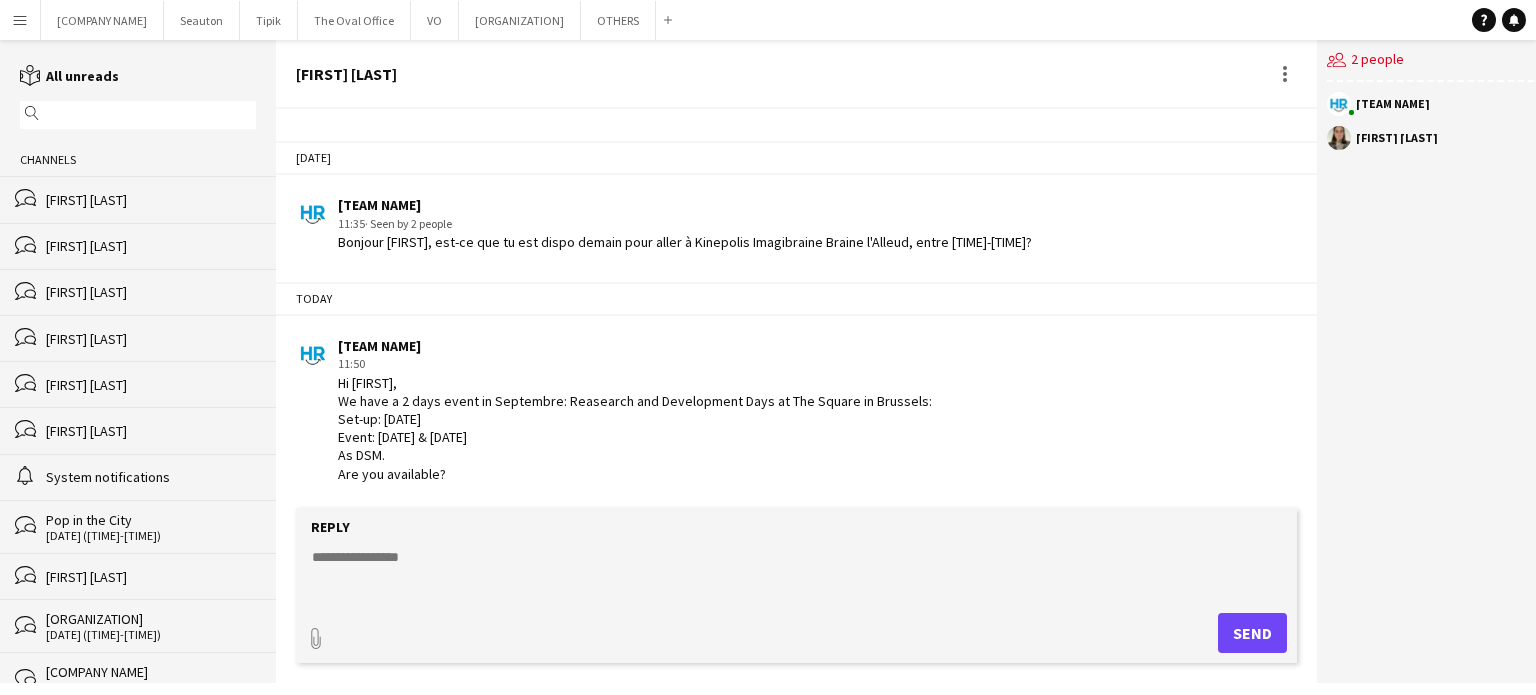 click on "[FIRST] [LAST]" 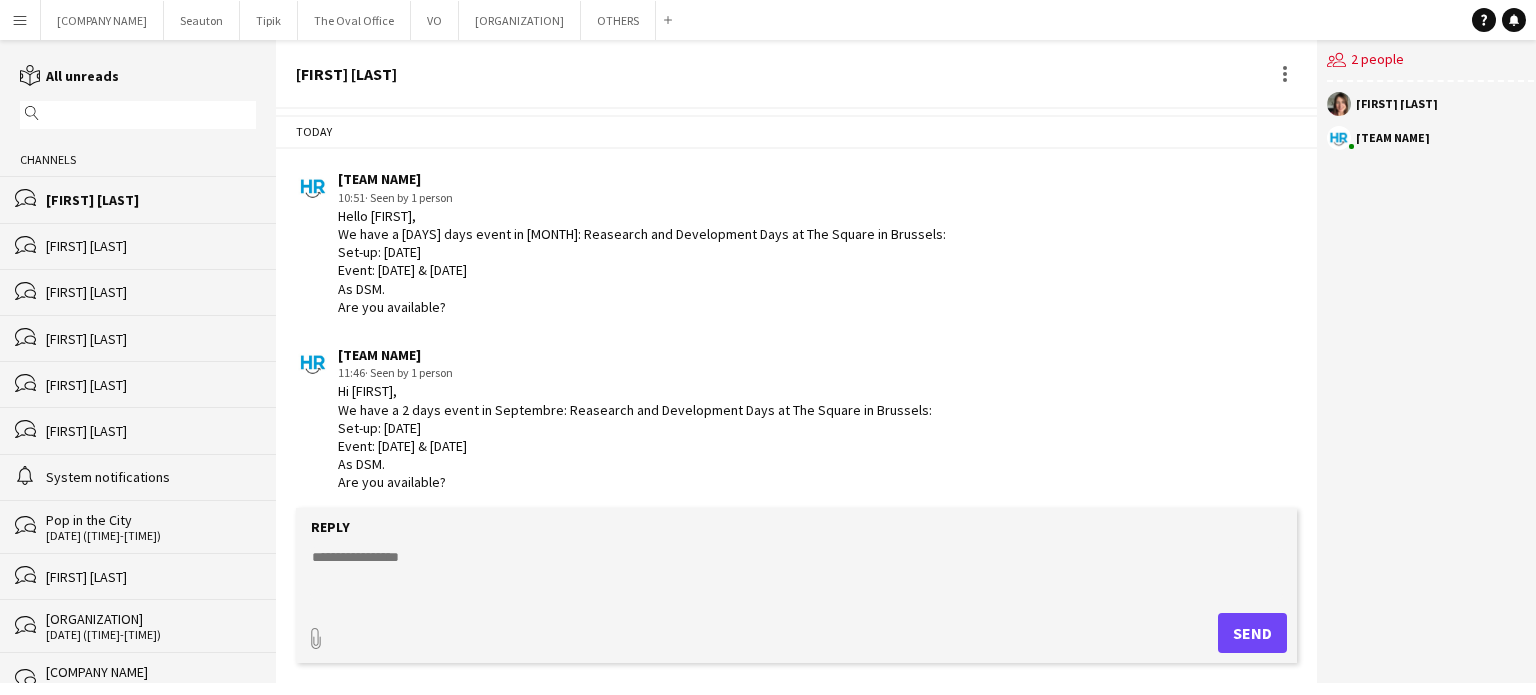scroll, scrollTop: 3145, scrollLeft: 0, axis: vertical 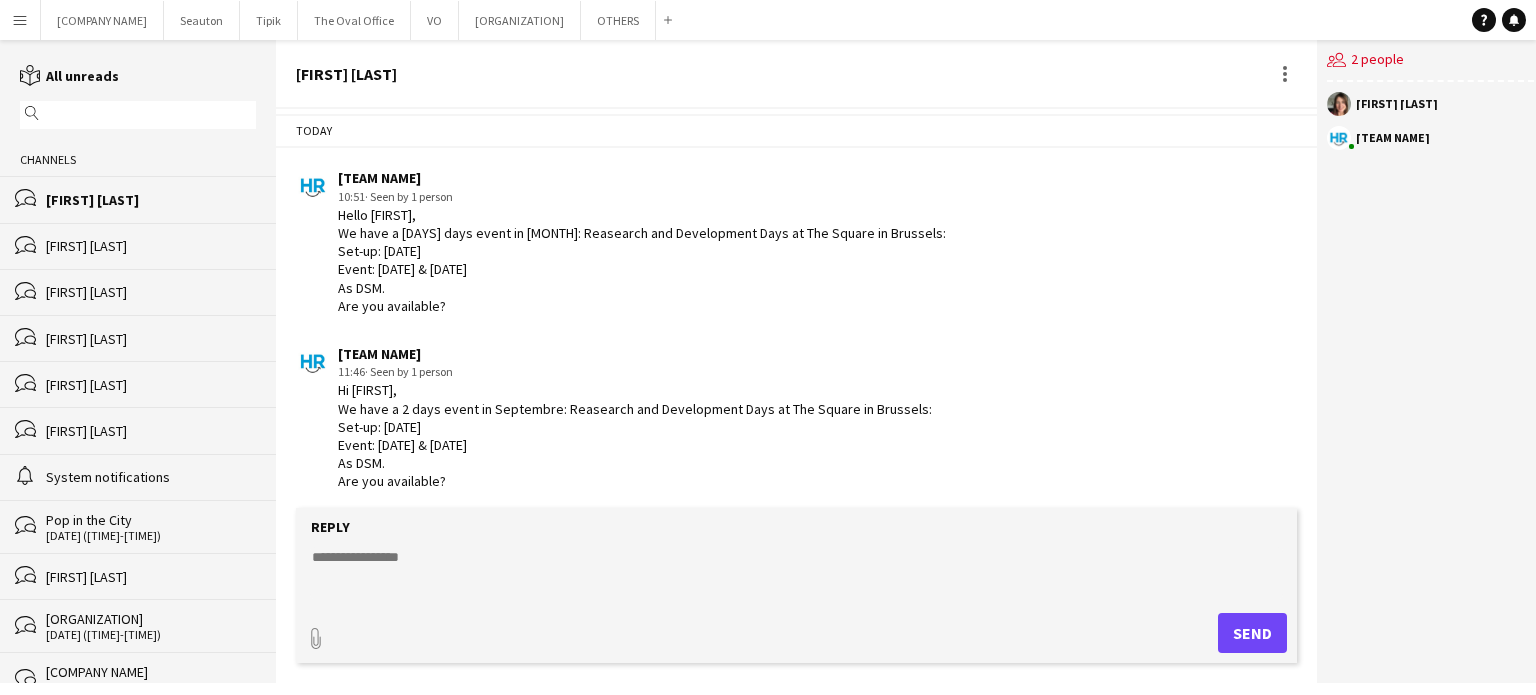 click 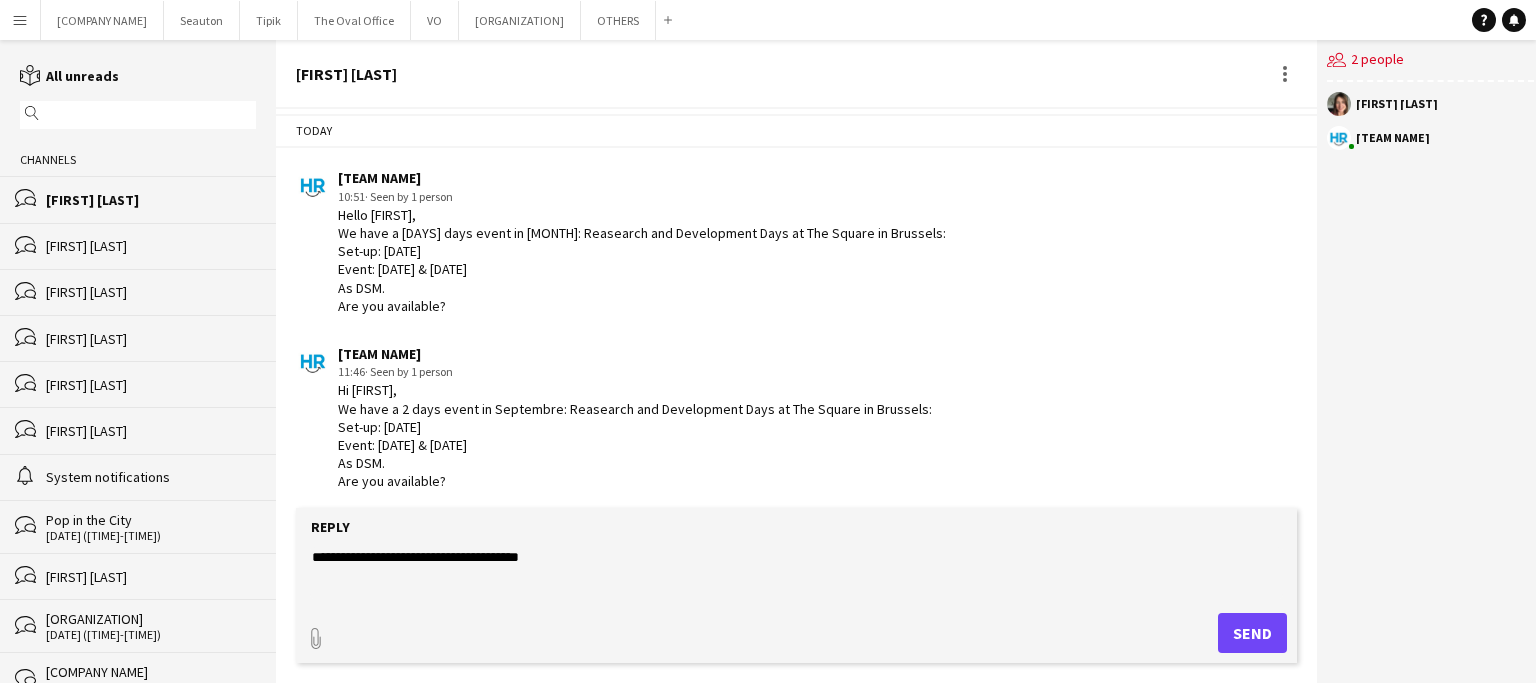 type on "**********" 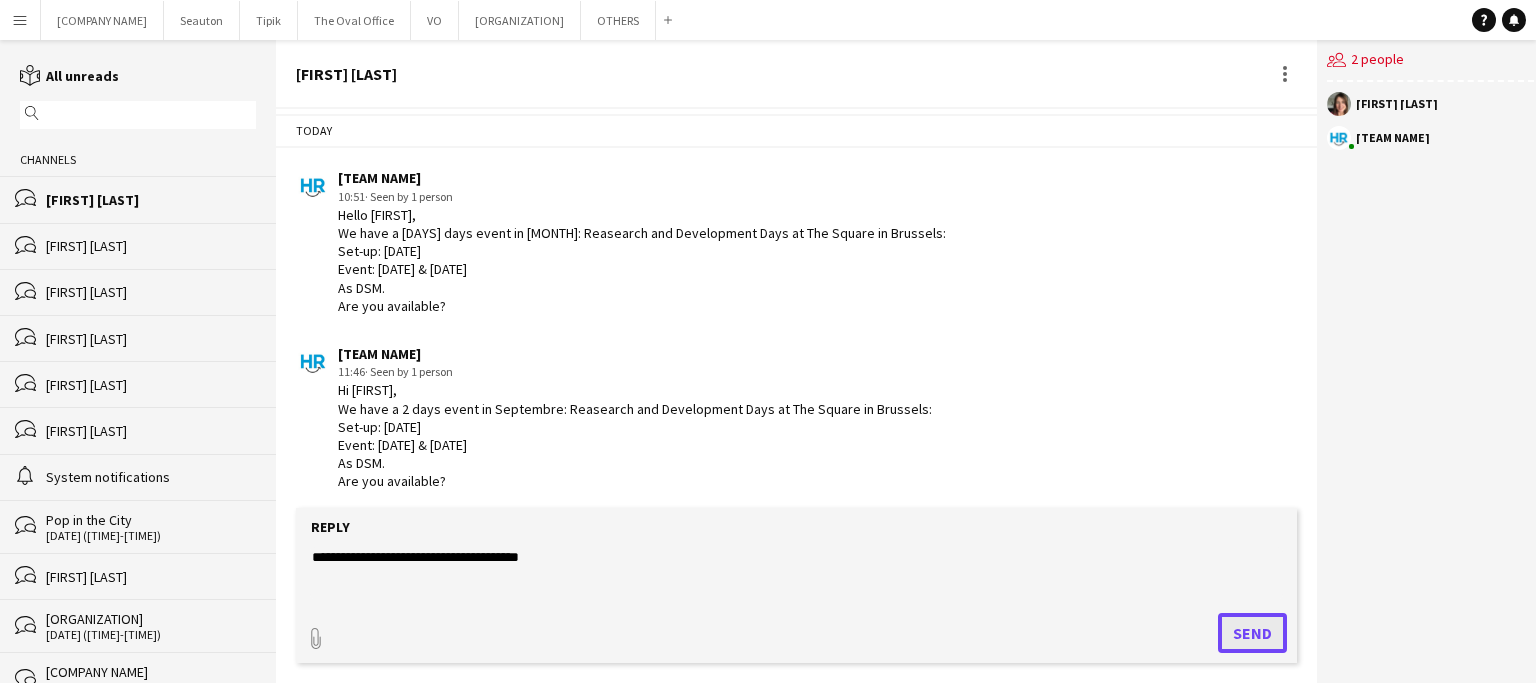 click on "Send" 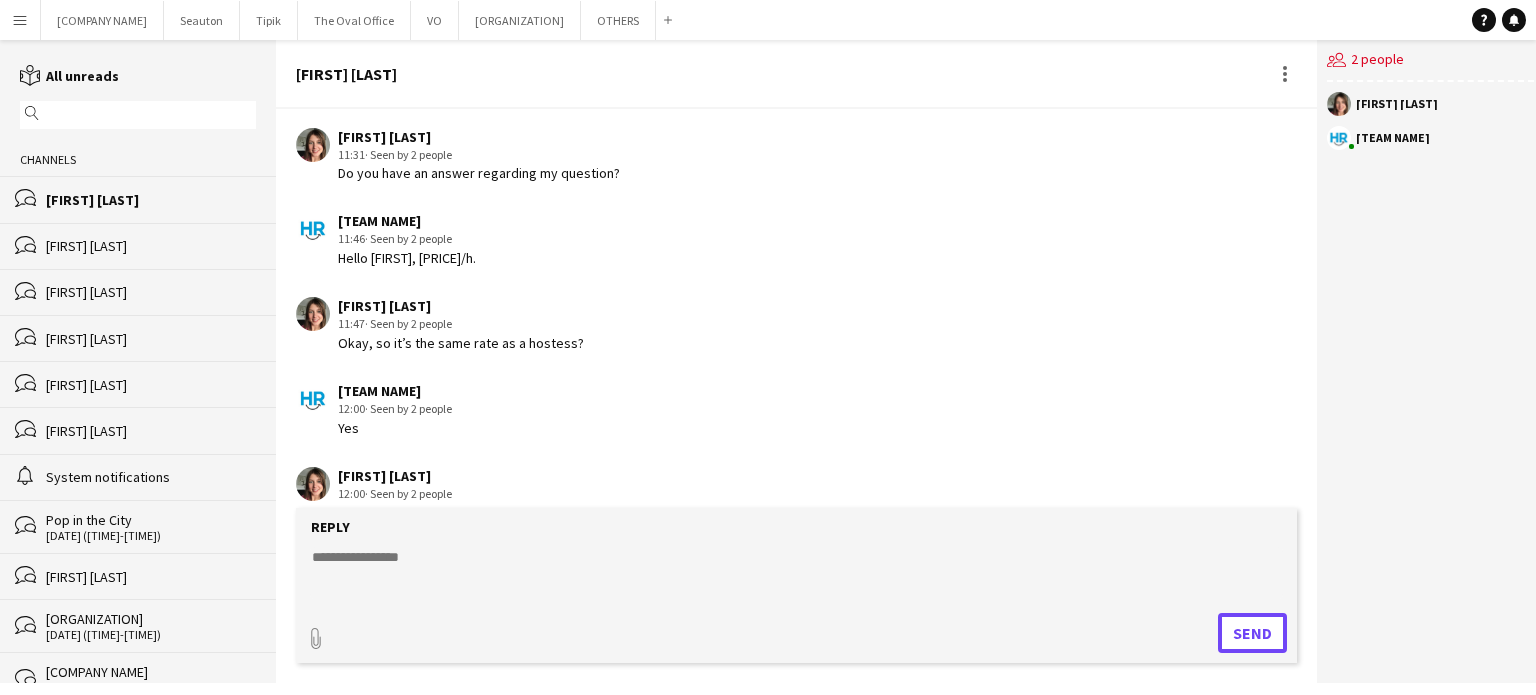 scroll, scrollTop: 2930, scrollLeft: 0, axis: vertical 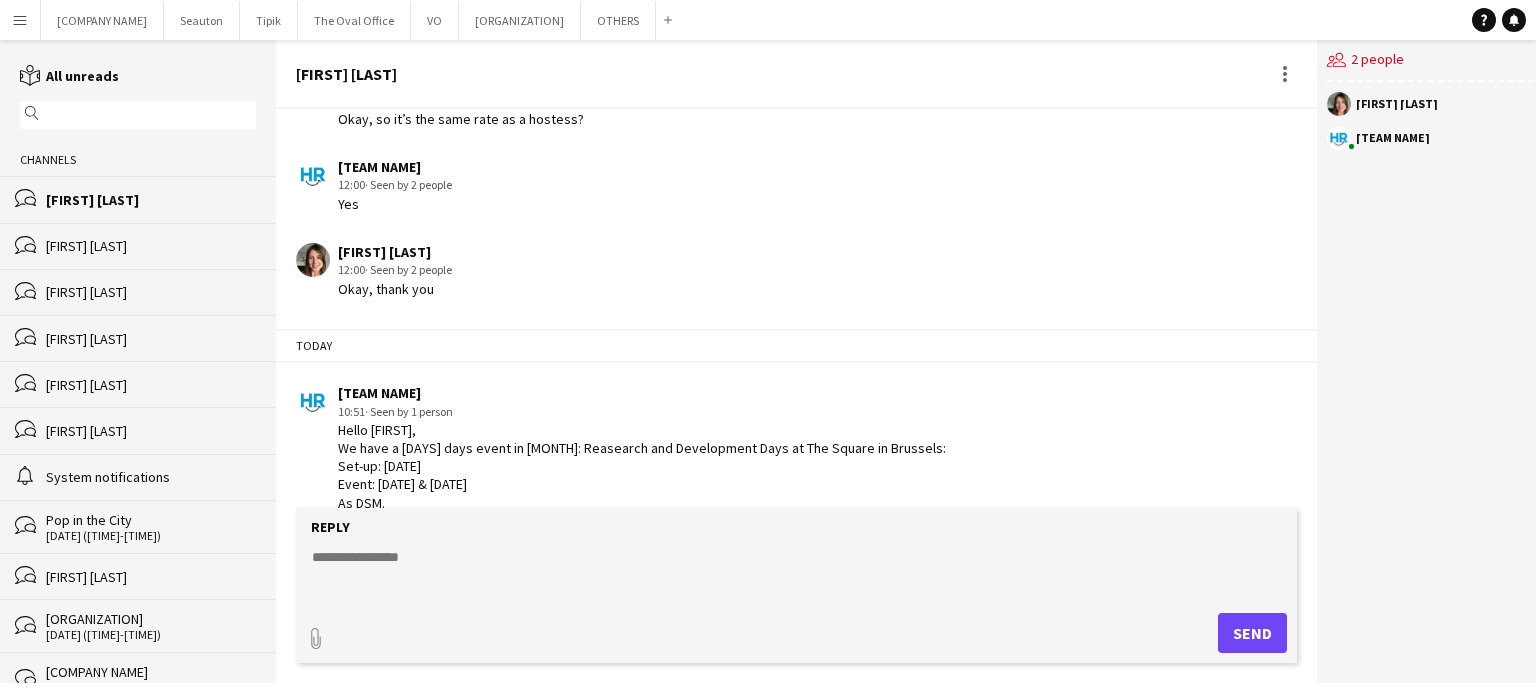 click on "[FIRST] [LAST]" 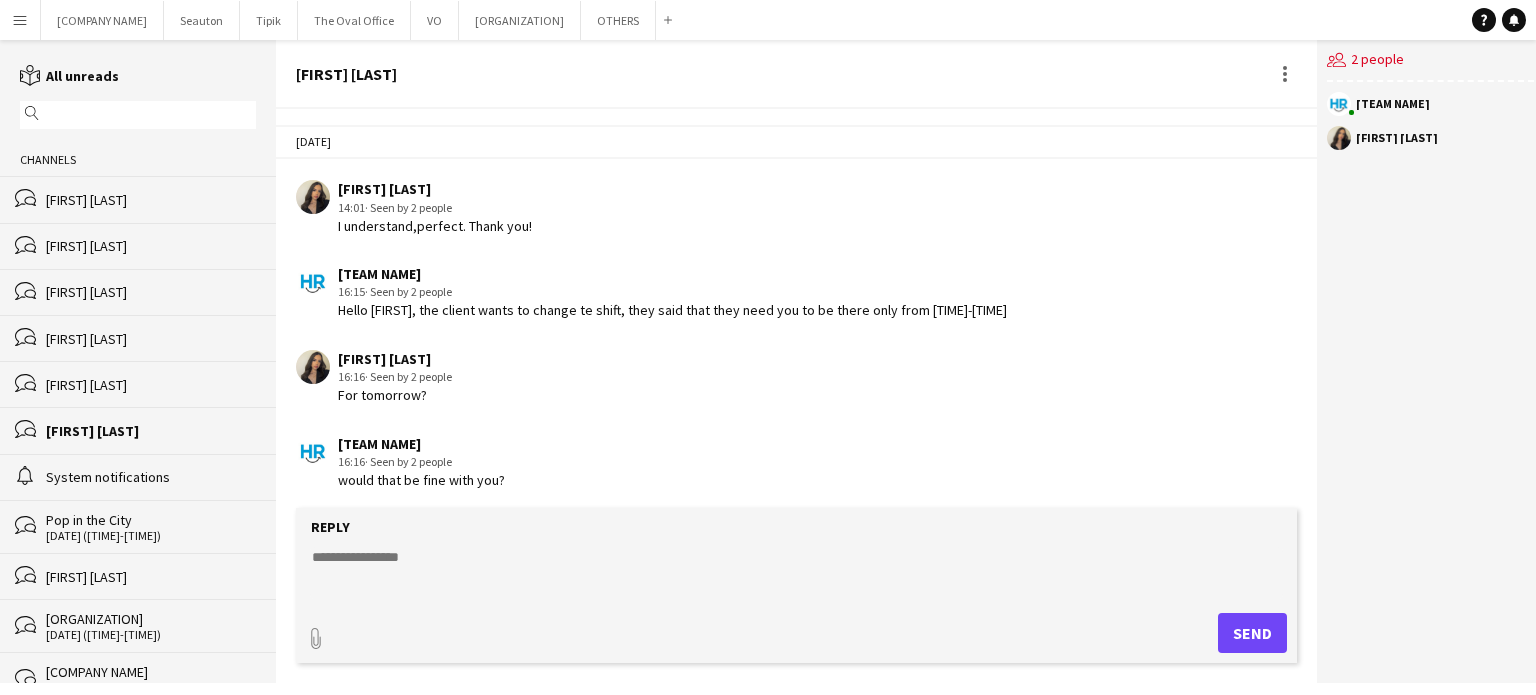 scroll, scrollTop: 2527, scrollLeft: 0, axis: vertical 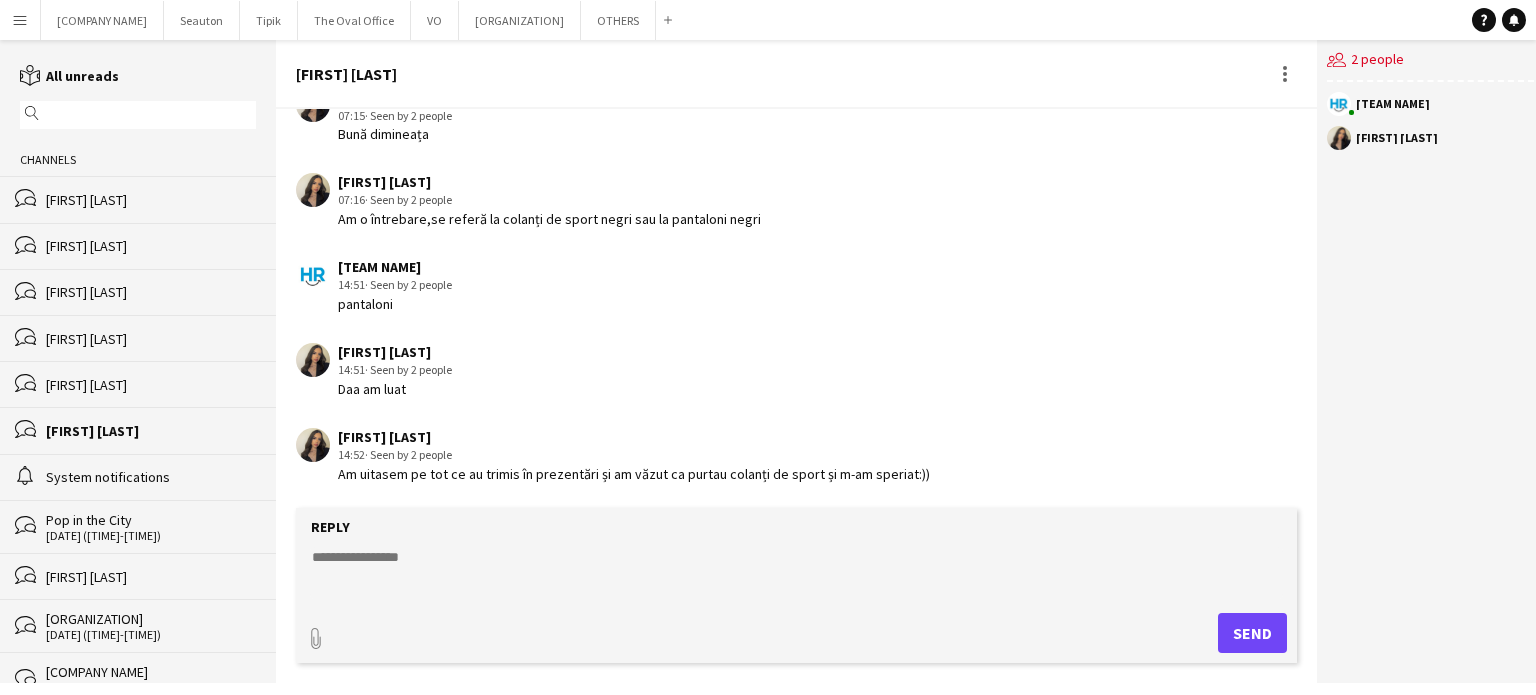 click 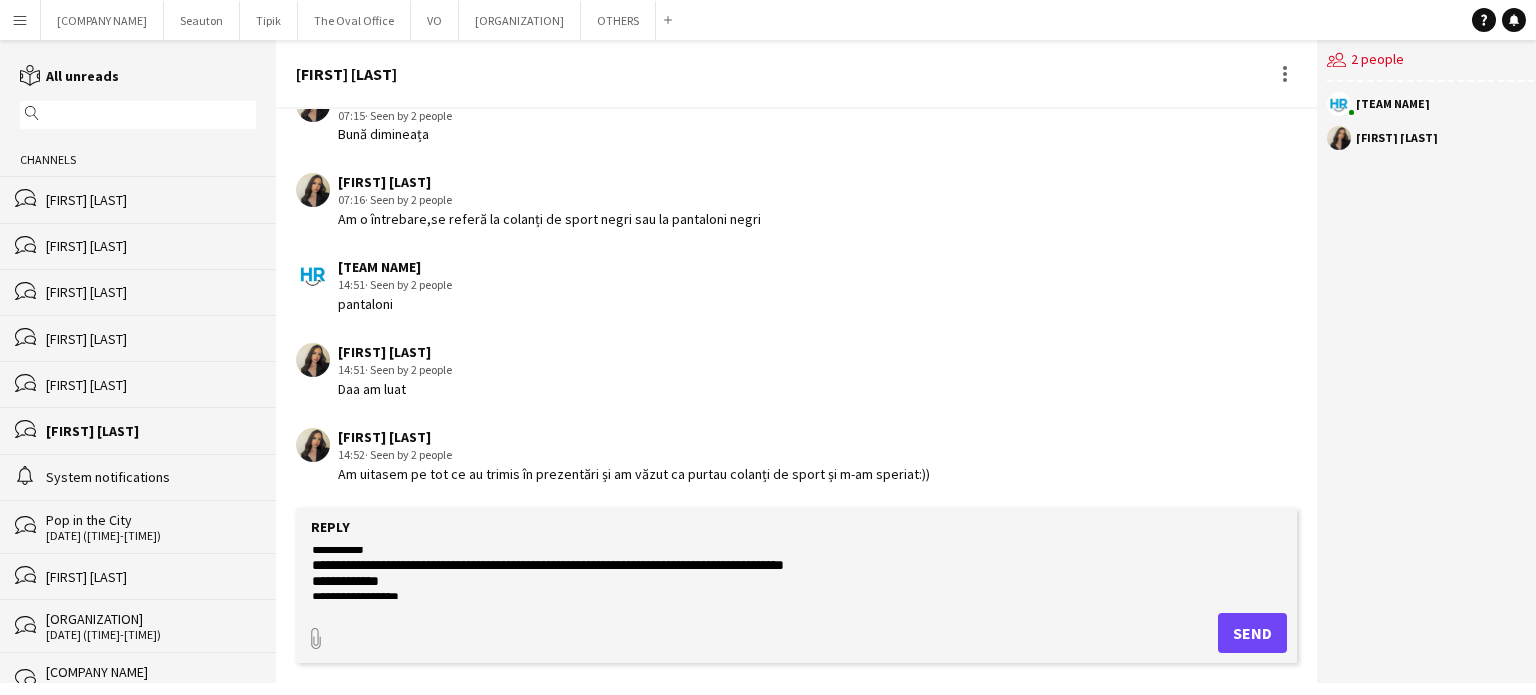 scroll, scrollTop: 0, scrollLeft: 0, axis: both 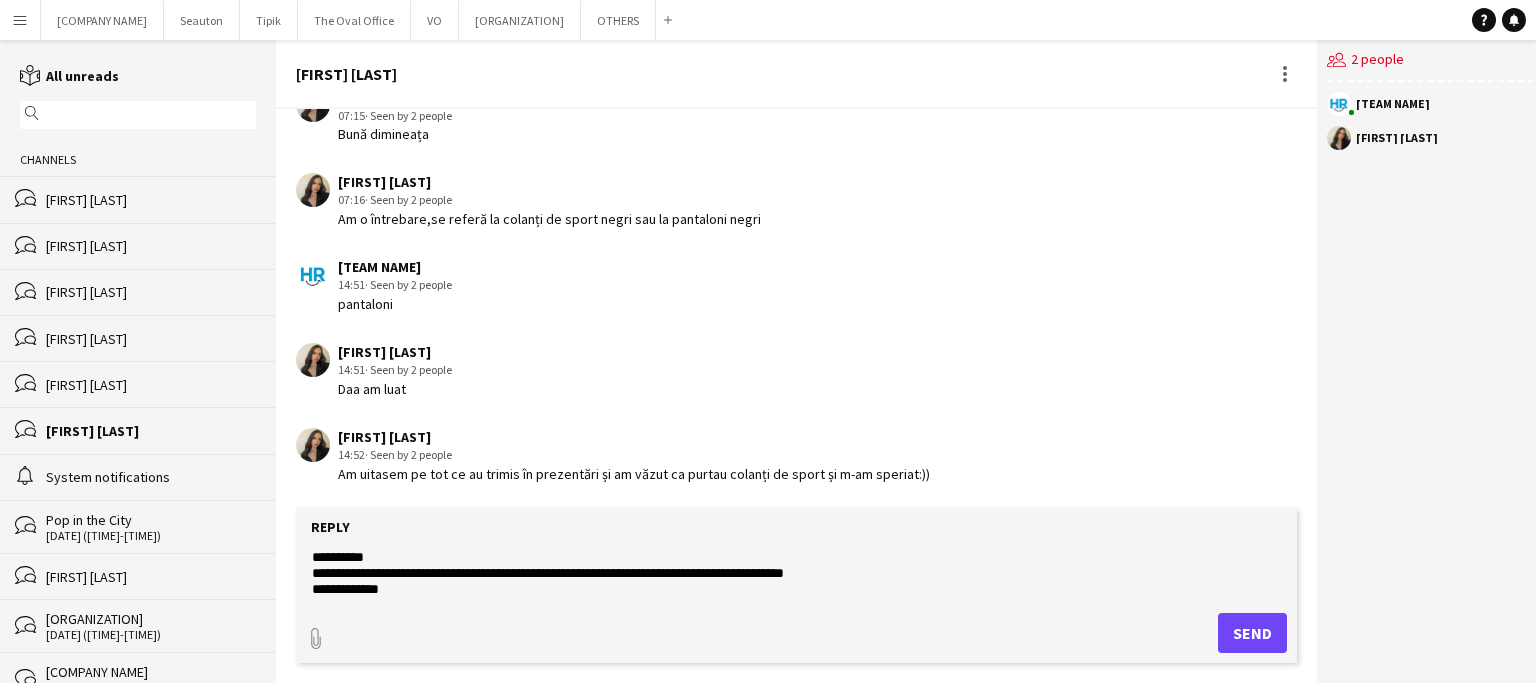 click on "**********" 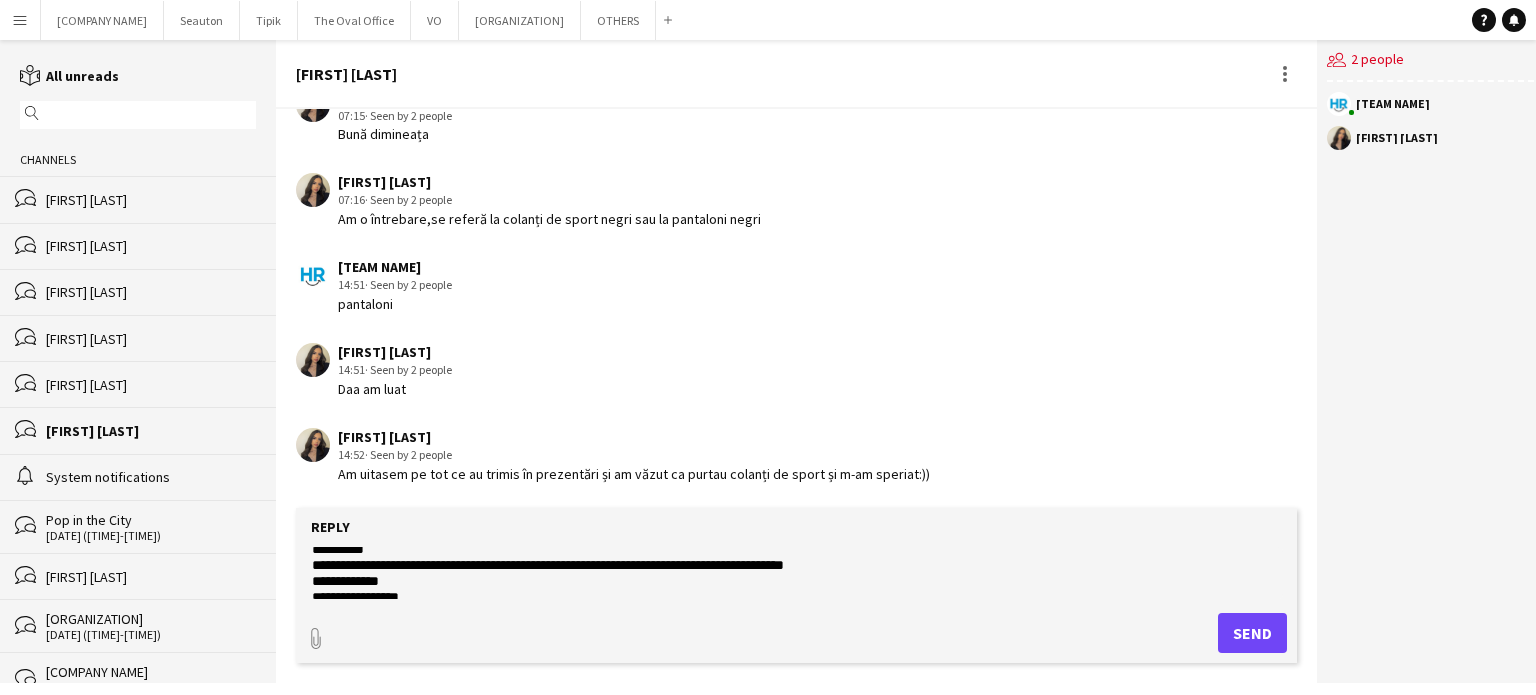 scroll, scrollTop: 1, scrollLeft: 0, axis: vertical 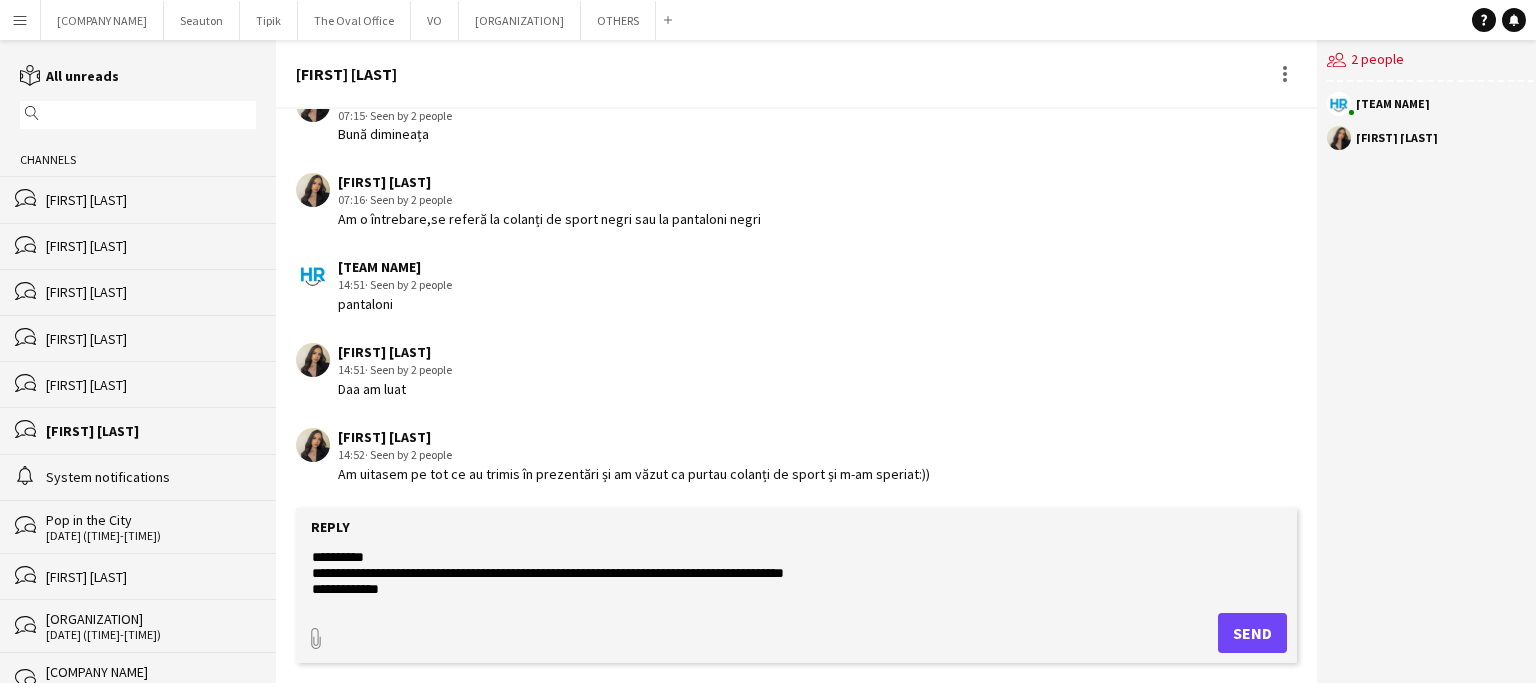 type on "**********" 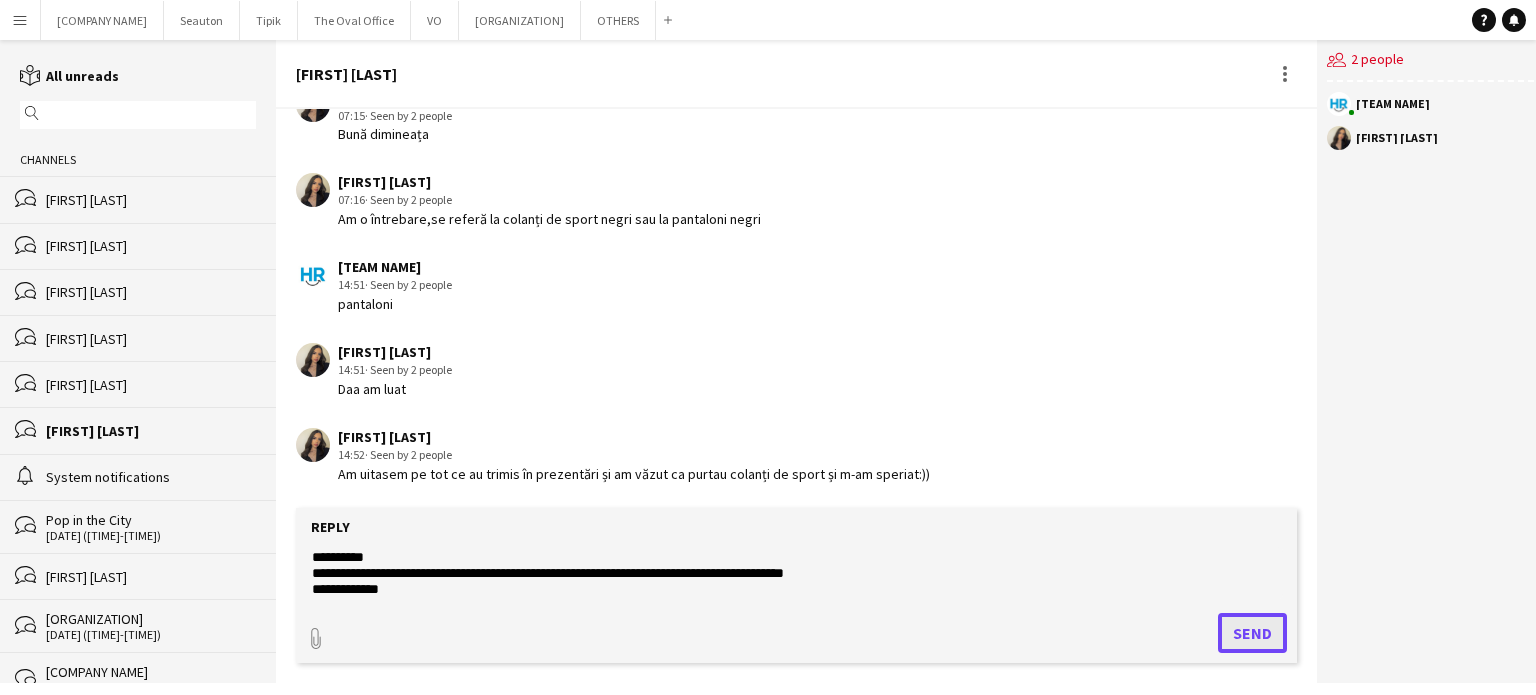 click on "Send" 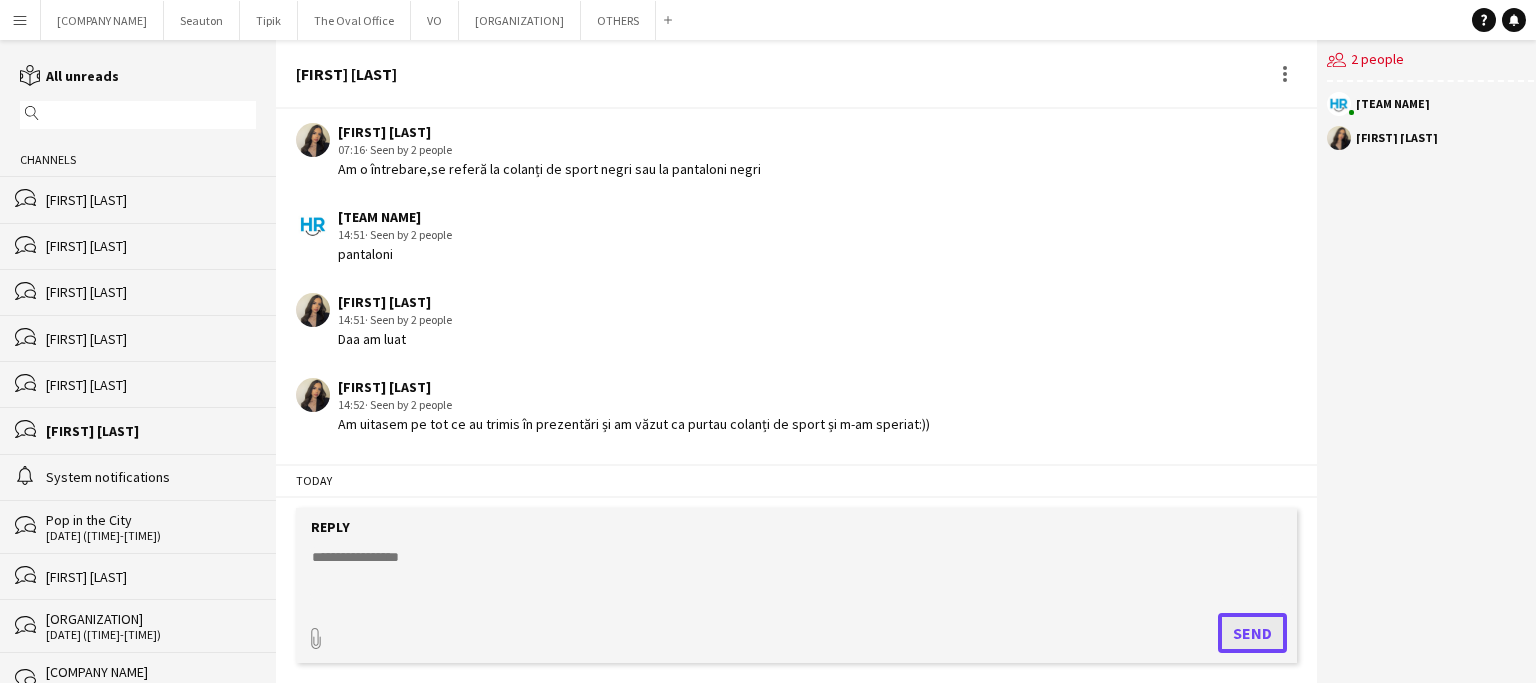 scroll, scrollTop: 2740, scrollLeft: 0, axis: vertical 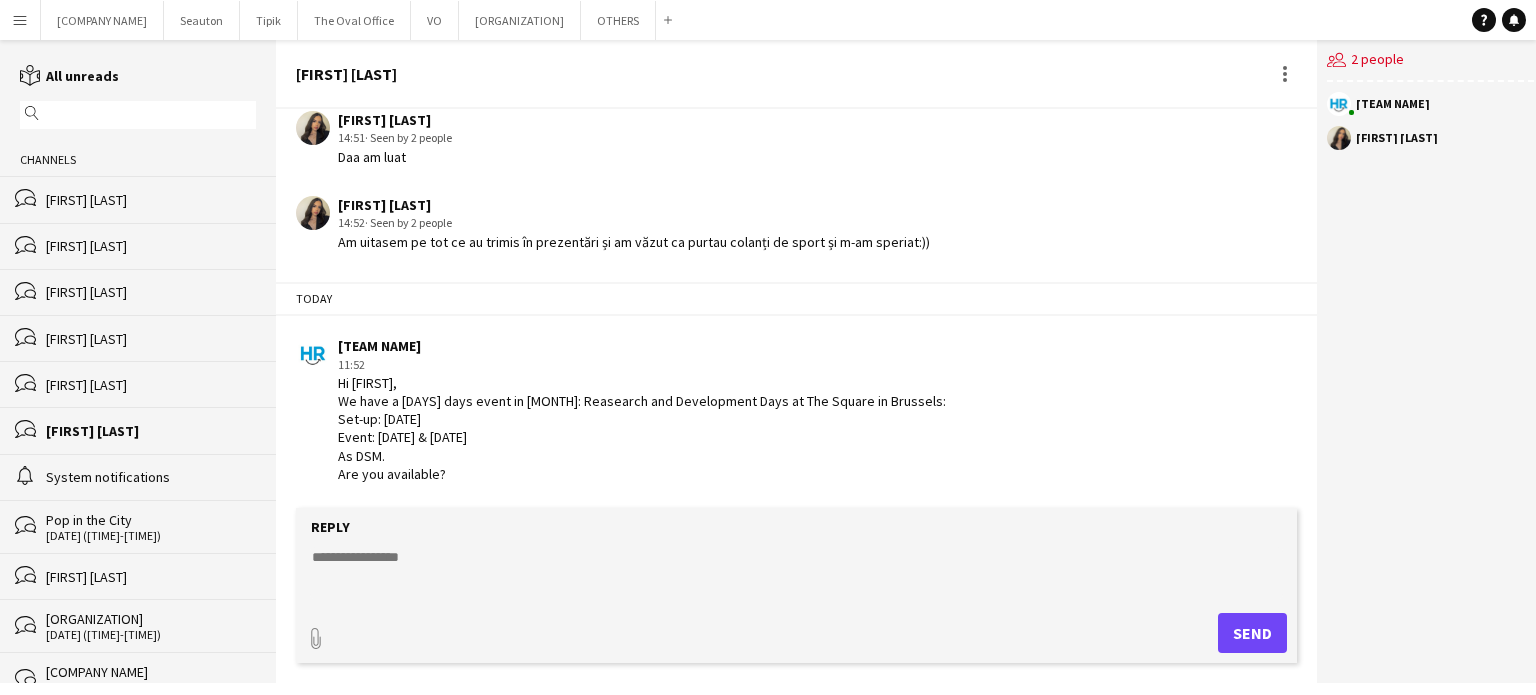 click 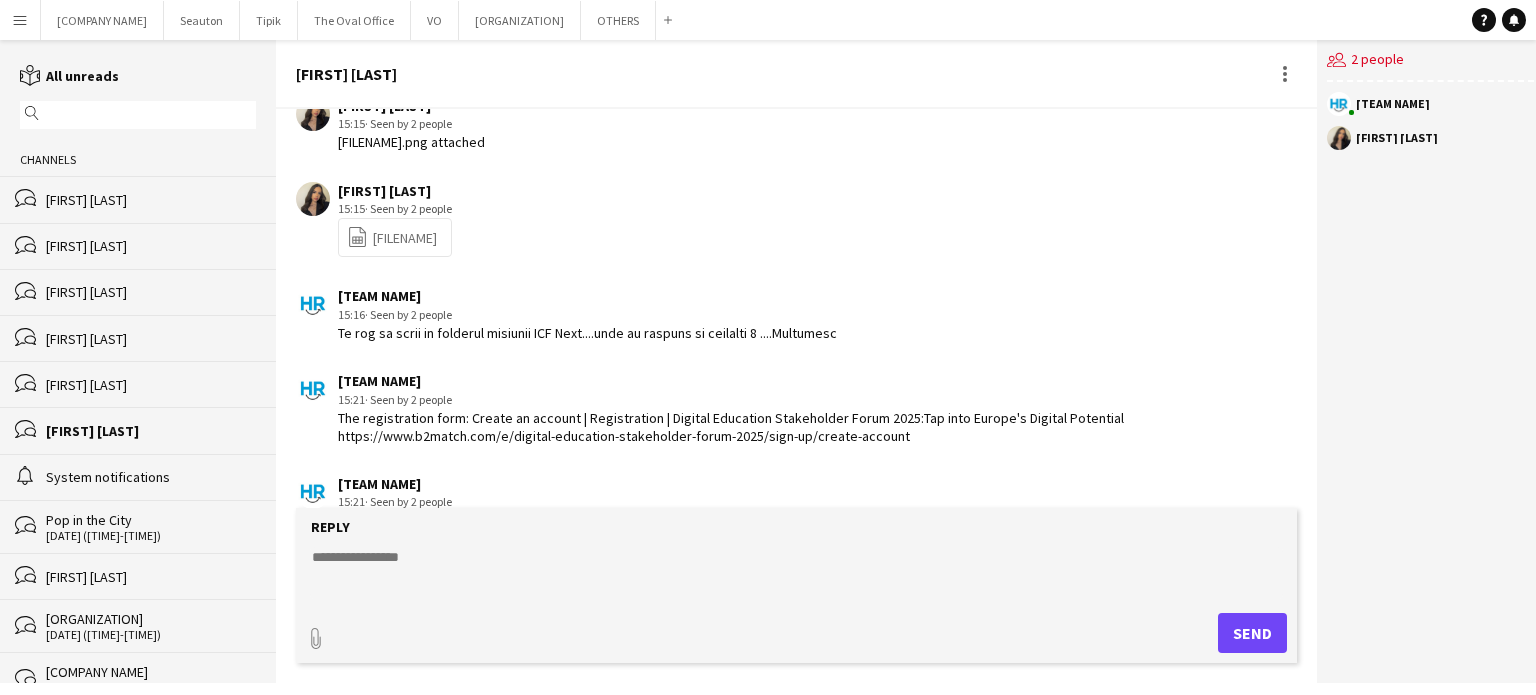 scroll, scrollTop: 1840, scrollLeft: 0, axis: vertical 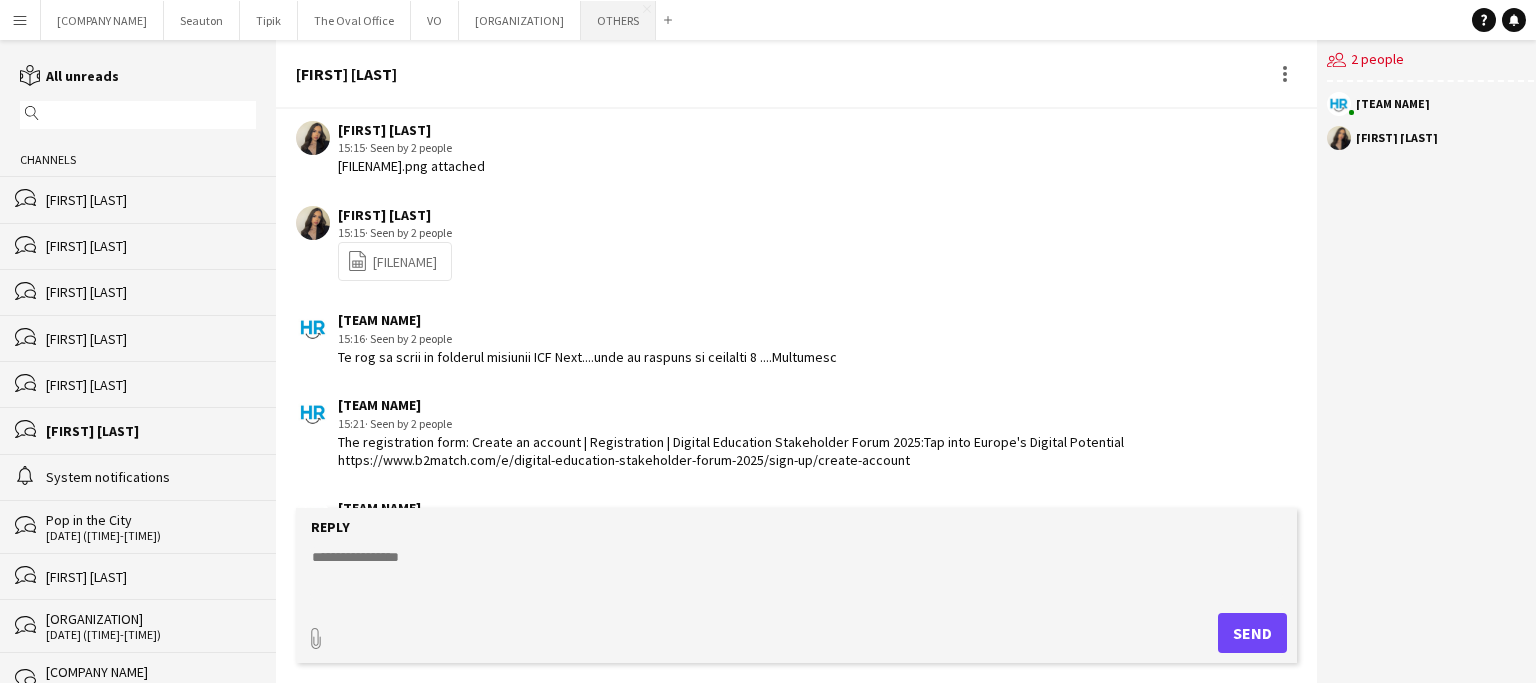 click on "OTHERS
Close" at bounding box center [618, 20] 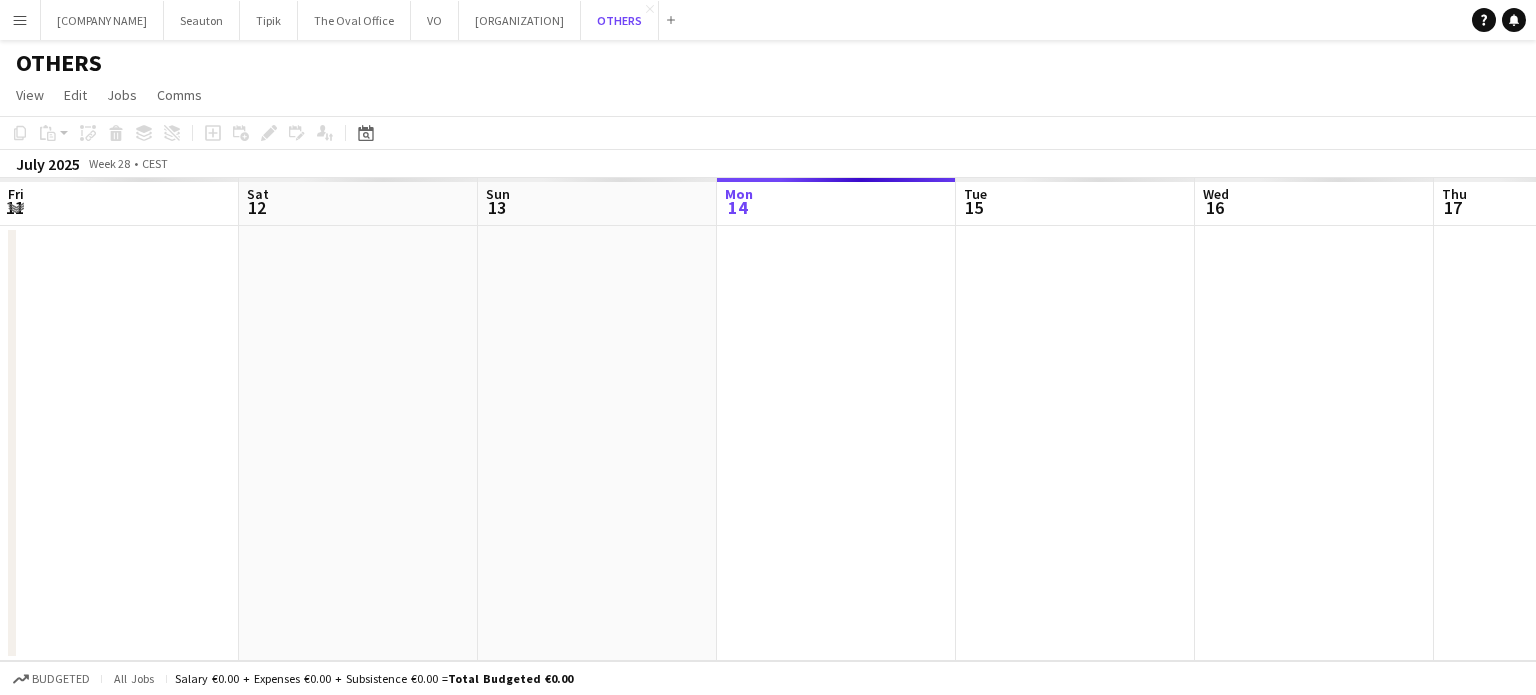 scroll, scrollTop: 0, scrollLeft: 478, axis: horizontal 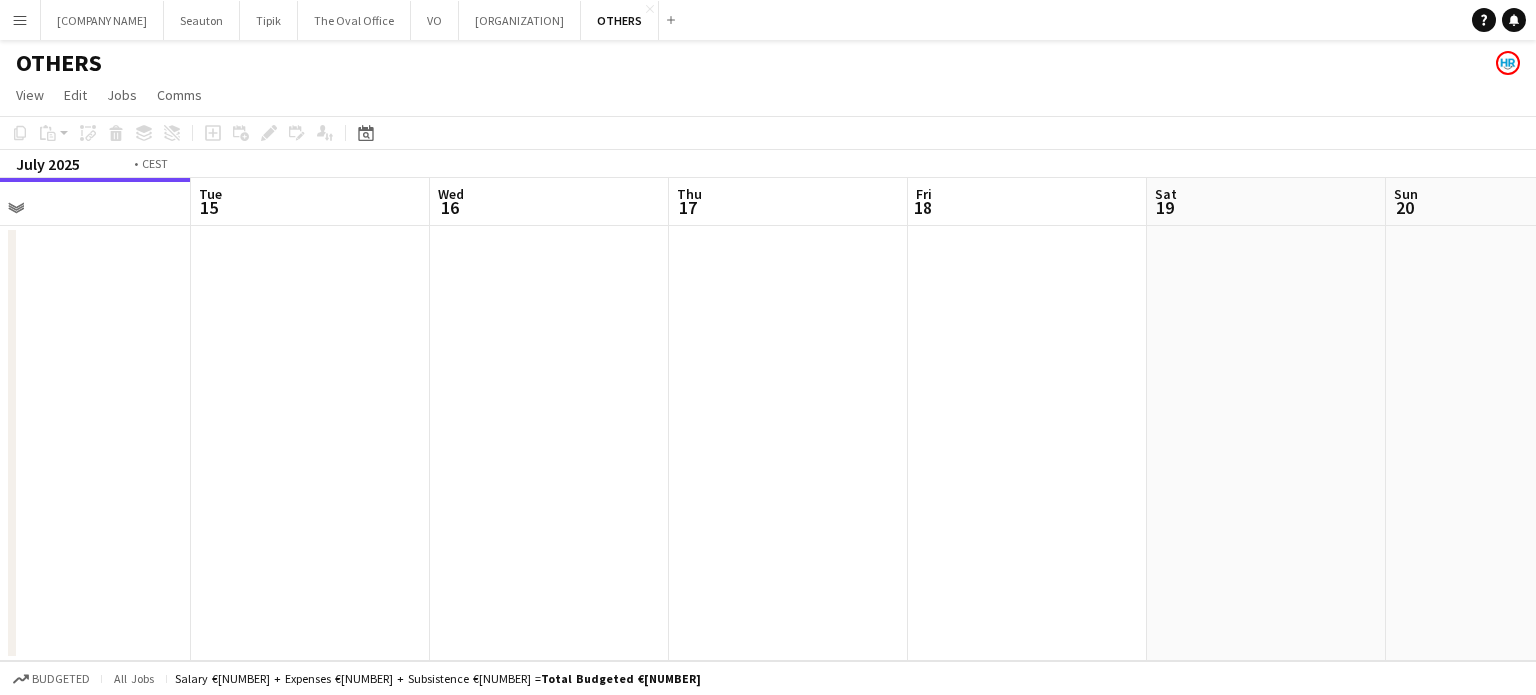 drag, startPoint x: 1203, startPoint y: 484, endPoint x: 816, endPoint y: 465, distance: 387.46613 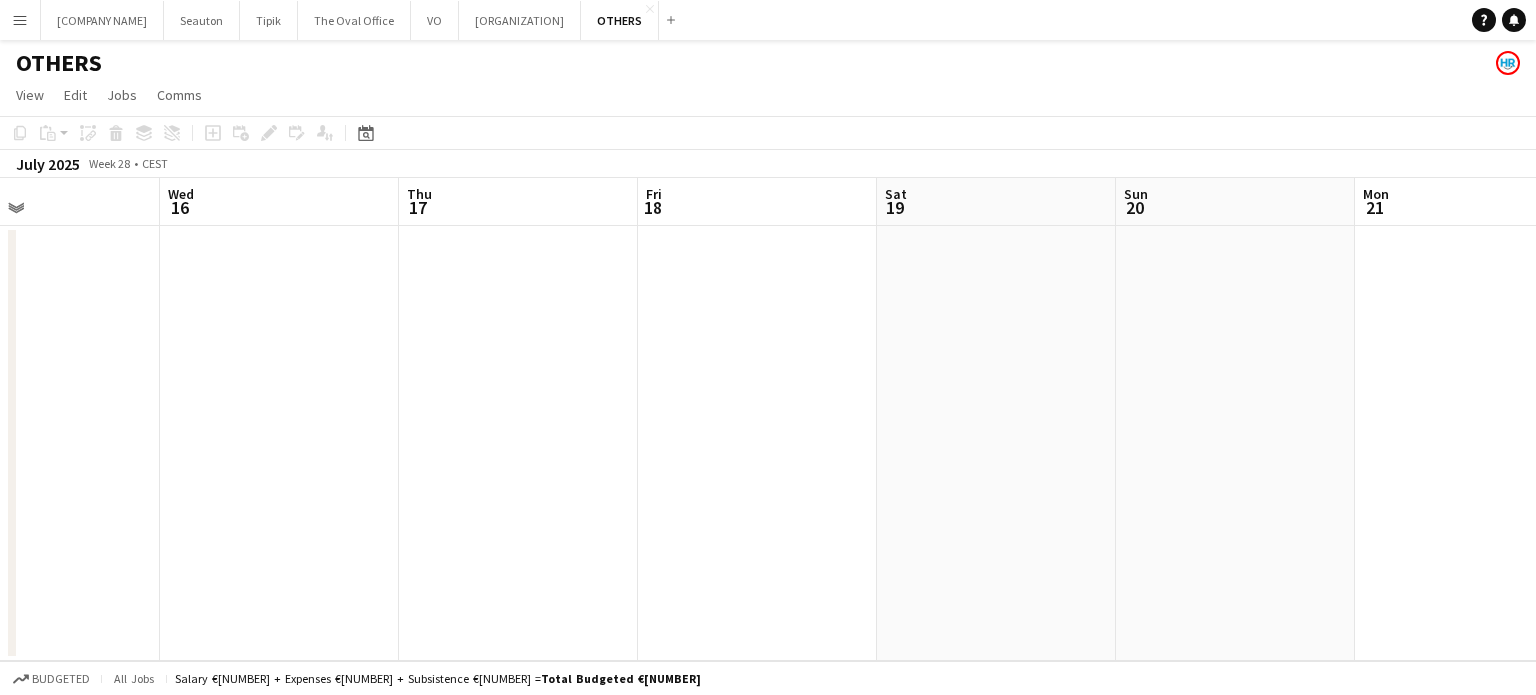 drag, startPoint x: 1096, startPoint y: 521, endPoint x: 540, endPoint y: 431, distance: 563.23706 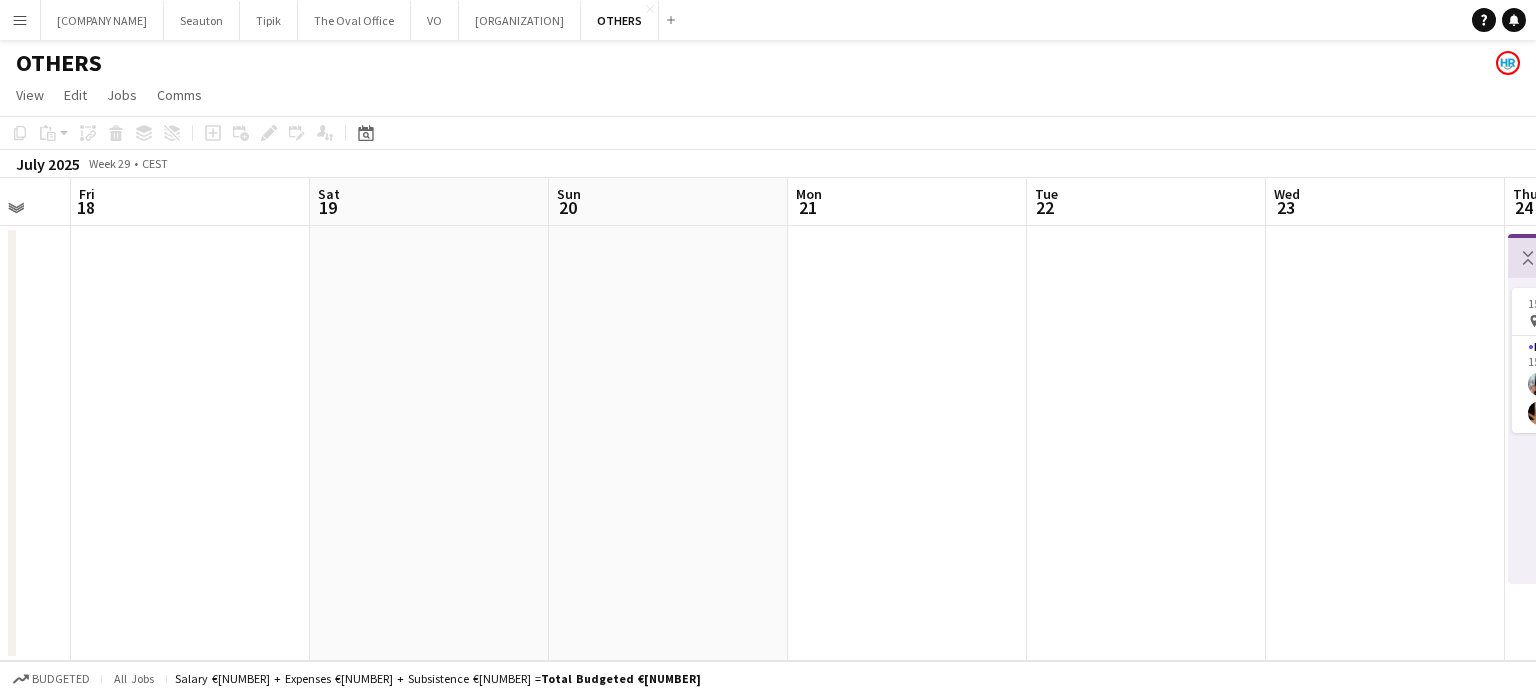 click on "Mon   14   Tue   15   Wed   16   Thu   17   Fri   18   Sat   19   Sun   20   Mon   21   Tue   22   Wed   23   Thu   24   2/2   1 Job   Fri   25   2/2   1 Job
Toggle View
ICF Next  24-07-2025 → 25-07-2025   4/4   2 jobs      15:00-20:00 (5h)    2/2
pin
Sfinks Mixed, Boechout   1 Role   Host/Hostess   2/2   15:00-20:00 (5h)
Jessica Petrovski Yuliya Hevko     15:00-20:00 (5h)    2/2
pin
Sfinks Mixed, Boechout   1 Role   Host/Hostess   2/2   15:00-20:00 (5h)
Jessica Petrovski Yuliya Hevko" at bounding box center [768, 419] 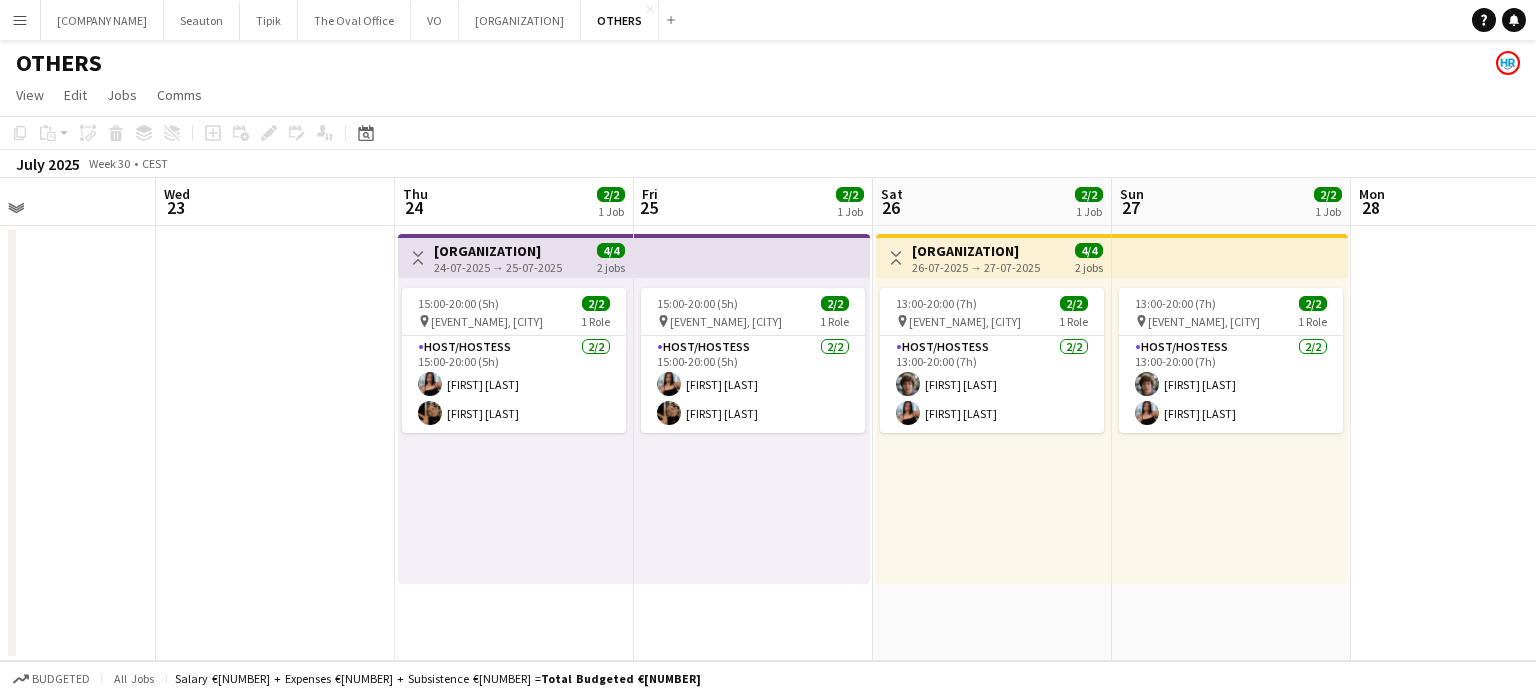 drag, startPoint x: 557, startPoint y: 522, endPoint x: 98, endPoint y: 455, distance: 463.8642 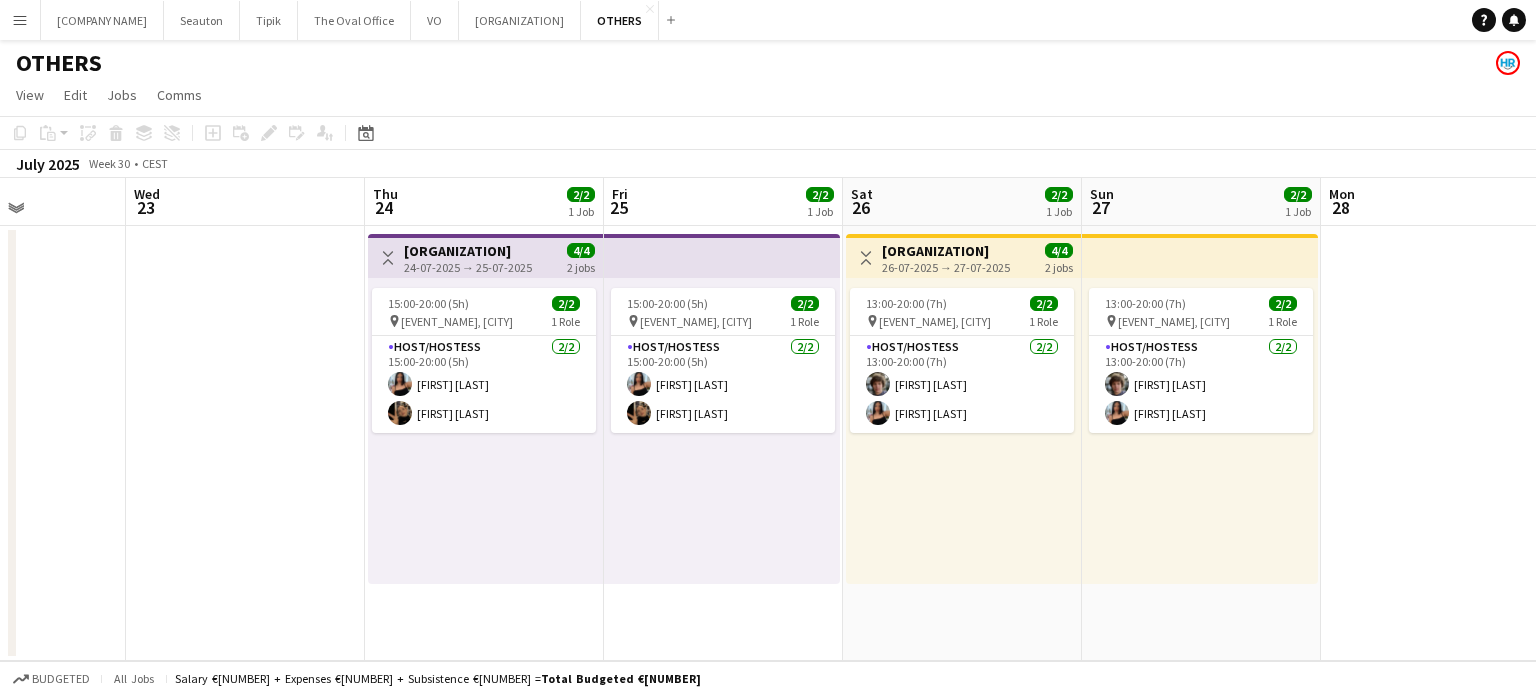 click at bounding box center (1440, 443) 